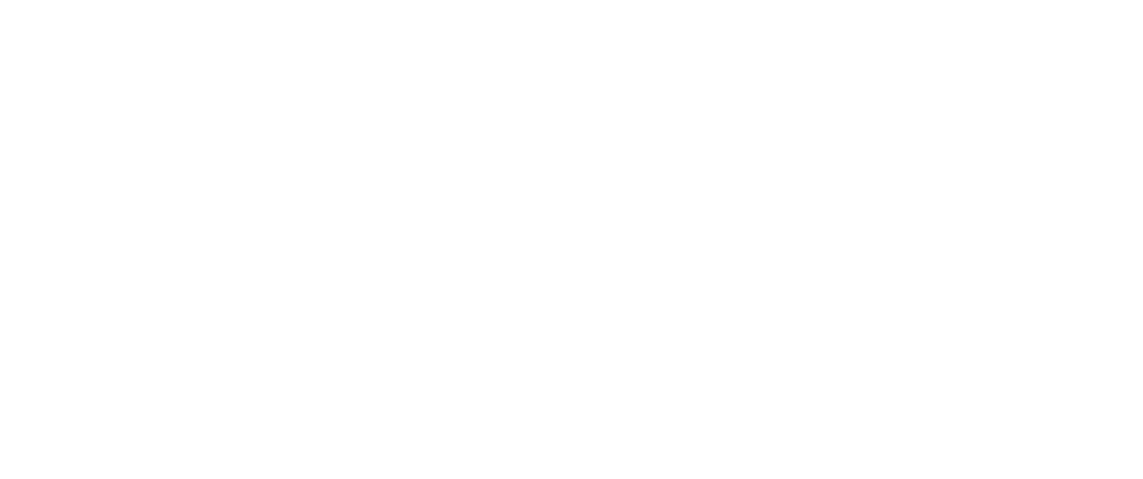scroll, scrollTop: 0, scrollLeft: 0, axis: both 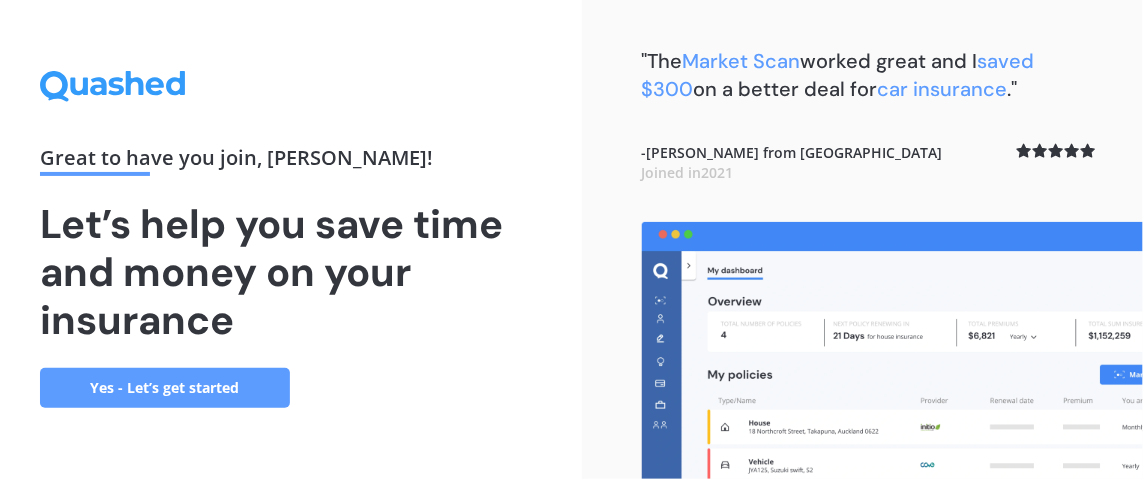 click on "Great to have you join , [PERSON_NAME] ! Let’s help you save time and money on your insurance Yes - Let’s get started" at bounding box center (291, 239) 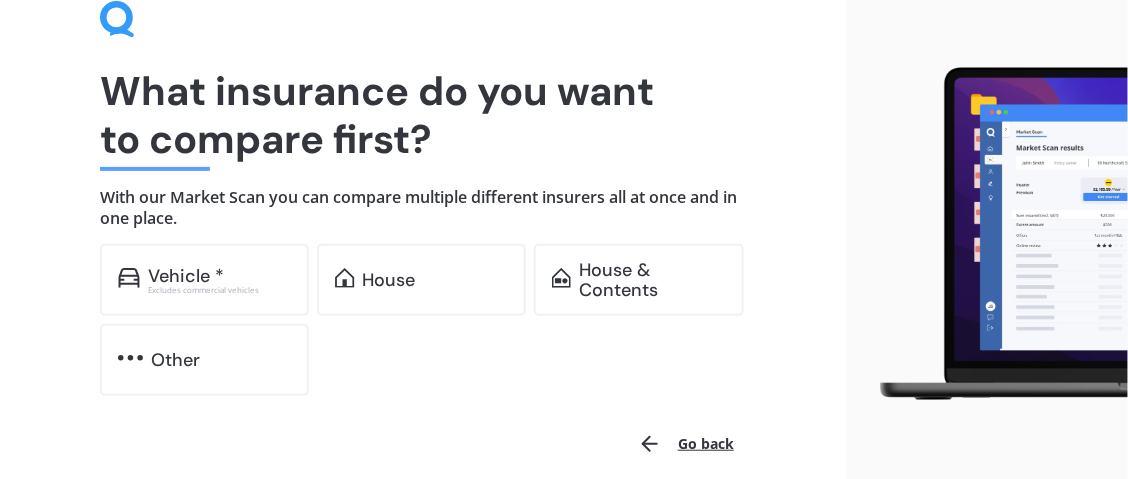 scroll, scrollTop: 188, scrollLeft: 0, axis: vertical 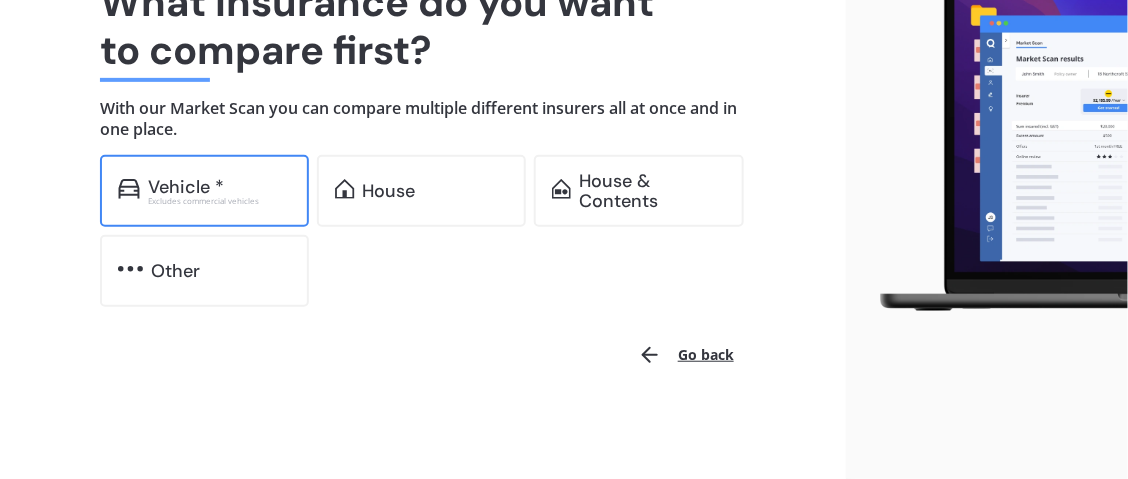click on "Vehicle *" at bounding box center (186, 187) 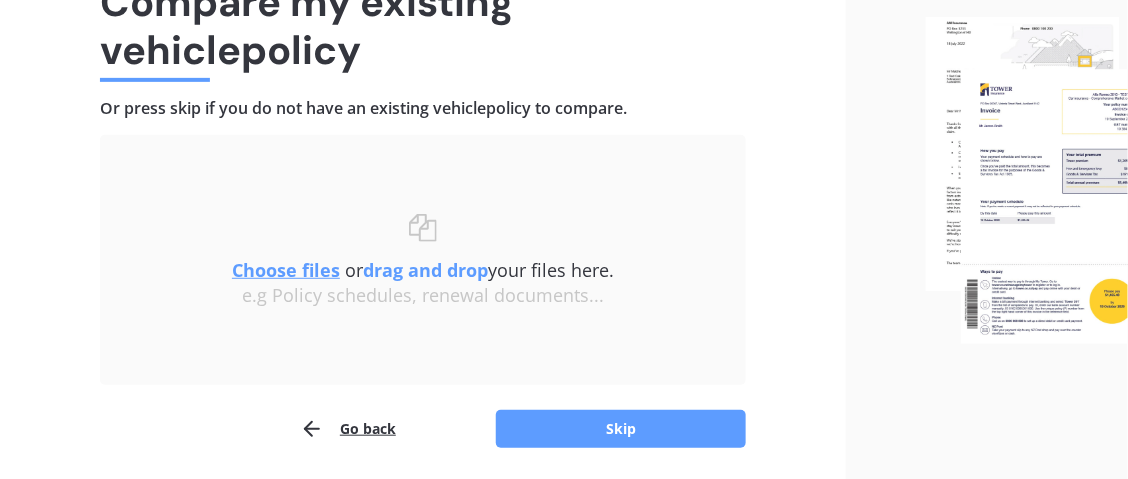 scroll, scrollTop: 257, scrollLeft: 0, axis: vertical 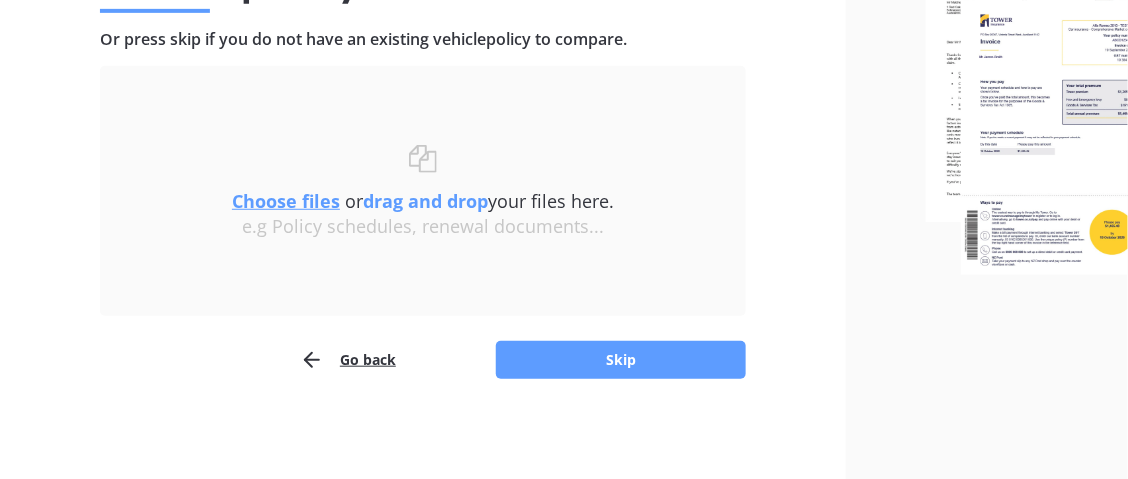click on "Choose files" at bounding box center (286, 201) 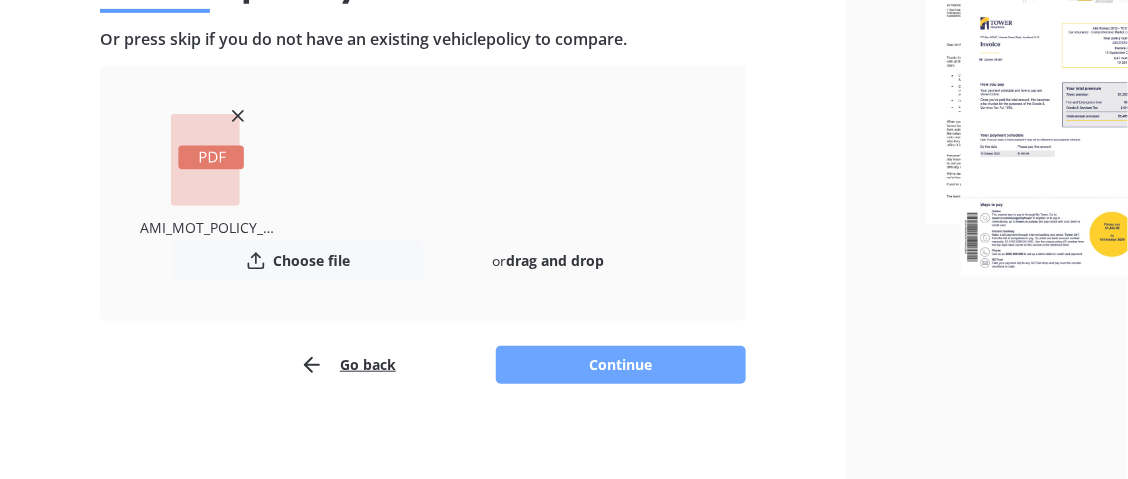 click on "Continue" at bounding box center [621, 365] 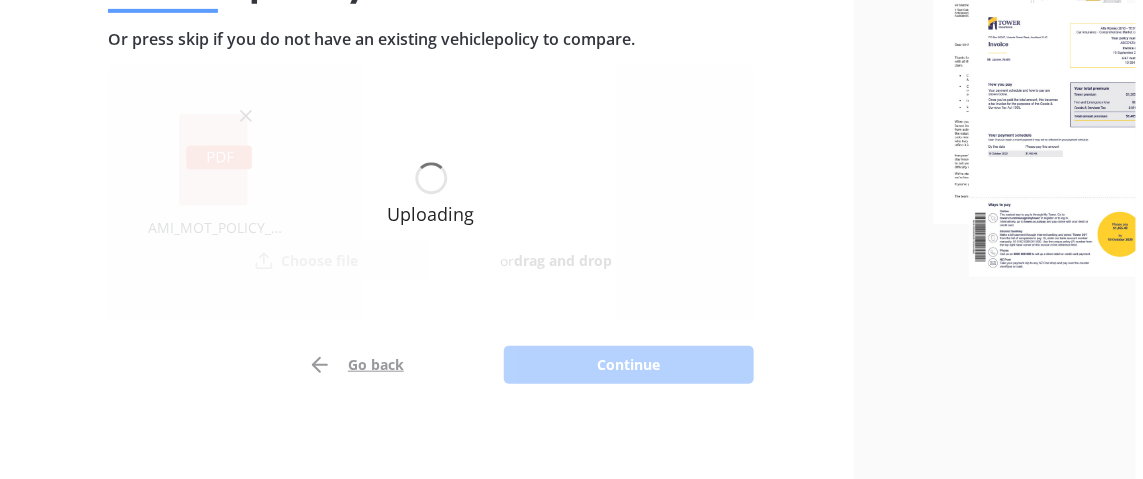 scroll, scrollTop: 0, scrollLeft: 0, axis: both 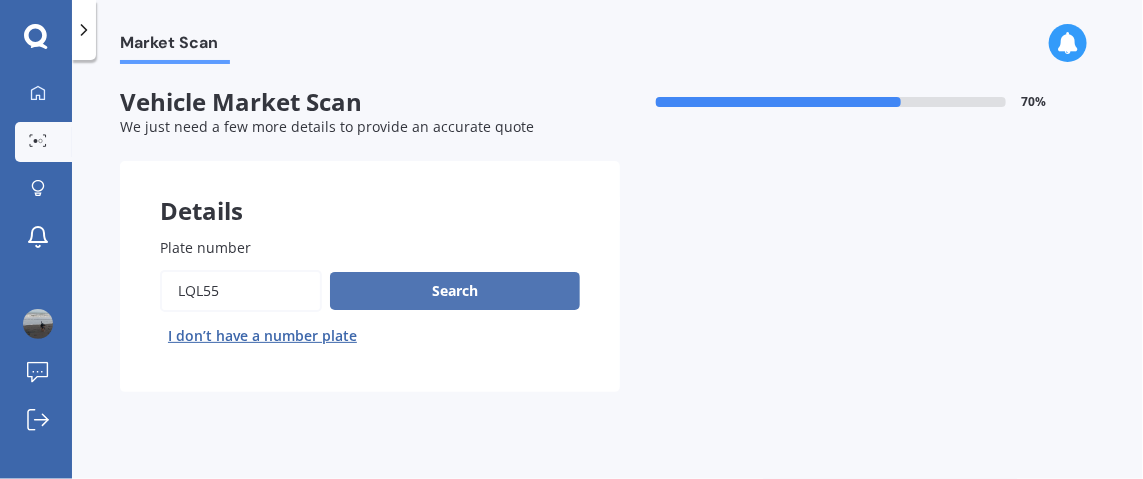 click on "Search" at bounding box center [455, 291] 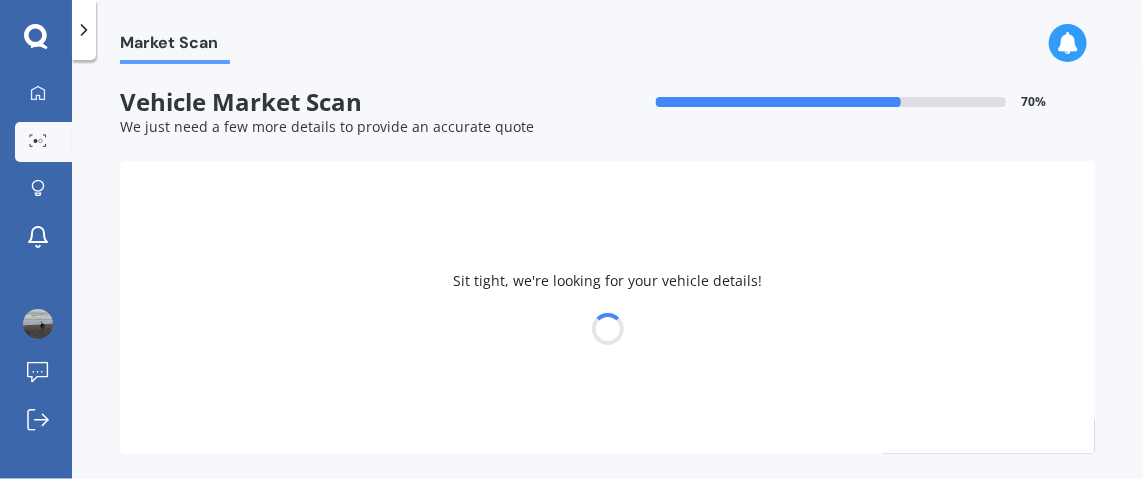 select on "NISSAN" 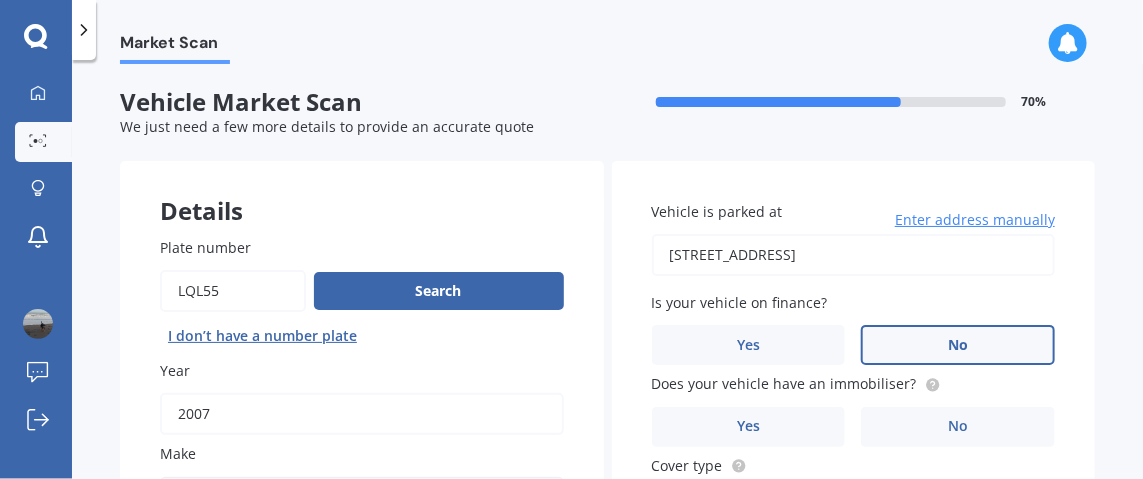 click on "No" at bounding box center (958, 345) 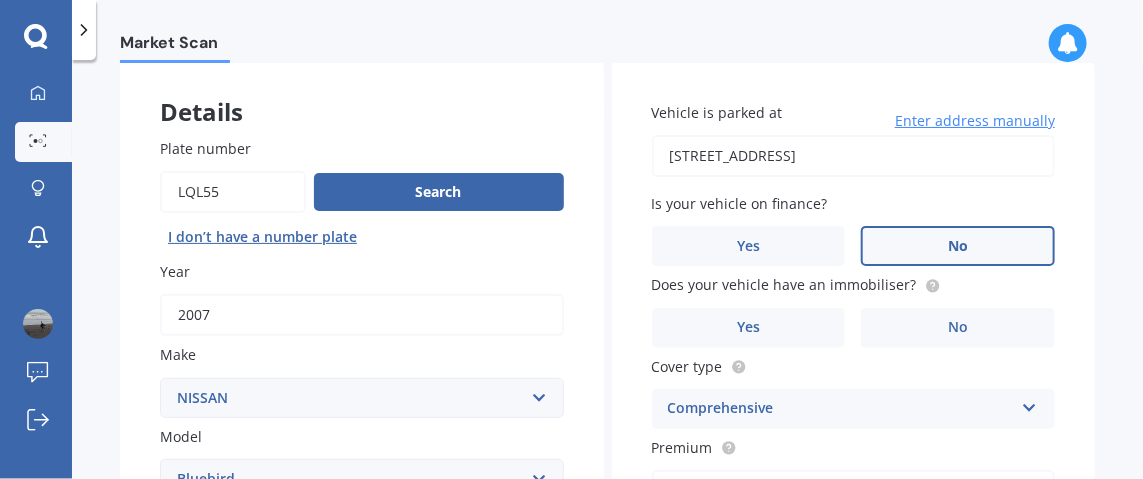 scroll, scrollTop: 199, scrollLeft: 0, axis: vertical 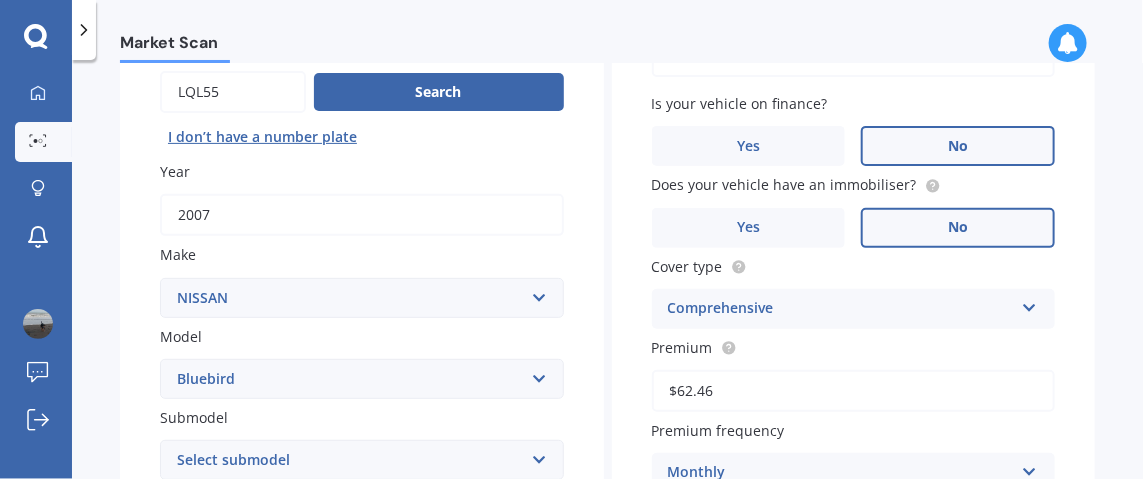 click on "No" at bounding box center (958, 227) 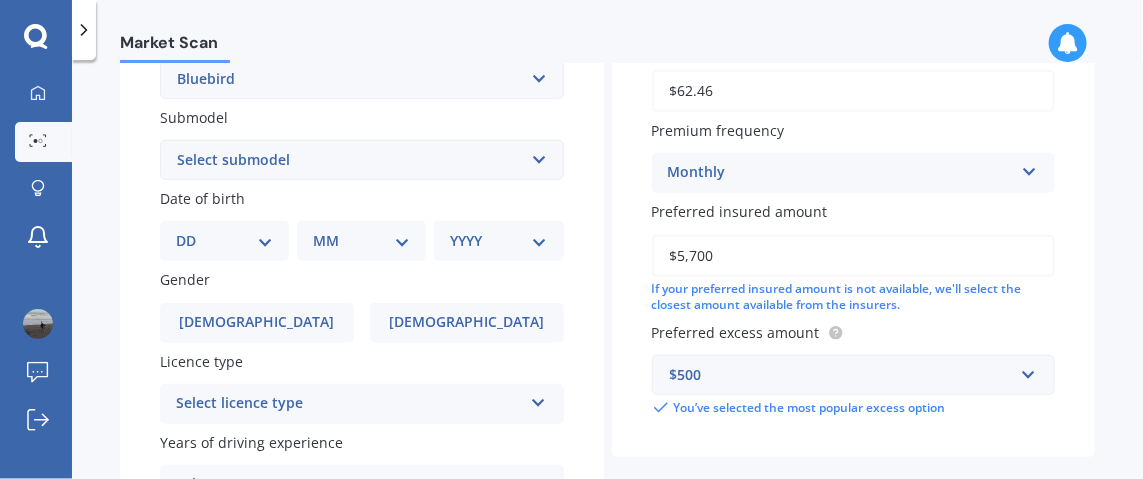 scroll, scrollTop: 600, scrollLeft: 0, axis: vertical 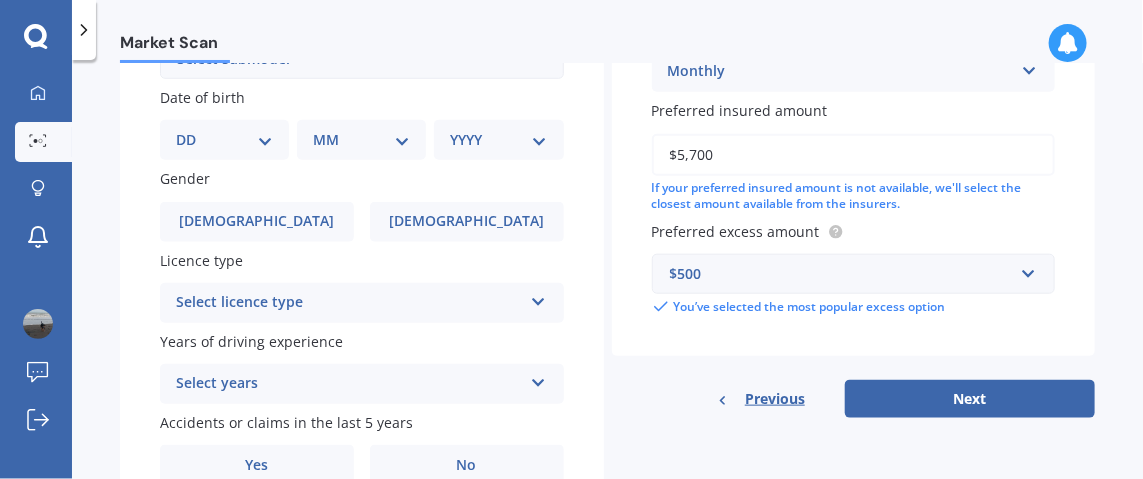 click on "$5,700" at bounding box center [854, 155] 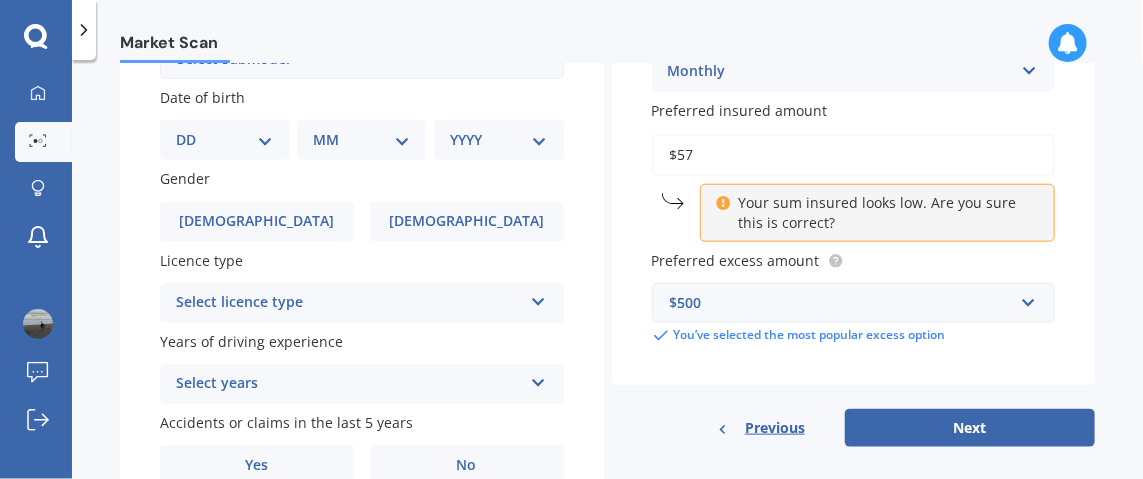 type on "$5" 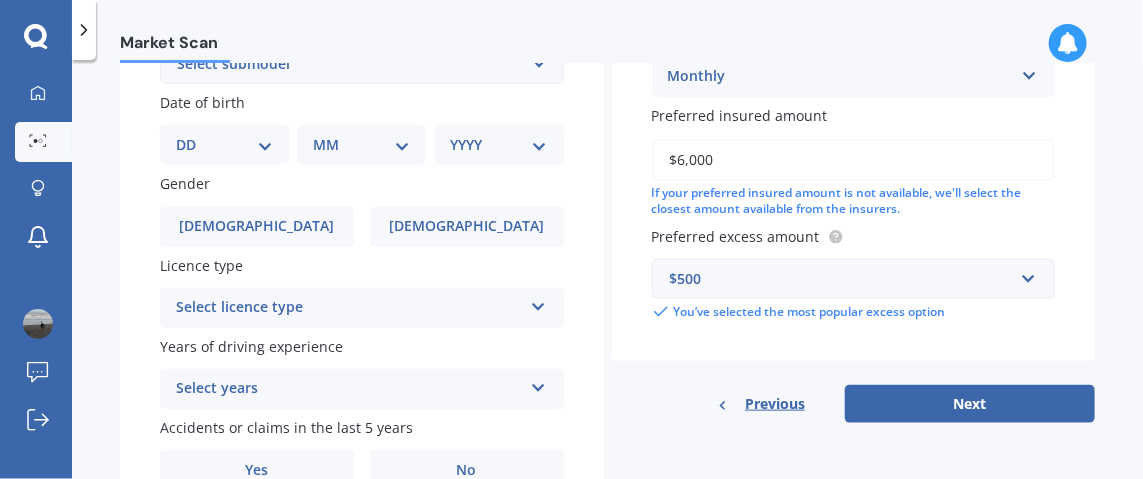 scroll, scrollTop: 695, scrollLeft: 0, axis: vertical 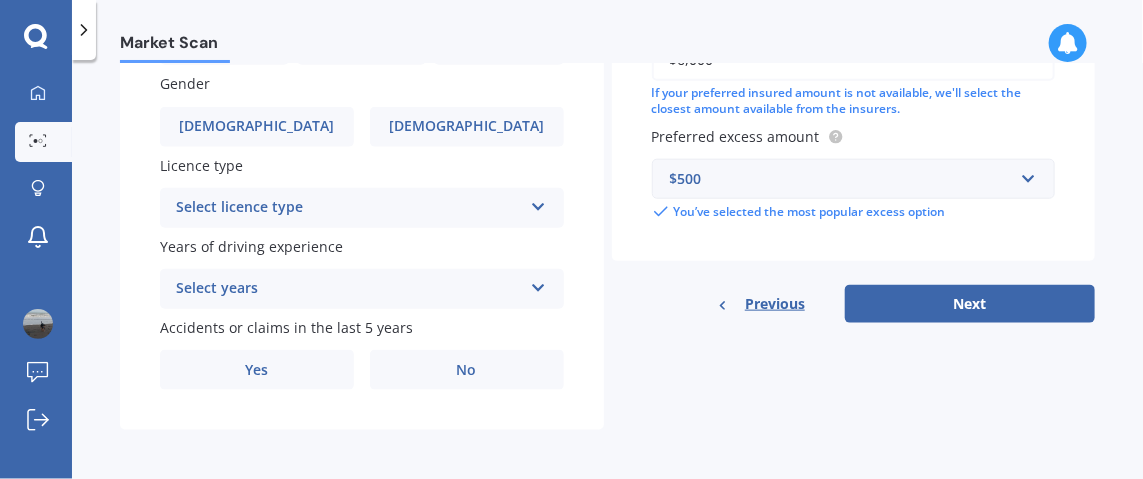 type on "$6,000" 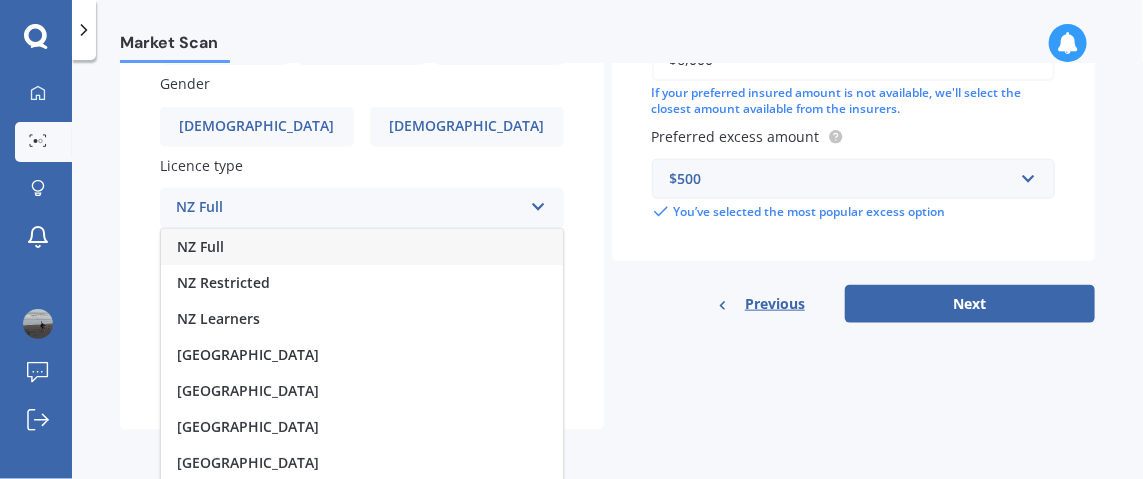 click on "NZ Full" at bounding box center [200, 246] 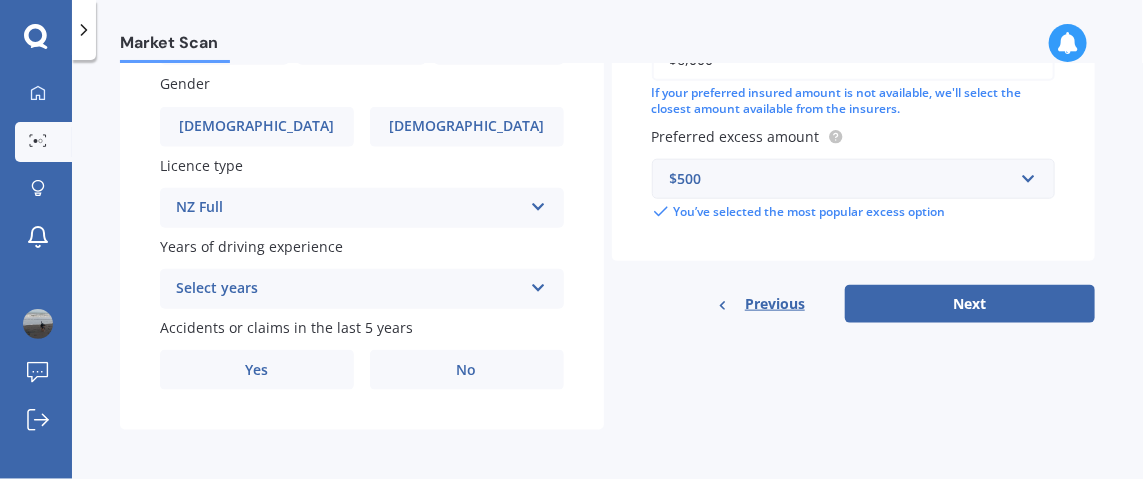 click at bounding box center (538, 284) 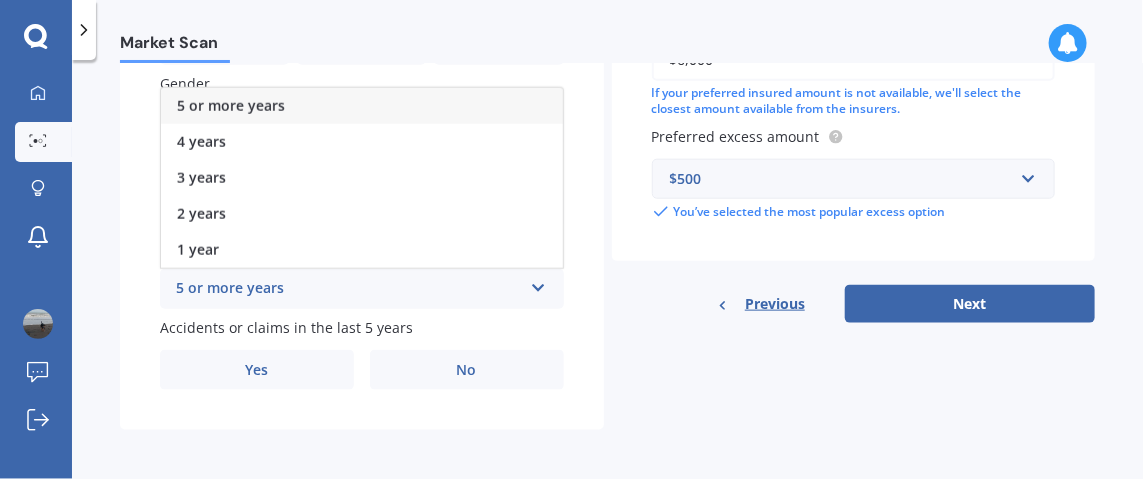 click on "5 or more years" at bounding box center (231, 105) 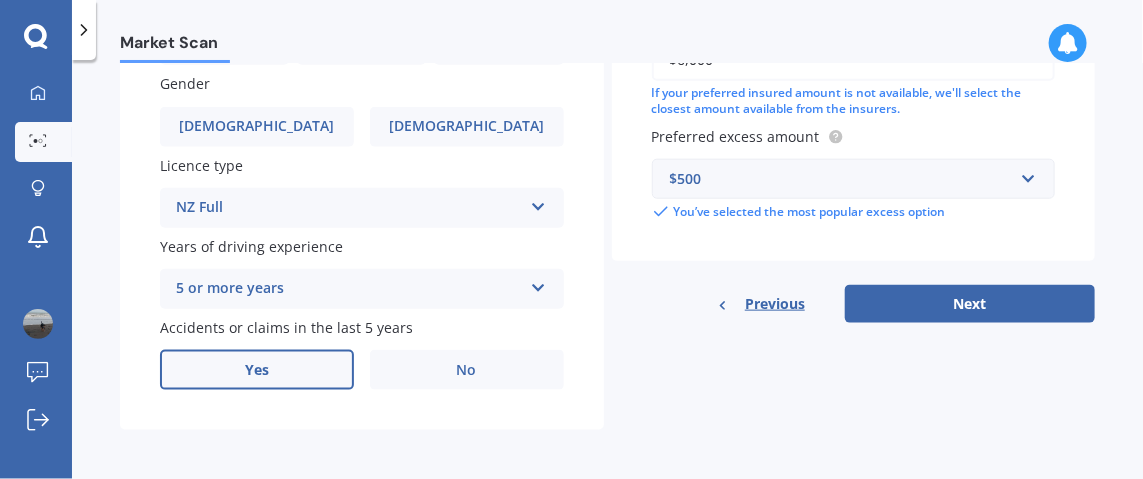 click on "Yes" at bounding box center (257, 370) 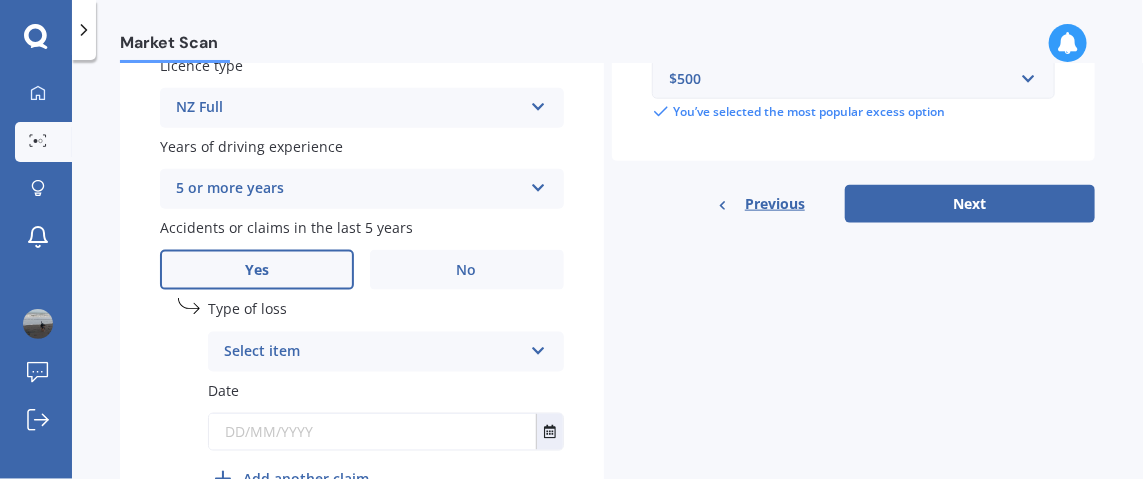 scroll, scrollTop: 895, scrollLeft: 0, axis: vertical 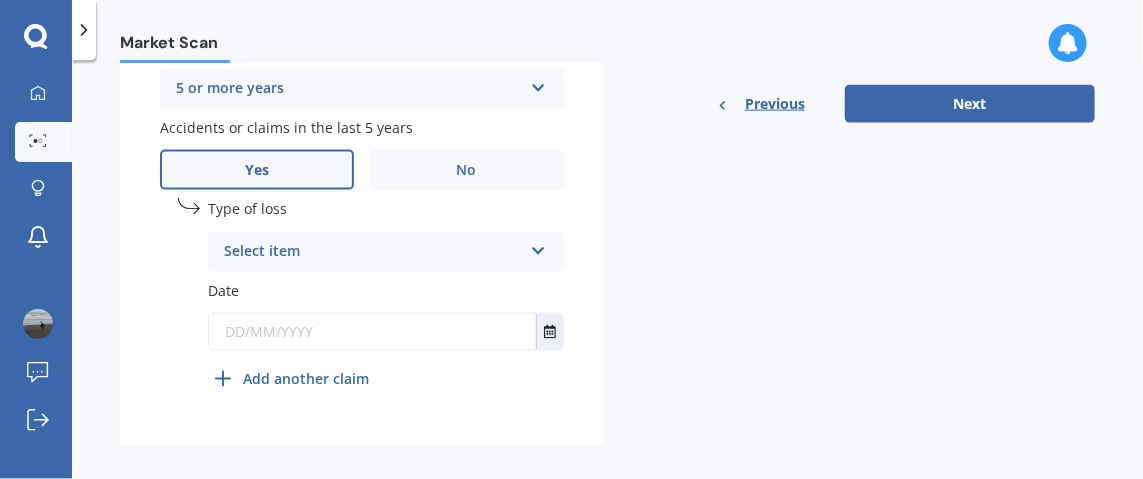 click at bounding box center (538, 247) 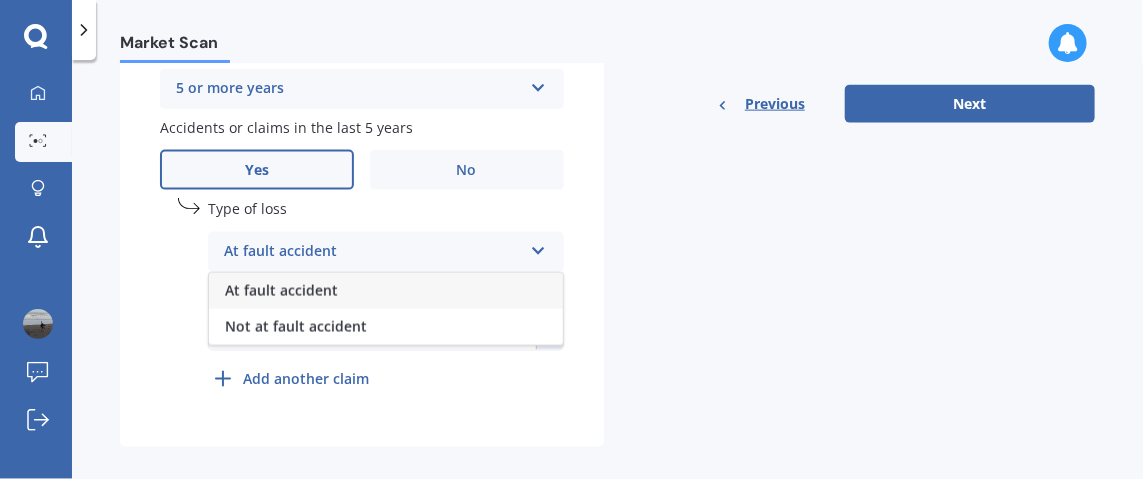 click on "At fault accident" at bounding box center [386, 291] 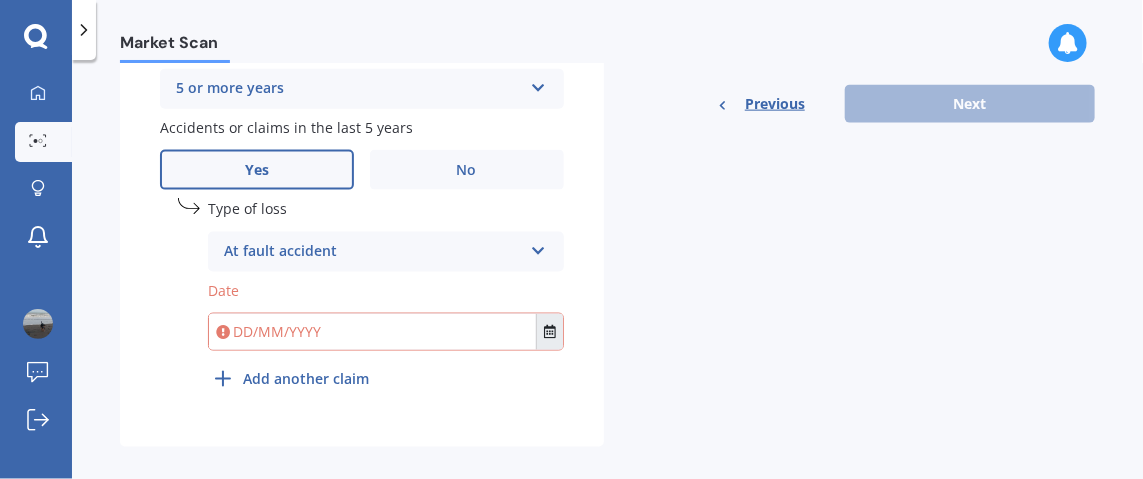click 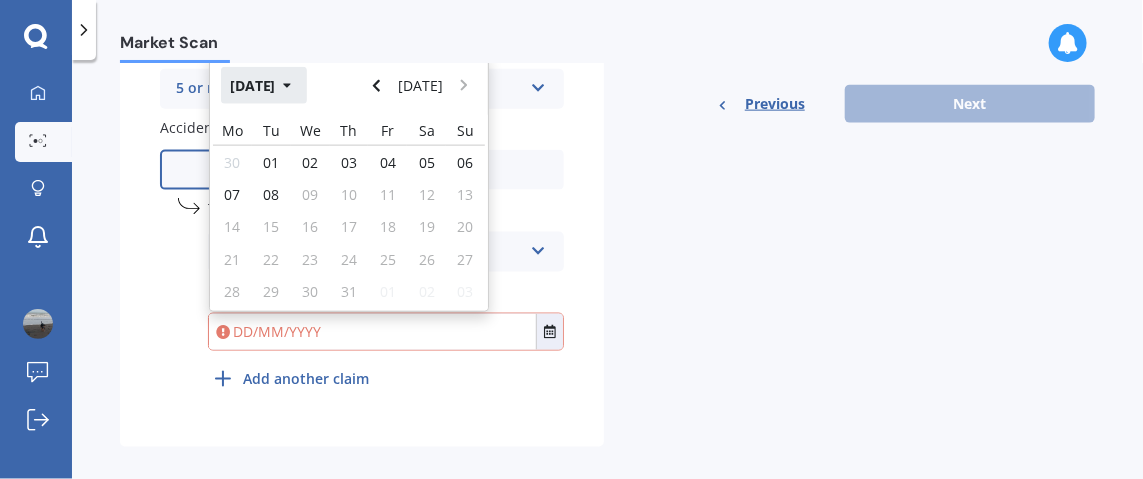 click 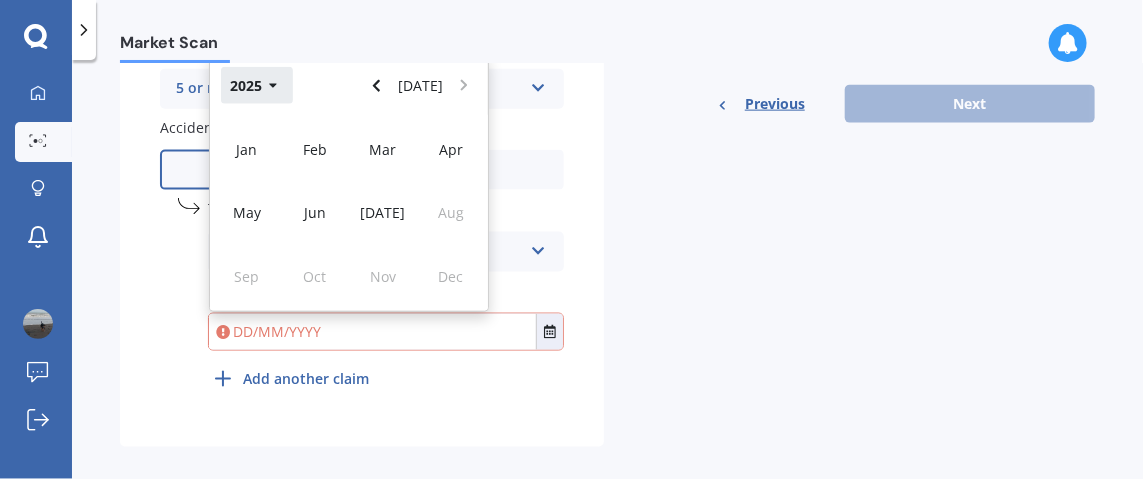 click 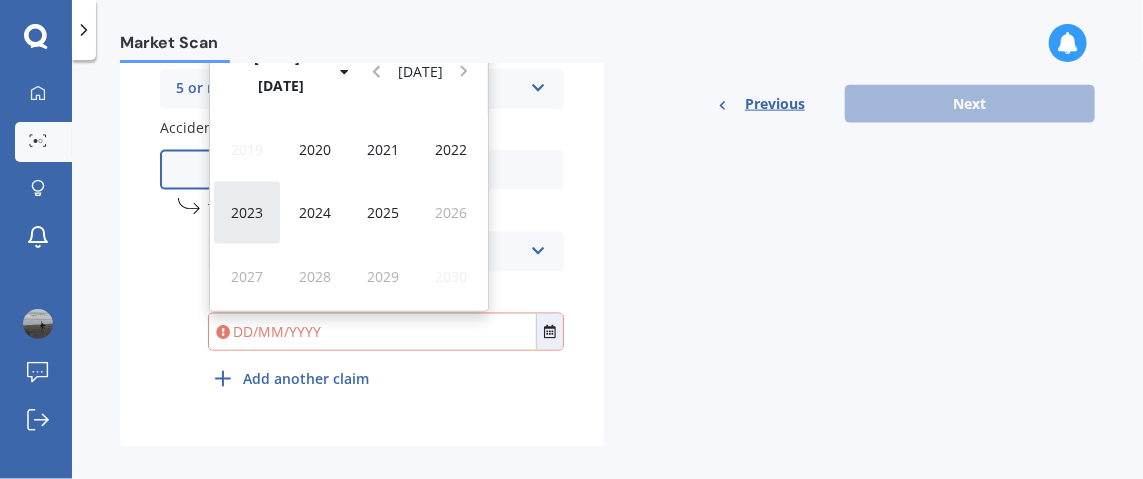 click on "2023" at bounding box center (247, 212) 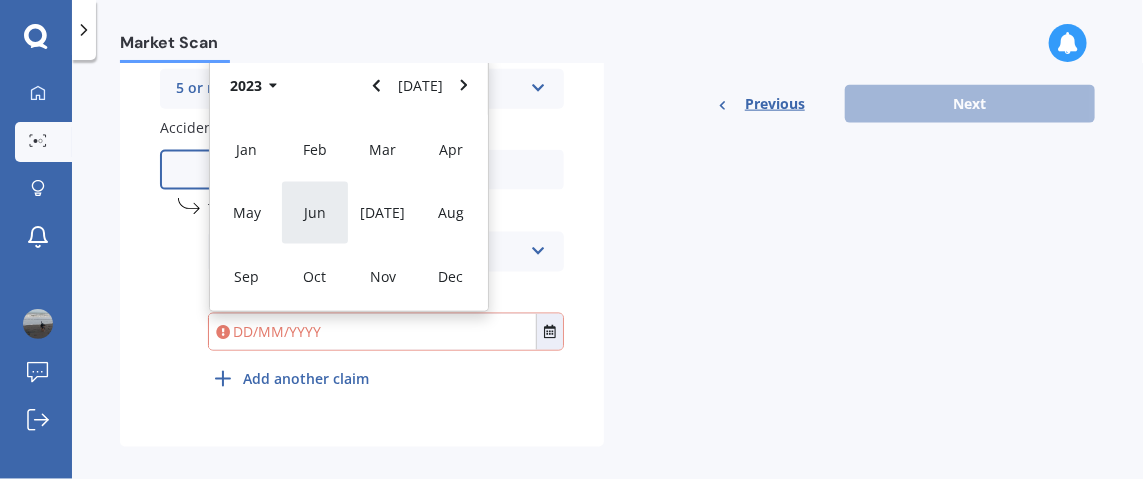 click on "Jun" at bounding box center (315, 212) 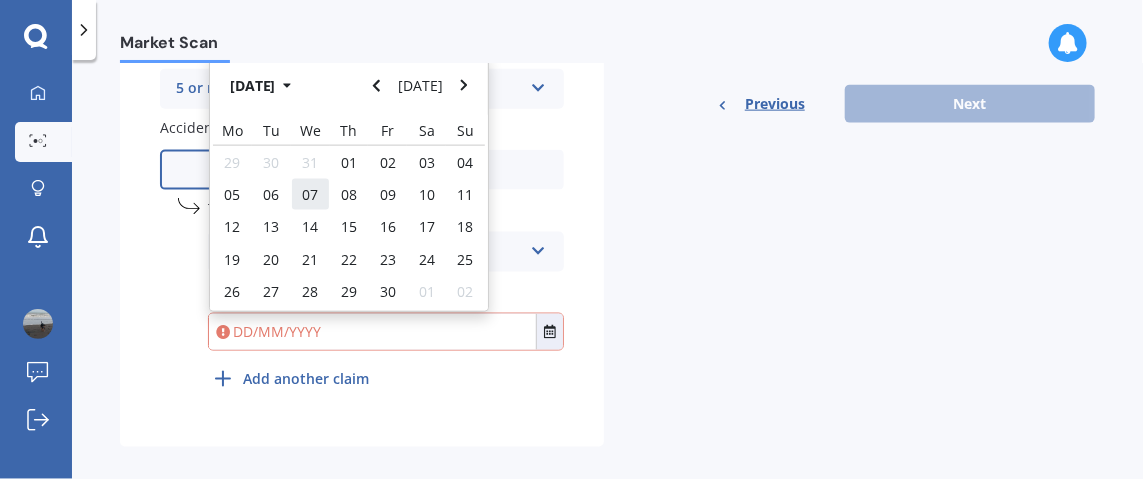click on "07" at bounding box center (310, 194) 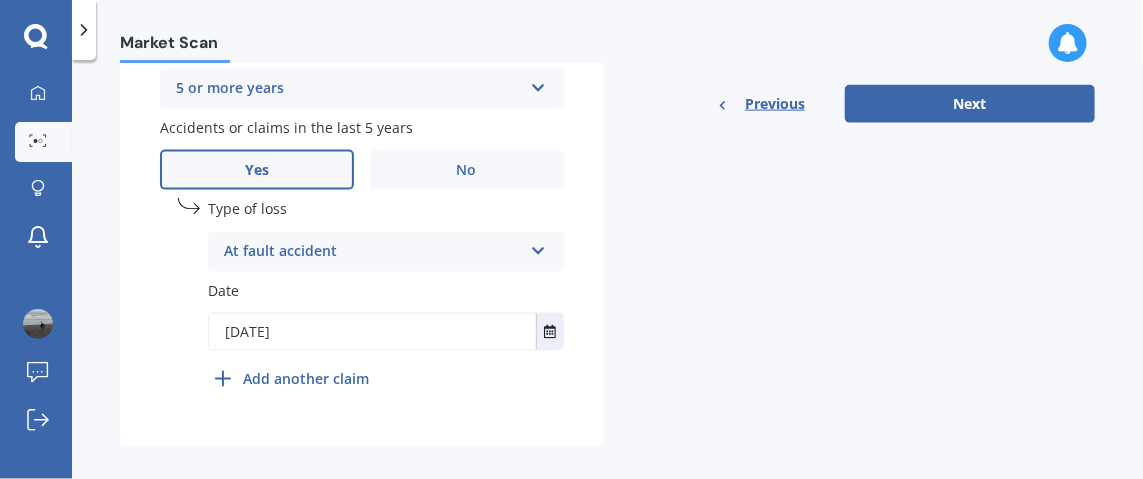 click on "Add another claim" at bounding box center [306, 378] 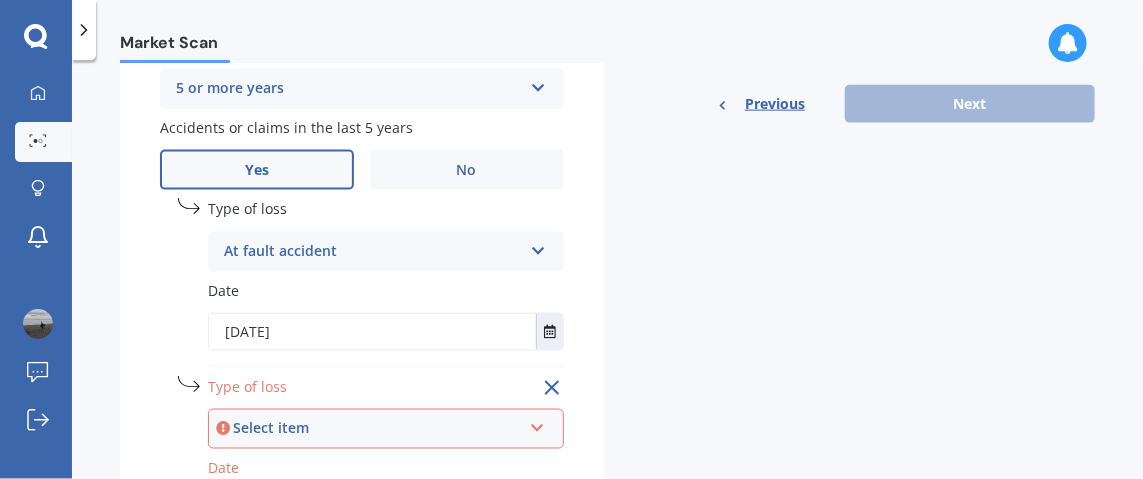 scroll, scrollTop: 995, scrollLeft: 0, axis: vertical 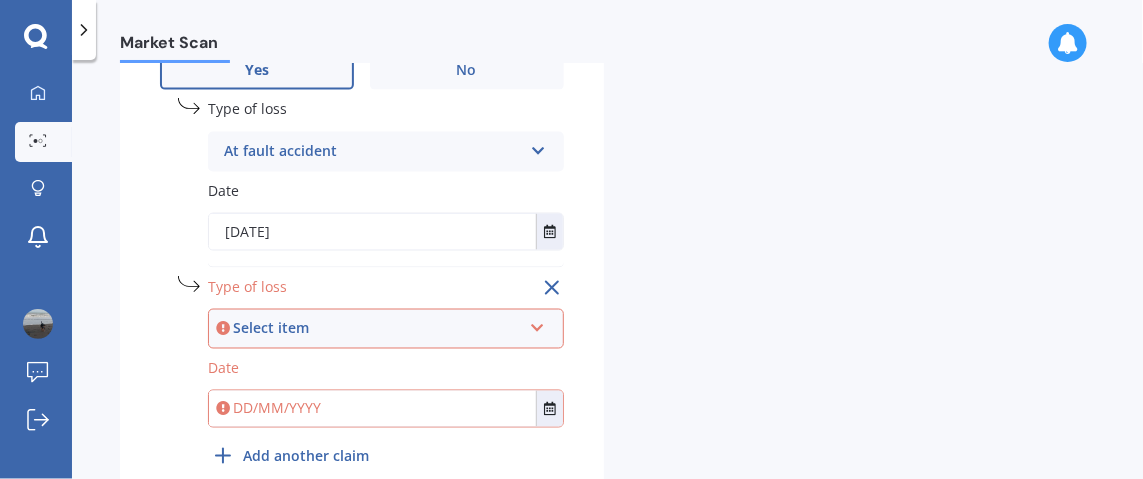 click at bounding box center (538, 147) 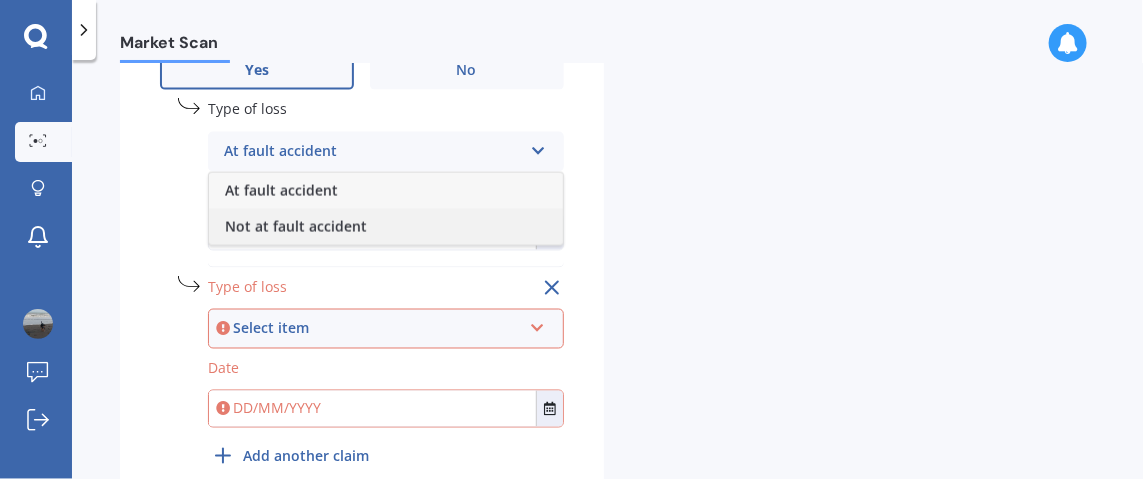 click on "Not at fault accident" at bounding box center [386, 227] 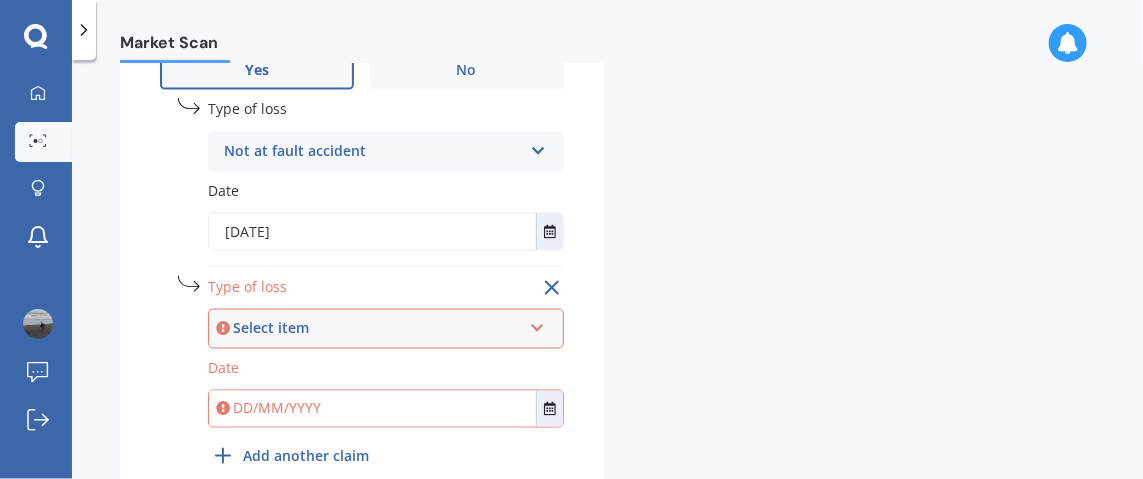 scroll, scrollTop: 1087, scrollLeft: 0, axis: vertical 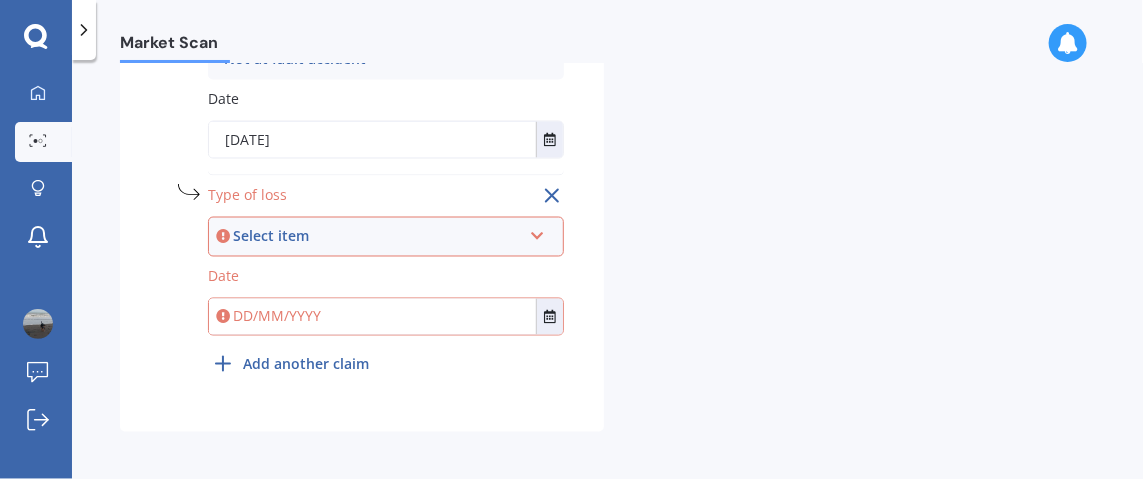 click at bounding box center (537, 233) 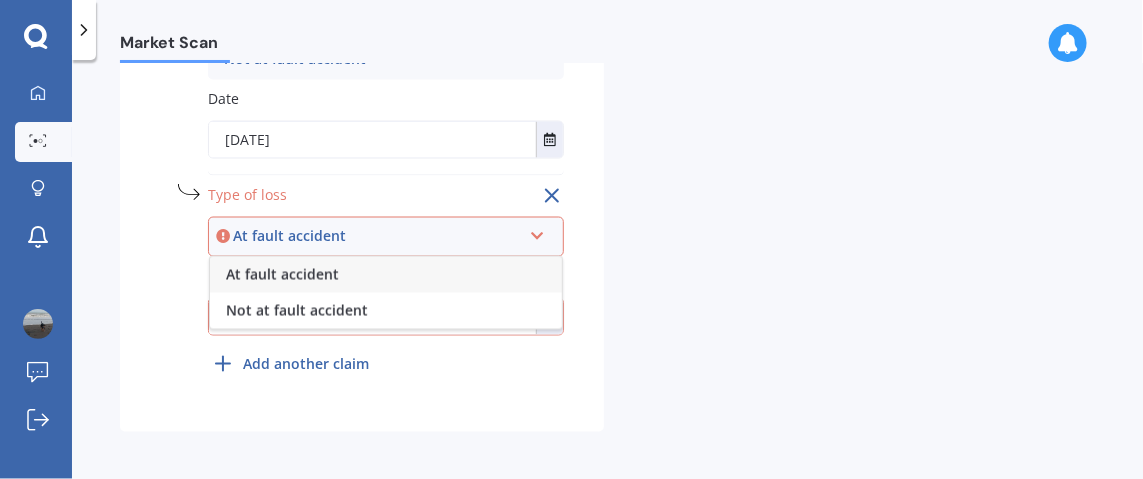 click on "At fault accident" at bounding box center [282, 274] 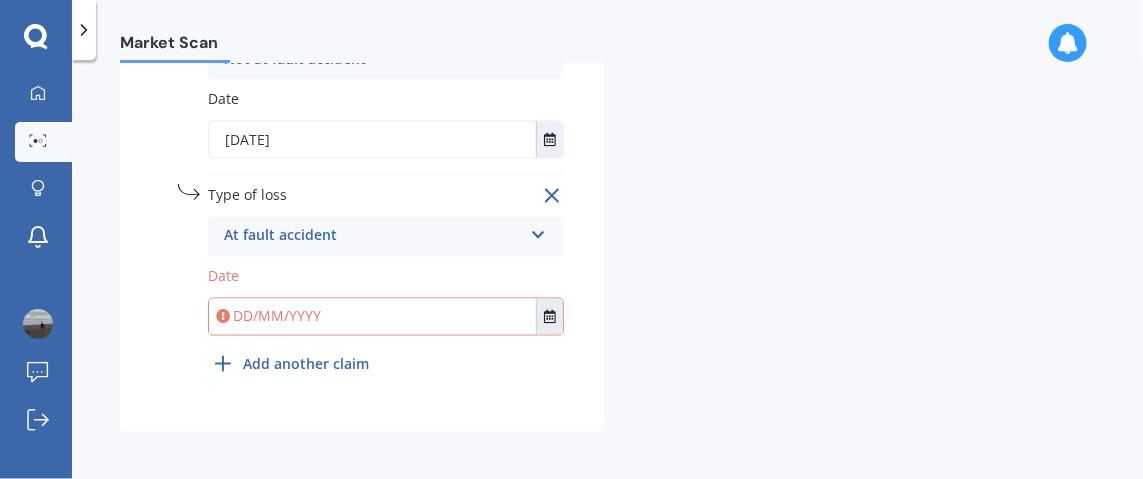 click 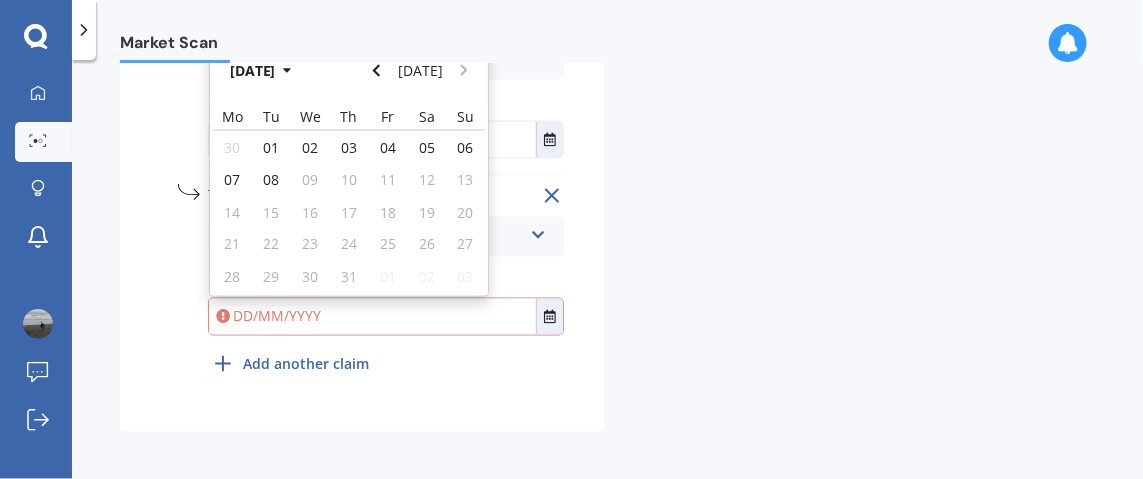 click on "Market Scan" at bounding box center (607, 32) 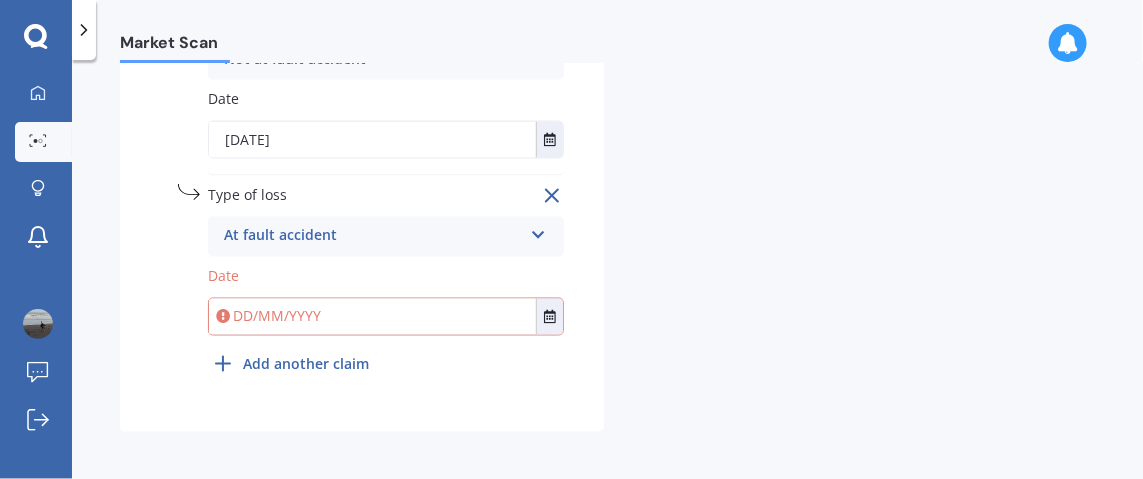 click at bounding box center (372, 317) 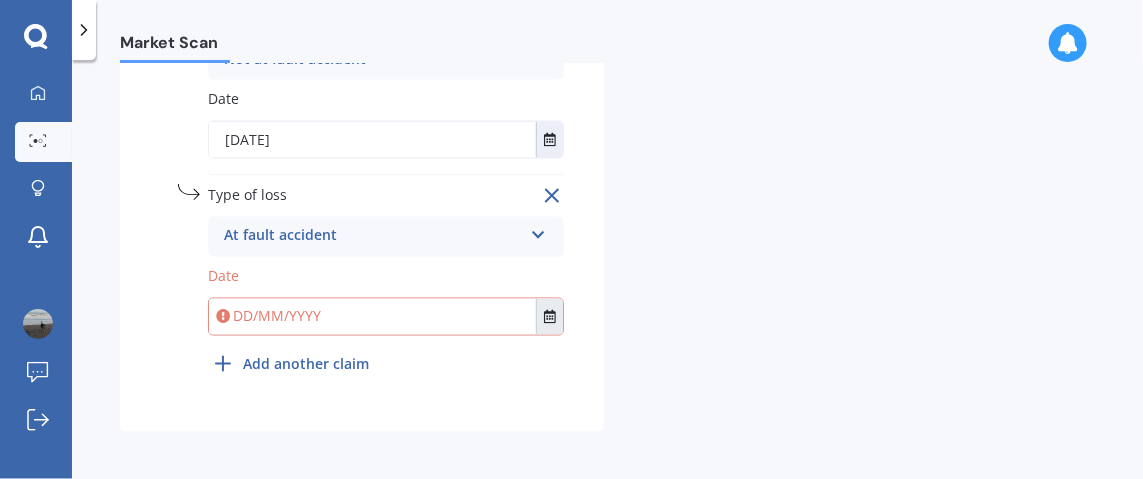 click 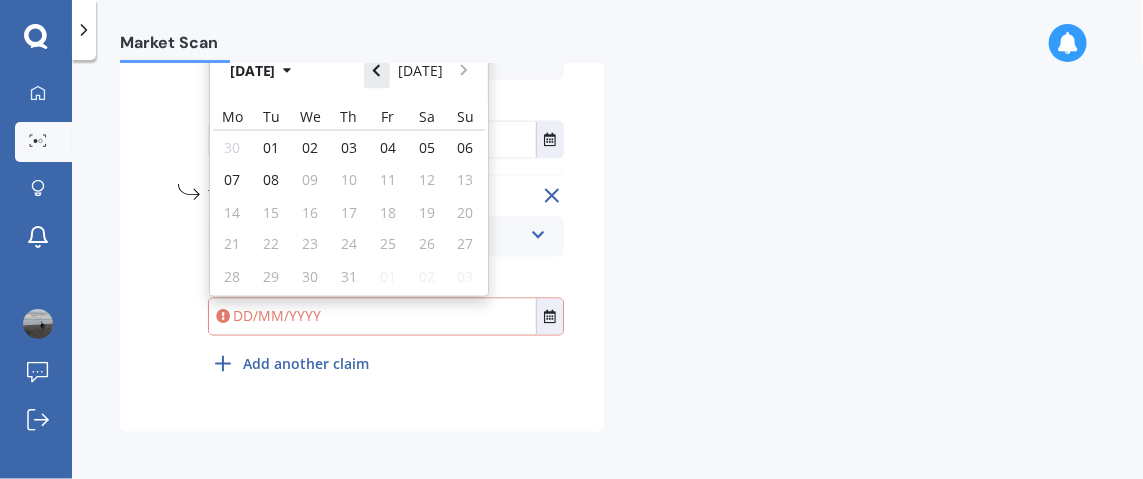 click 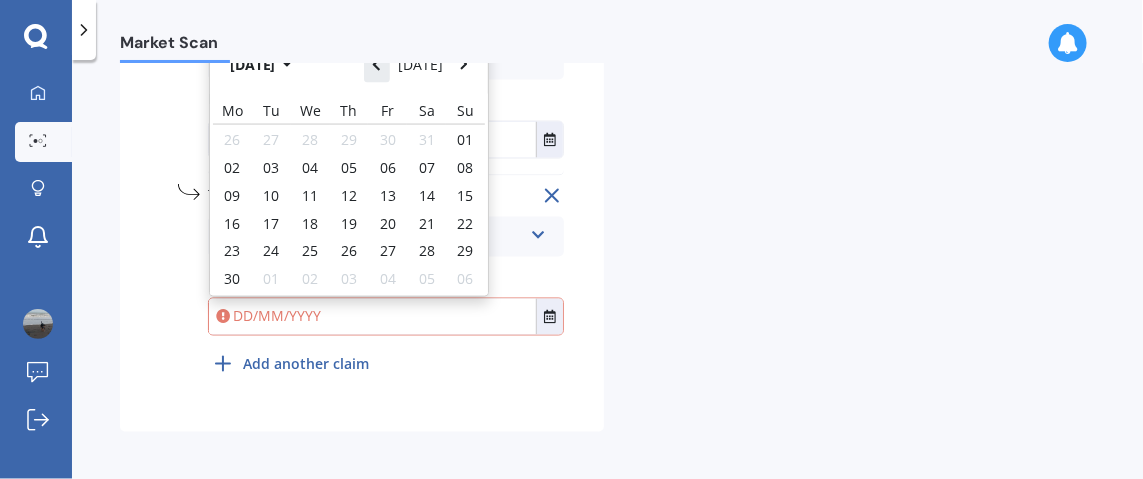 click 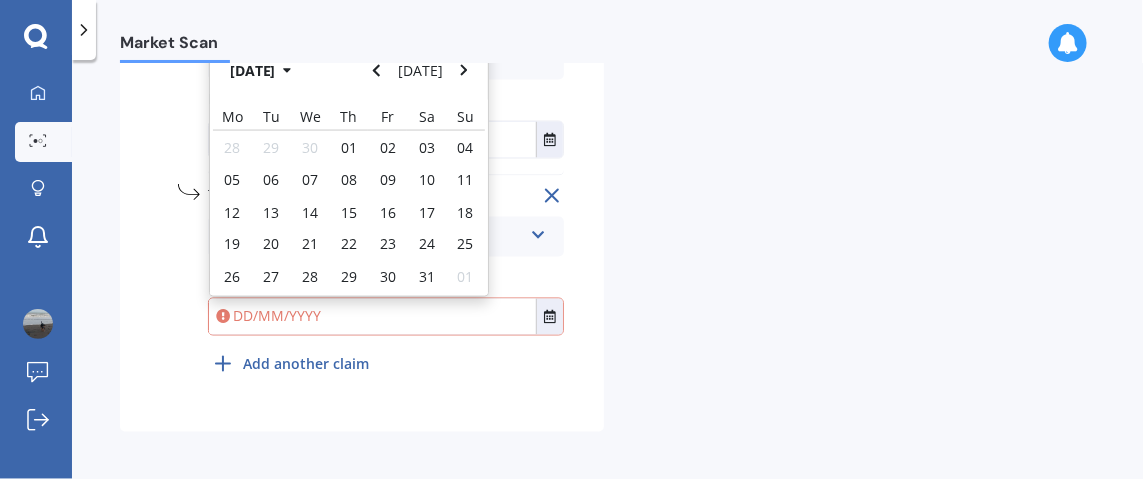 click at bounding box center [372, 317] 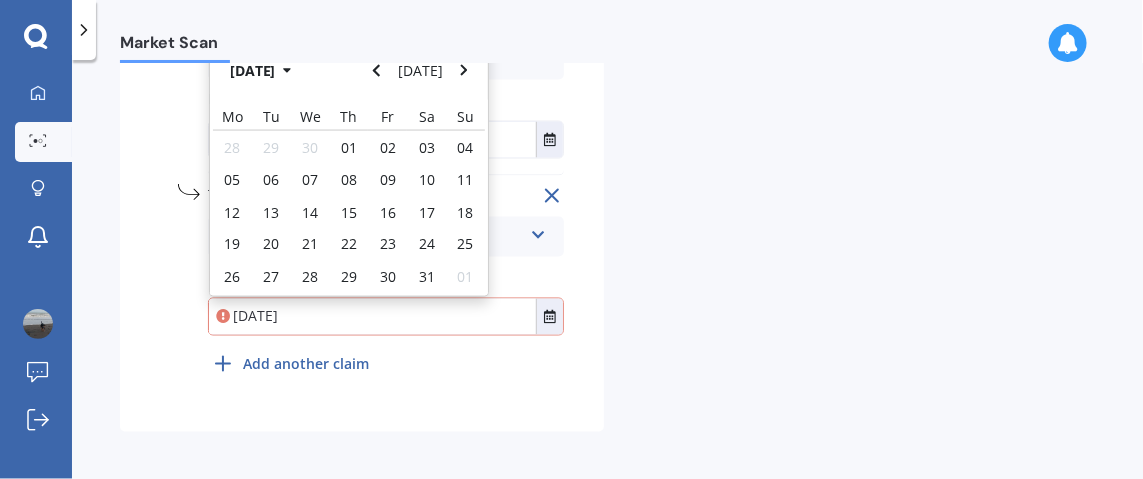 type on "[DATE]" 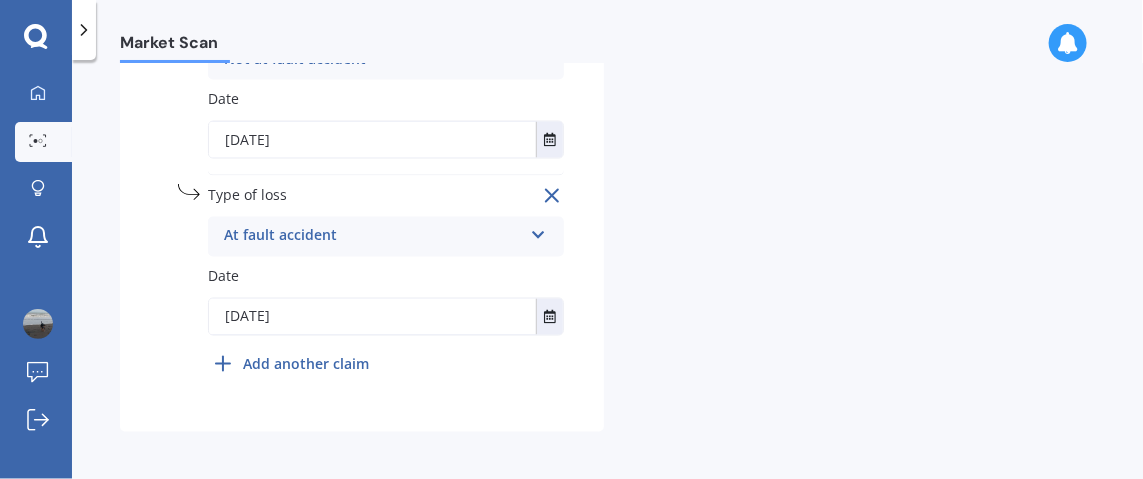 click on "undefined 2 Remove  Type of loss At fault accident At fault accident Not at fault accident Date [DATE] [DATE]   [DATE] Mo Tu We Th Fr Sa Su 28 29 30 01 02 03 04 05 06 07 08 09 10 11 12 13 14 15 16 17 18 19 20 21 22 23 24 25 26 27 28 29 30 31 01 Remove" at bounding box center [386, 284] 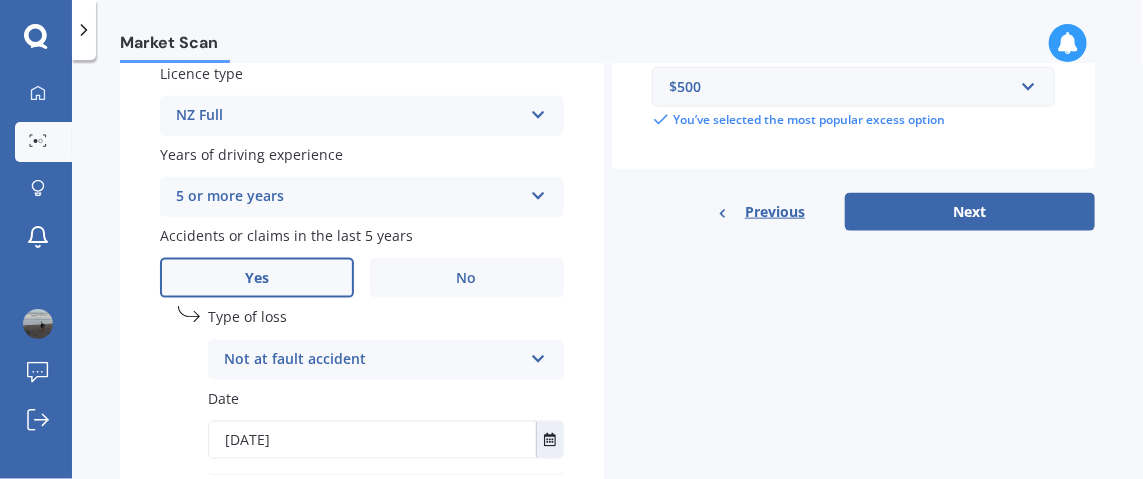 scroll, scrollTop: 687, scrollLeft: 0, axis: vertical 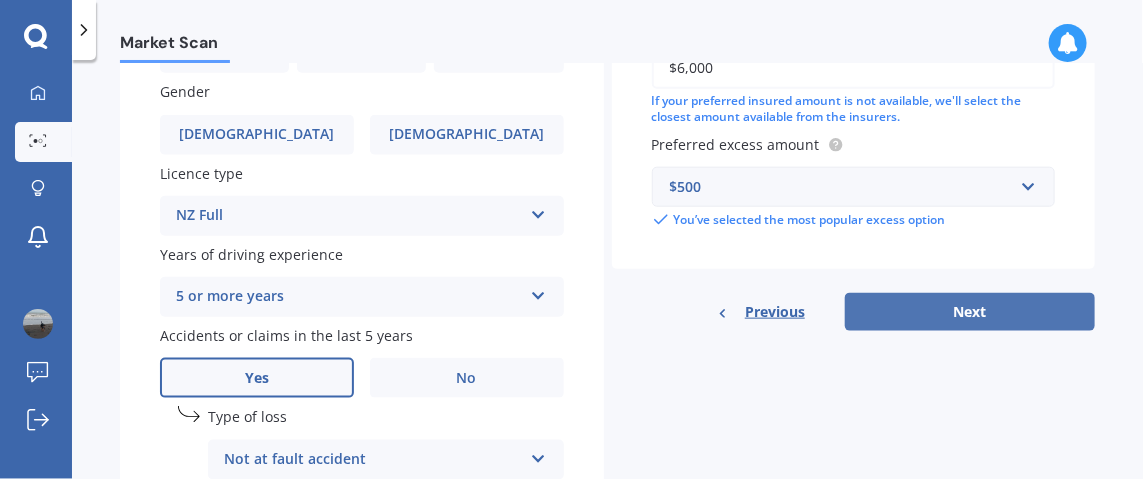 click on "Next" at bounding box center (970, 312) 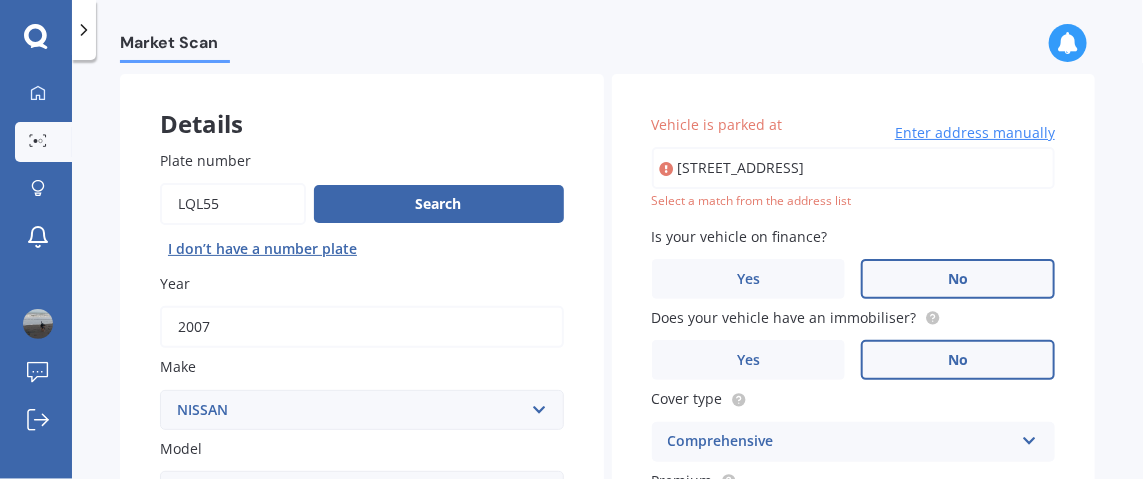 scroll, scrollTop: 0, scrollLeft: 0, axis: both 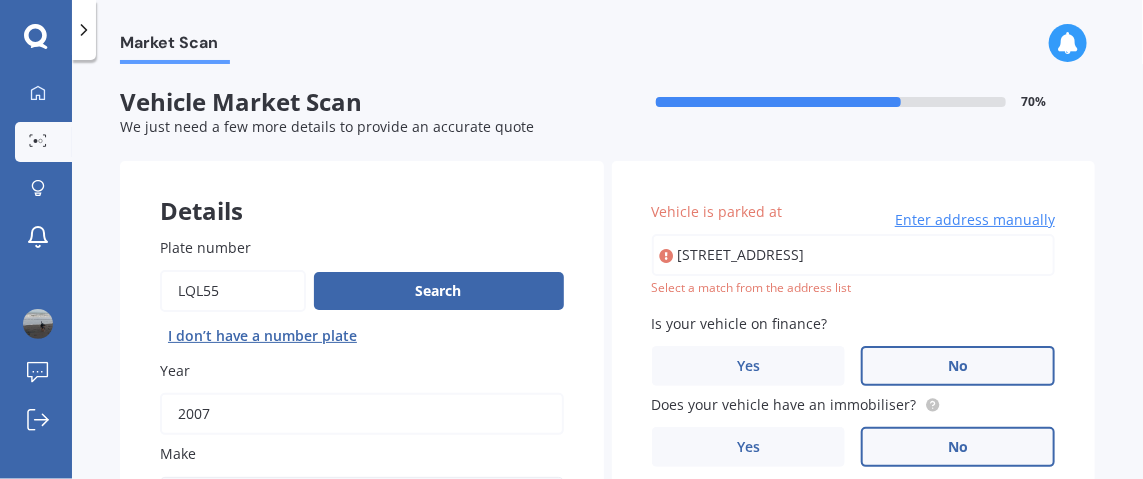 click on "[STREET_ADDRESS]" at bounding box center [854, 255] 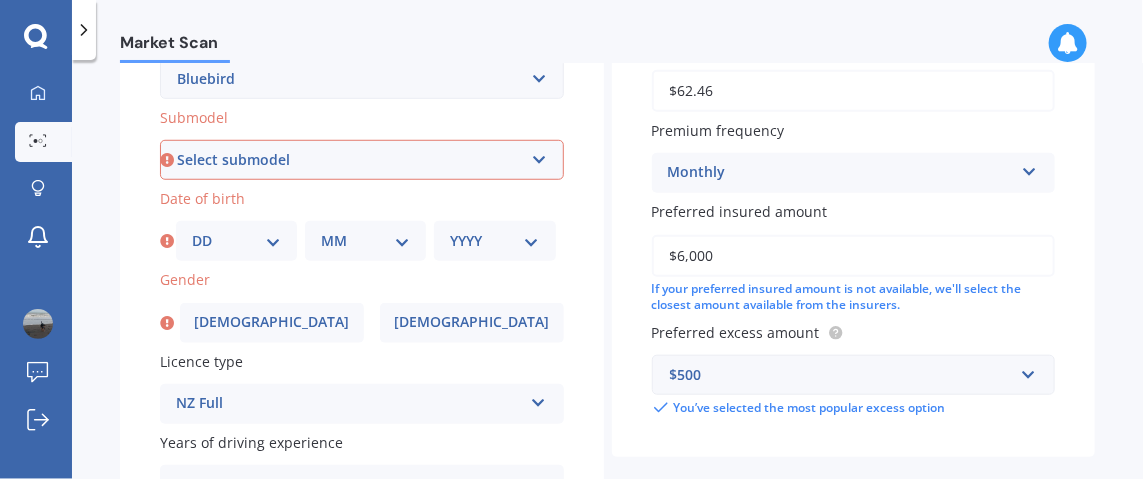 scroll, scrollTop: 300, scrollLeft: 0, axis: vertical 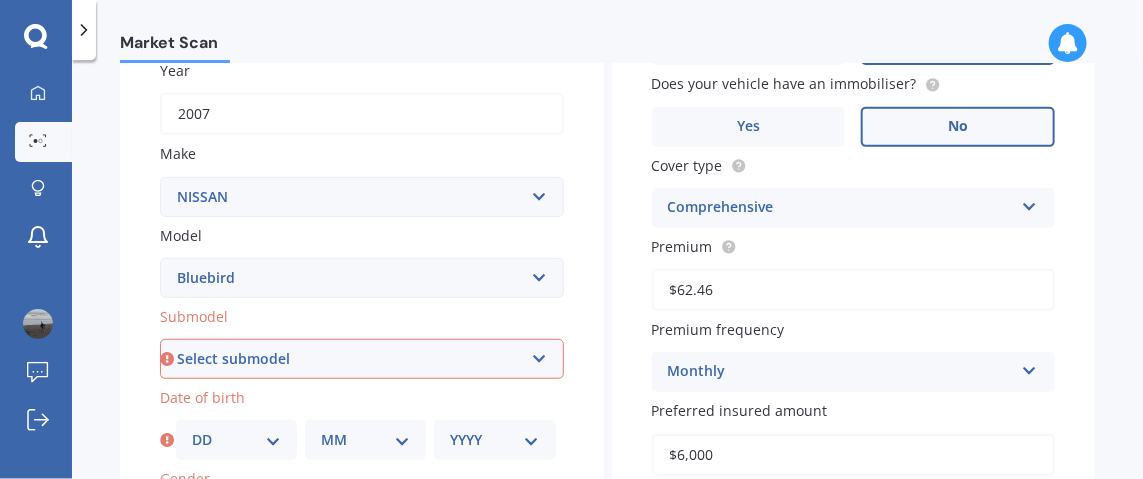 click on "Select submodel (All other) 1.8 2 ARX Attessa SSS Diesel SSS" at bounding box center (362, 359) 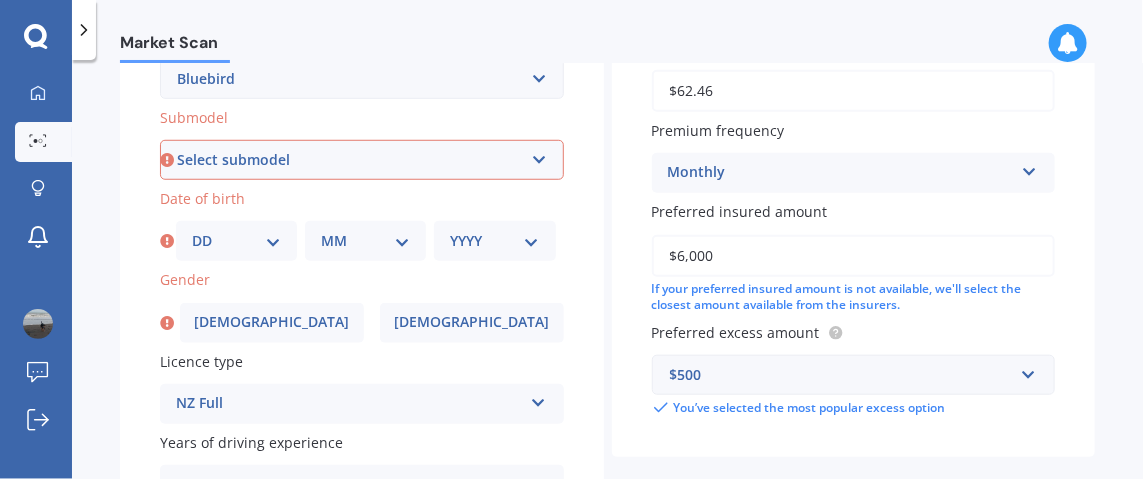 scroll, scrollTop: 399, scrollLeft: 0, axis: vertical 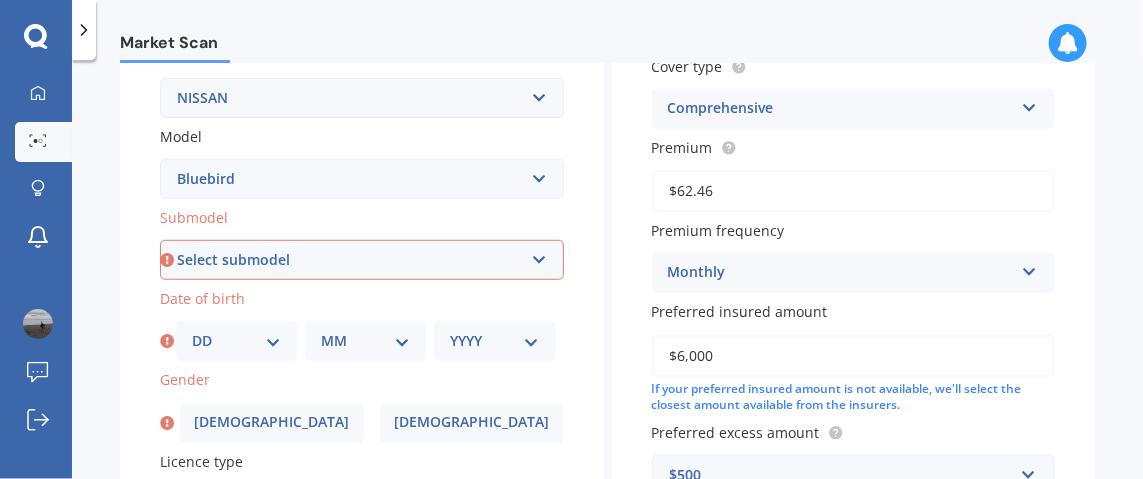 click on "Select submodel (All other) 1.8 2 ARX Attessa SSS Diesel SSS" at bounding box center (362, 260) 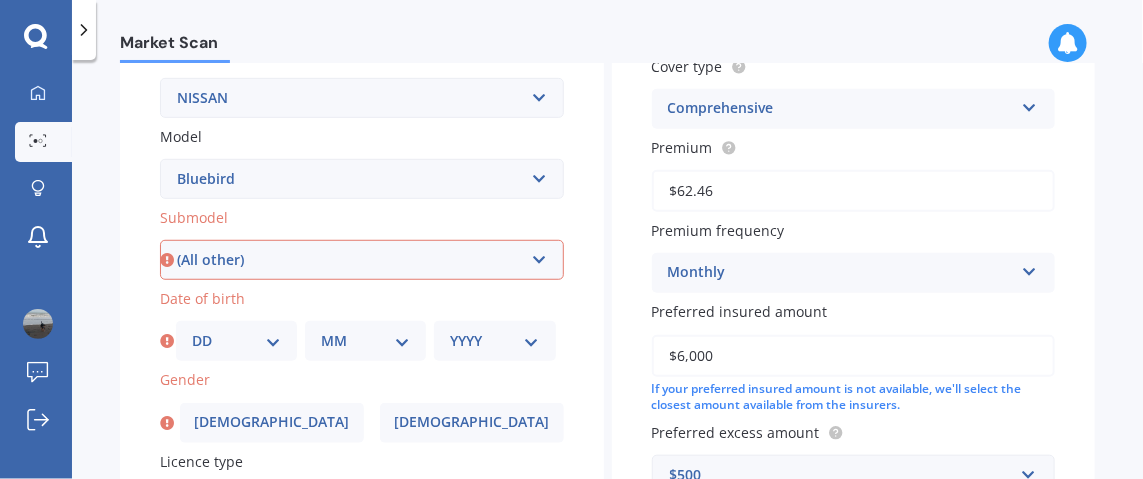 click on "Select submodel (All other) 1.8 2 ARX Attessa SSS Diesel SSS" at bounding box center [362, 260] 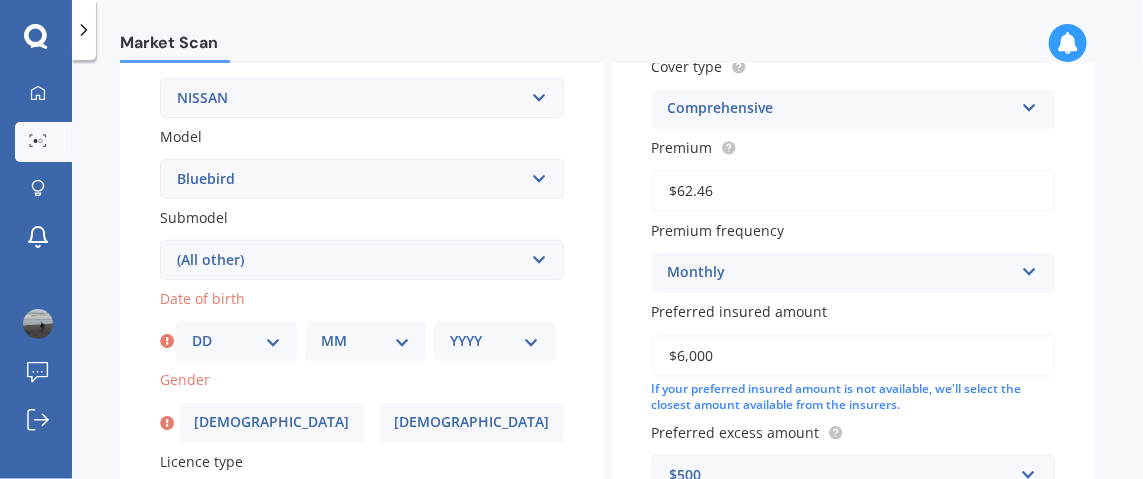 click on "Select submodel (All other) 1.8 2 ARX Attessa SSS Diesel SSS" at bounding box center (362, 260) 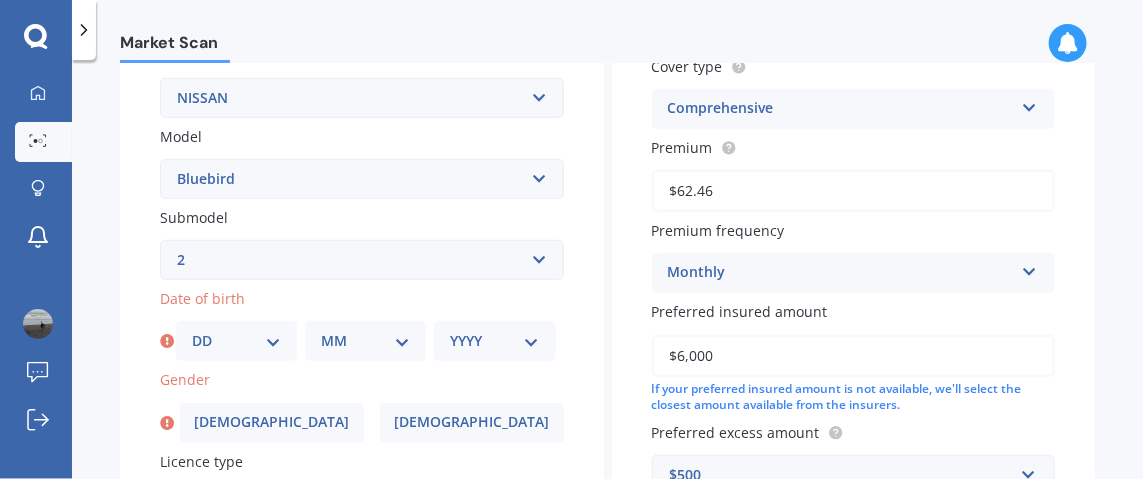 click on "Select submodel (All other) 1.8 2 ARX Attessa SSS Diesel SSS" at bounding box center [362, 260] 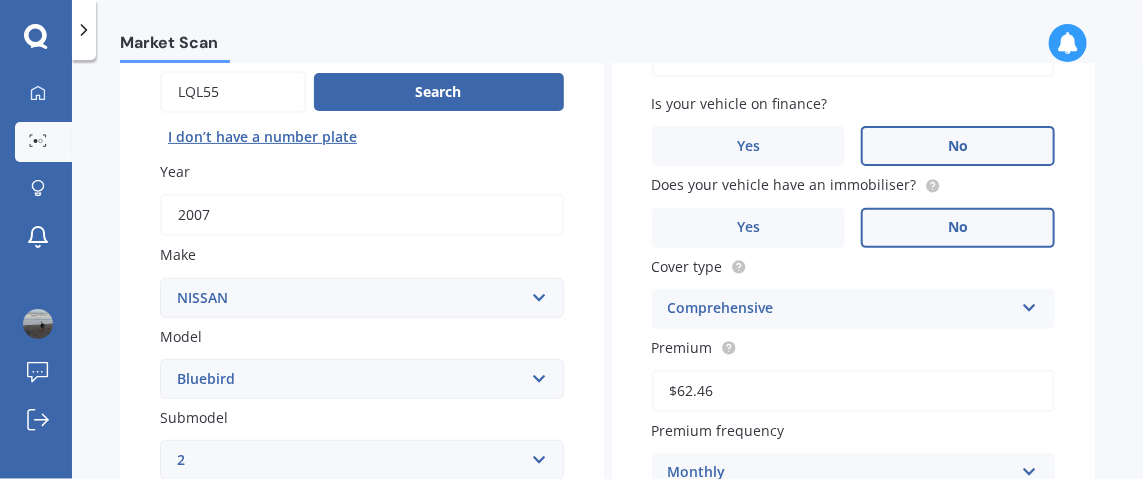 click on "Select model 1200 180SX 200SX 300ZX 350Z 370Z Ad Altima ARIYA Atlas Avenir Basarra Bluebird Caball Cabstar Camino Caravan [PERSON_NAME] Cefiro Cima Civillian Condor Crew Cube Datsun DAYZ Dualis e-NV200 ElGrand Expert Fairlady Figaro [PERSON_NAME] GTR Homy Infiniti Juke Kicks Lafesta Largo Latio Laurel Leaf Leopard Liberty [PERSON_NAME] March Maxima Micra Mistral Murano Navara Navara DX Note Note Turbo NV NV100 NV350 NX Pao Pathfinder Patrol Prairie Presage Presea Primastar Primera Pulsar Qashqai Regulus Rnessa S-Cargo Safari Sakura Sentra [PERSON_NAME] Stagea Sunny Sylphy [PERSON_NAME] Tiida [PERSON_NAME] Titan Urvan Vanette Wingroad X-Trail Z" at bounding box center (362, 379) 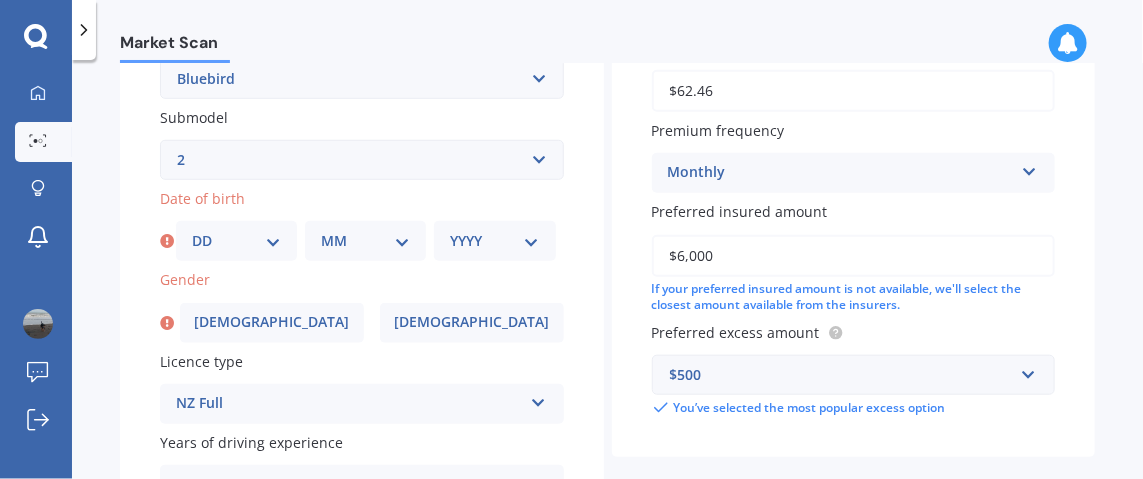 scroll, scrollTop: 600, scrollLeft: 0, axis: vertical 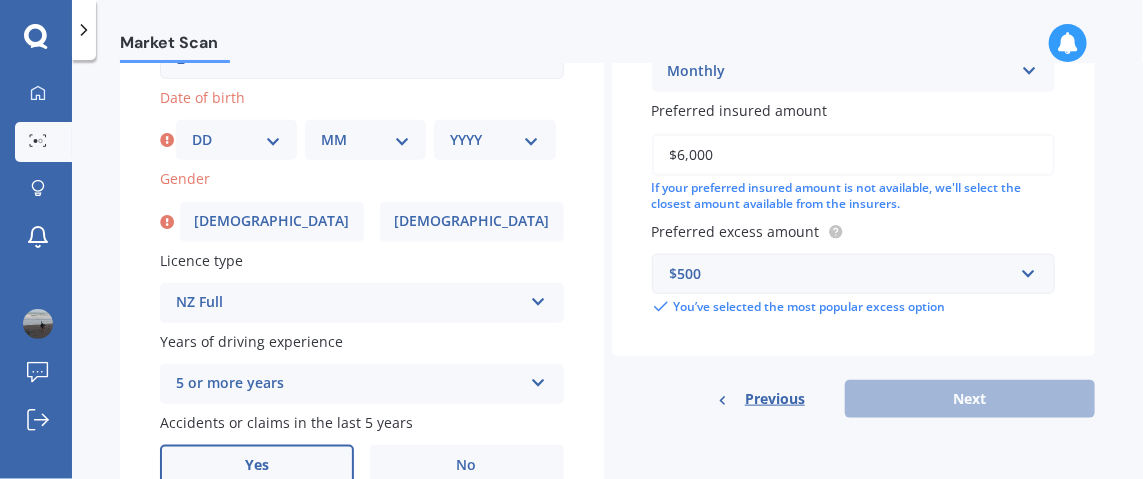 click on "DD 01 02 03 04 05 06 07 08 09 10 11 12 13 14 15 16 17 18 19 20 21 22 23 24 25 26 27 28 29 30 31" at bounding box center [236, 140] 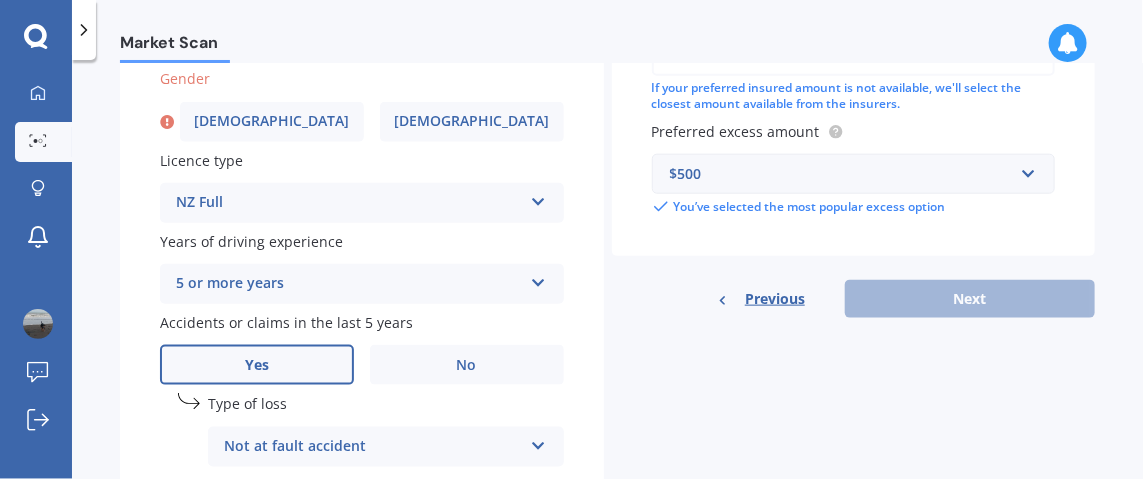 scroll, scrollTop: 499, scrollLeft: 0, axis: vertical 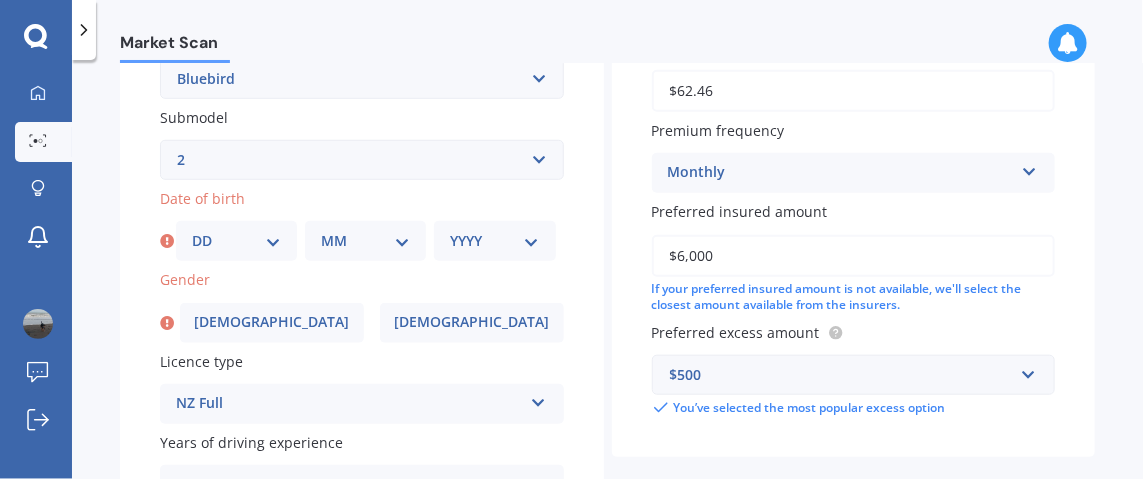 click on "DD 01 02 03 04 05 06 07 08 09 10 11 12 13 14 15 16 17 18 19 20 21 22 23 24 25 26 27 28 29 30 31" at bounding box center (236, 241) 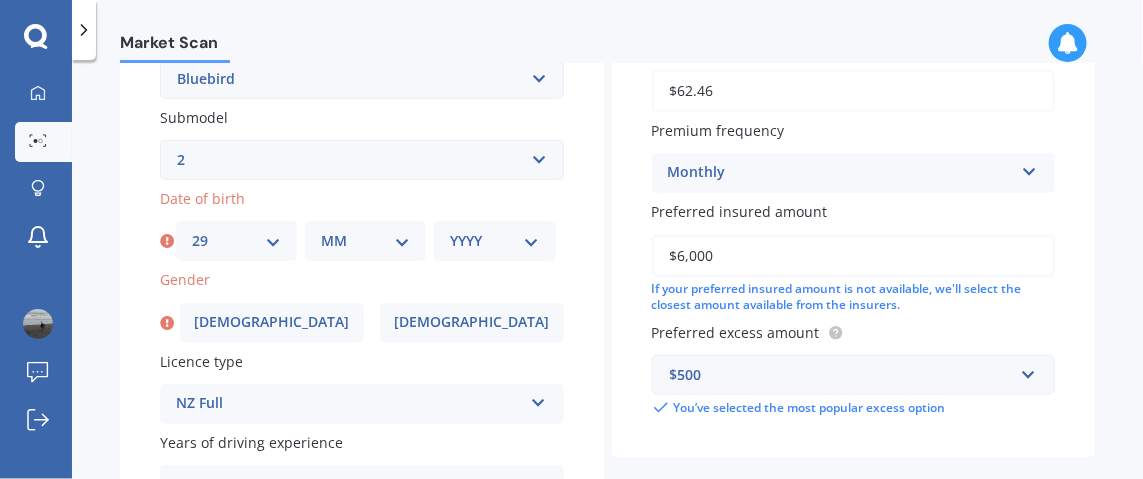 click on "MM 01 02 03 04 05 06 07 08 09 10 11 12" at bounding box center [365, 241] 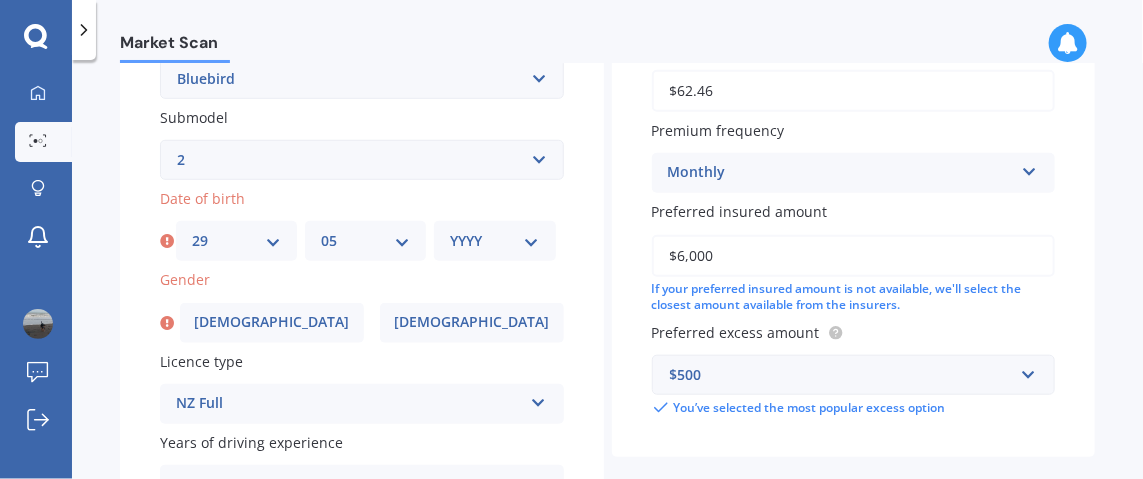 click on "YYYY 2025 2024 2023 2022 2021 2020 2019 2018 2017 2016 2015 2014 2013 2012 2011 2010 2009 2008 2007 2006 2005 2004 2003 2002 2001 2000 1999 1998 1997 1996 1995 1994 1993 1992 1991 1990 1989 1988 1987 1986 1985 1984 1983 1982 1981 1980 1979 1978 1977 1976 1975 1974 1973 1972 1971 1970 1969 1968 1967 1966 1965 1964 1963 1962 1961 1960 1959 1958 1957 1956 1955 1954 1953 1952 1951 1950 1949 1948 1947 1946 1945 1944 1943 1942 1941 1940 1939 1938 1937 1936 1935 1934 1933 1932 1931 1930 1929 1928 1927 1926" at bounding box center (494, 241) 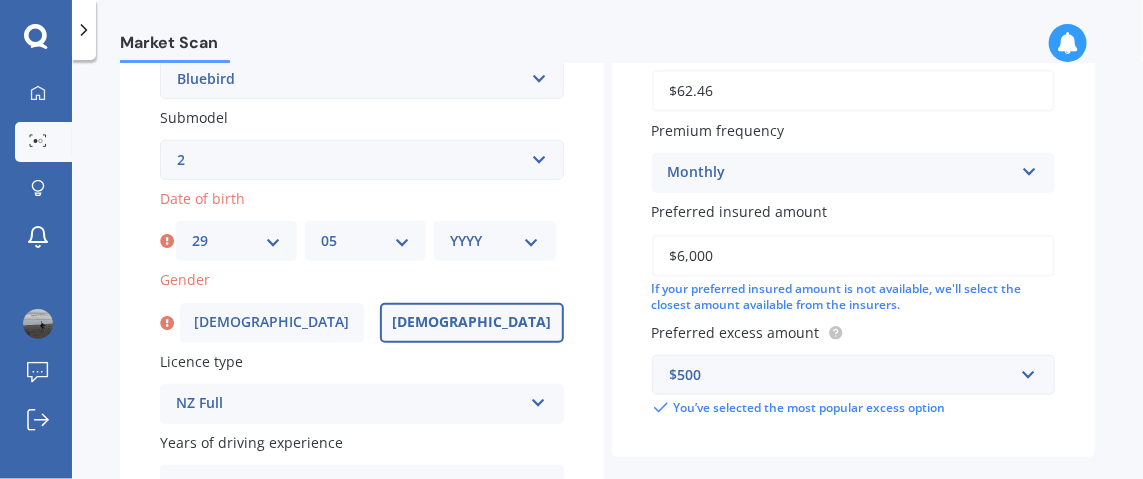 select on "1961" 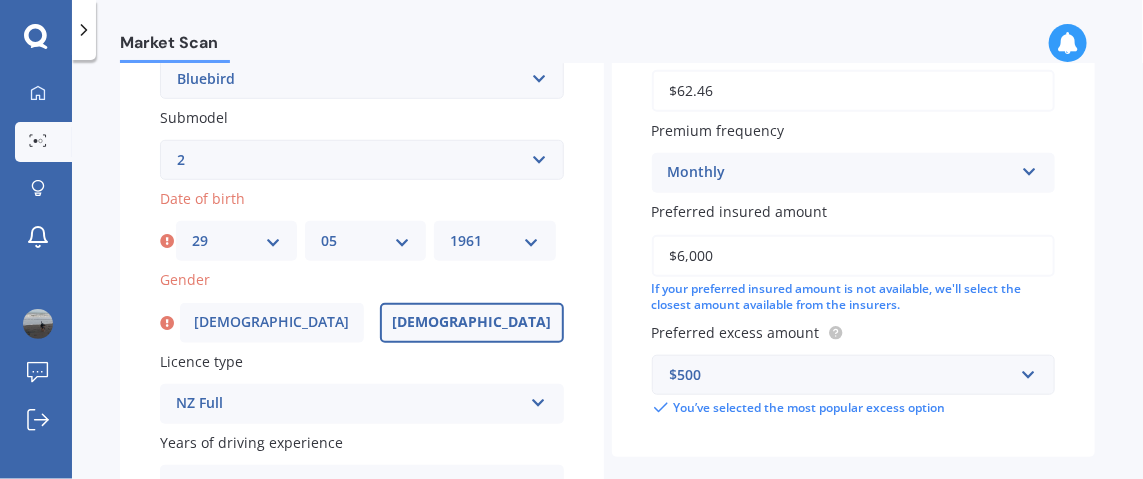 click on "[DEMOGRAPHIC_DATA]" at bounding box center (472, 323) 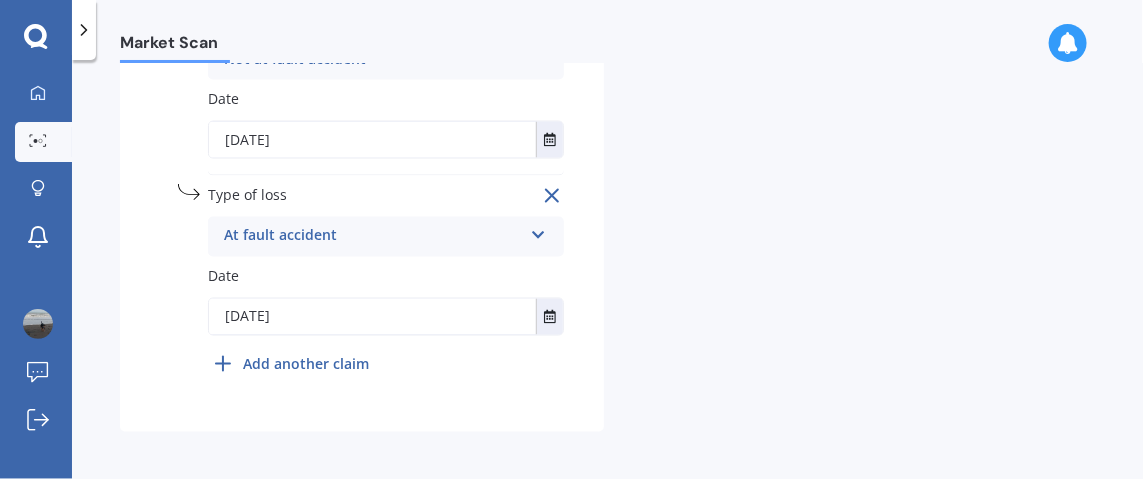scroll, scrollTop: 687, scrollLeft: 0, axis: vertical 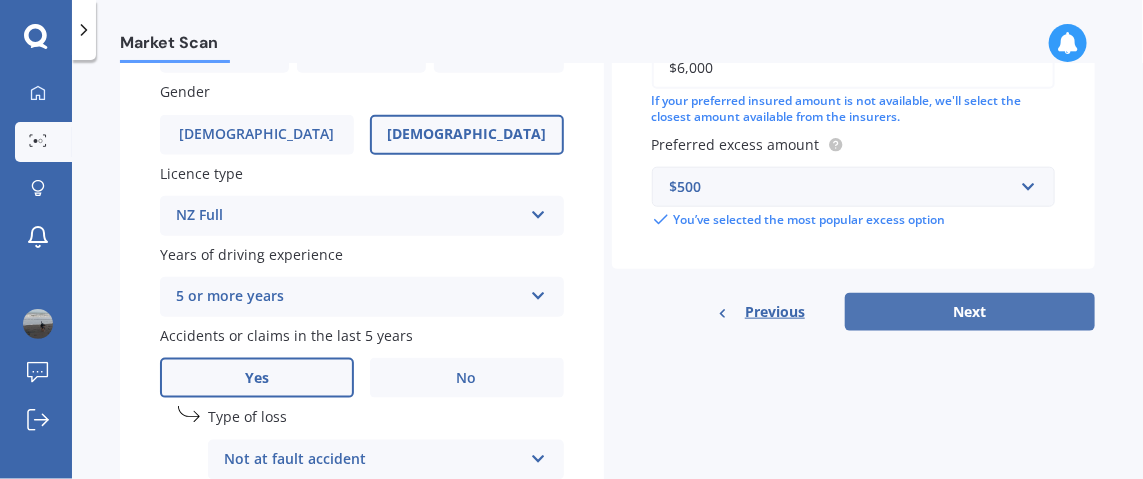 click on "Next" at bounding box center (970, 312) 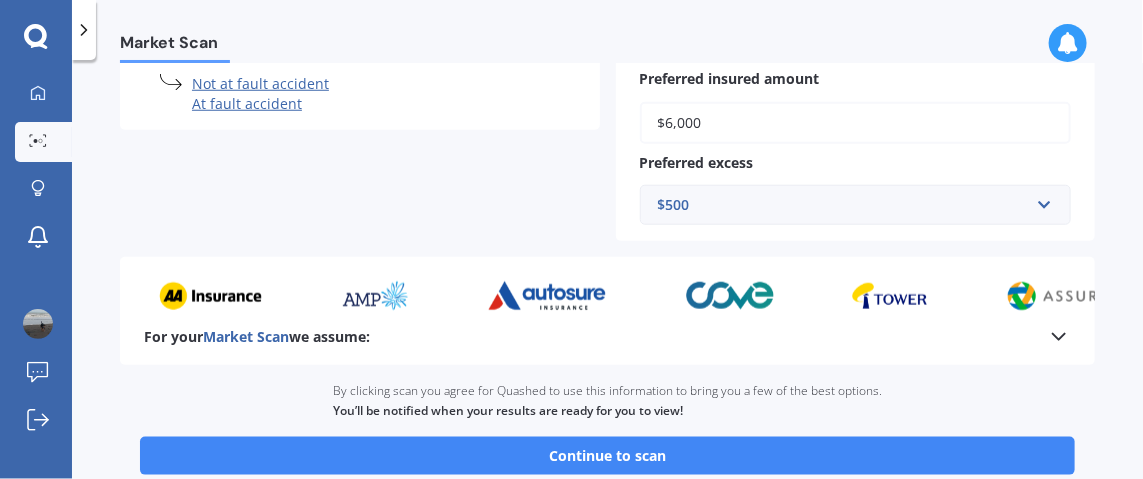 scroll, scrollTop: 700, scrollLeft: 0, axis: vertical 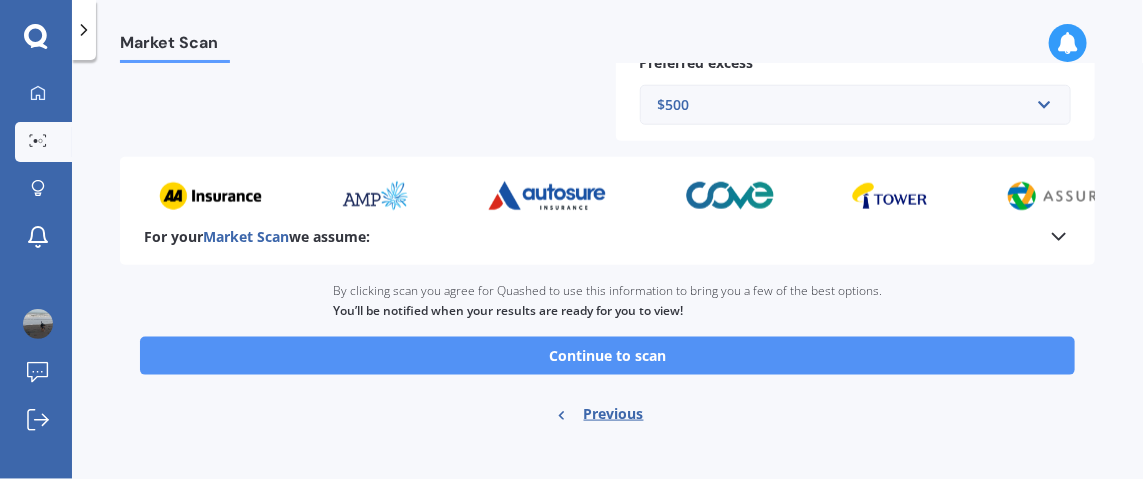 click on "Continue to scan" at bounding box center (607, 356) 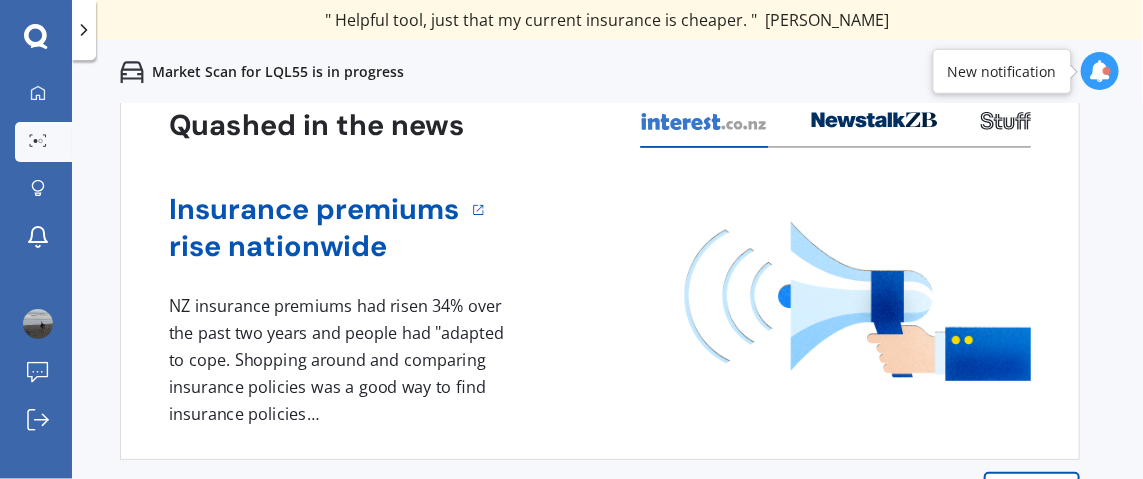 scroll, scrollTop: 151, scrollLeft: 0, axis: vertical 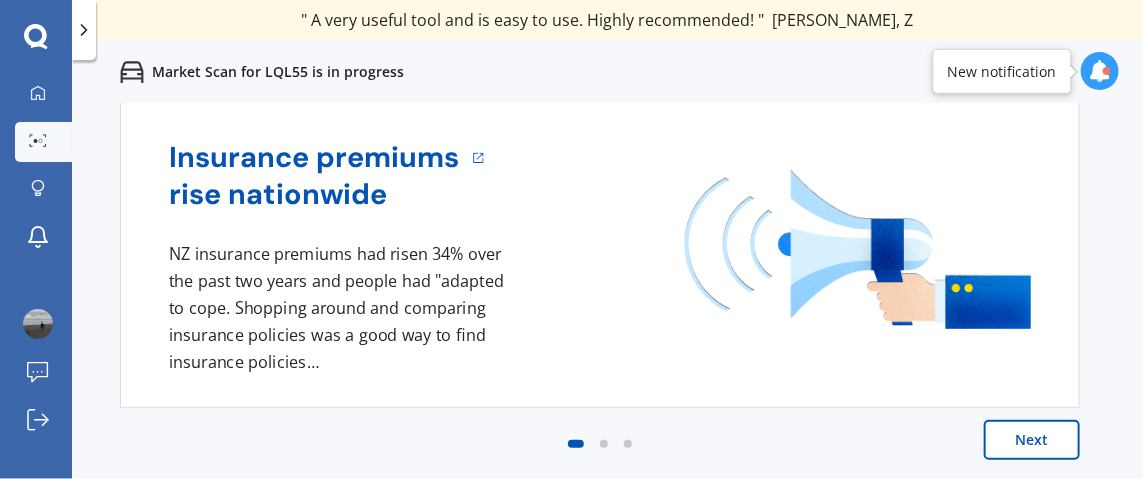 click on "Next" at bounding box center (1032, 440) 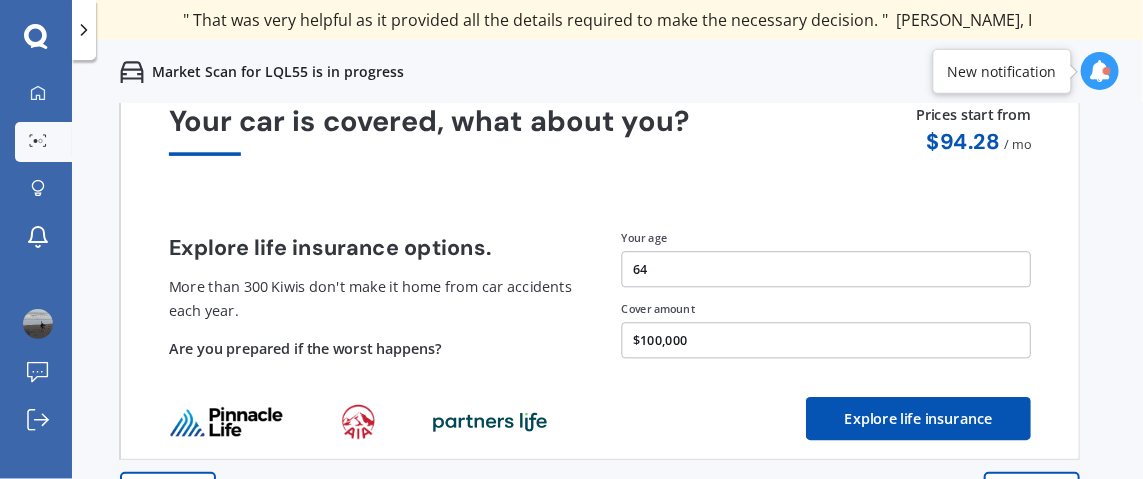 scroll, scrollTop: 151, scrollLeft: 0, axis: vertical 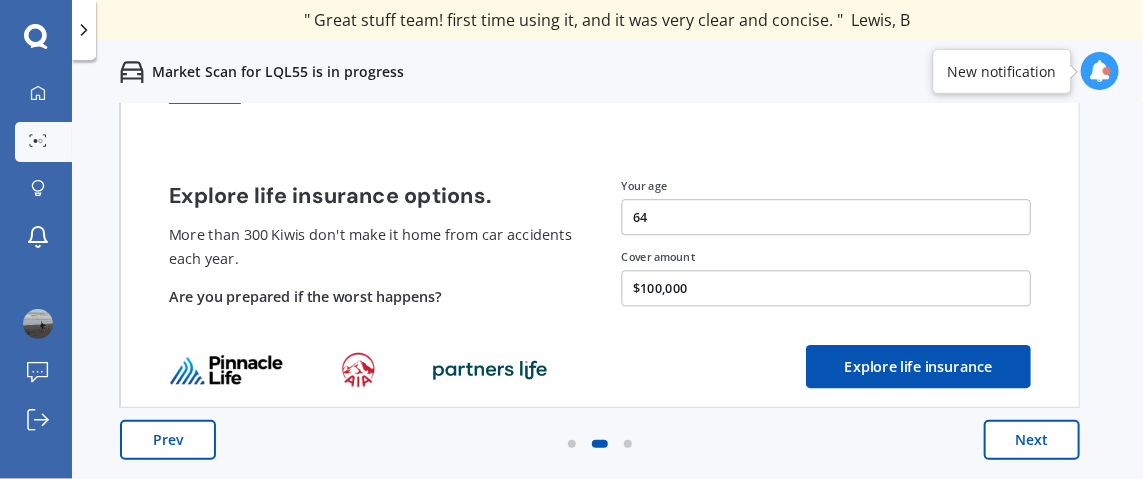 click on "Explore life insurance" at bounding box center [918, 366] 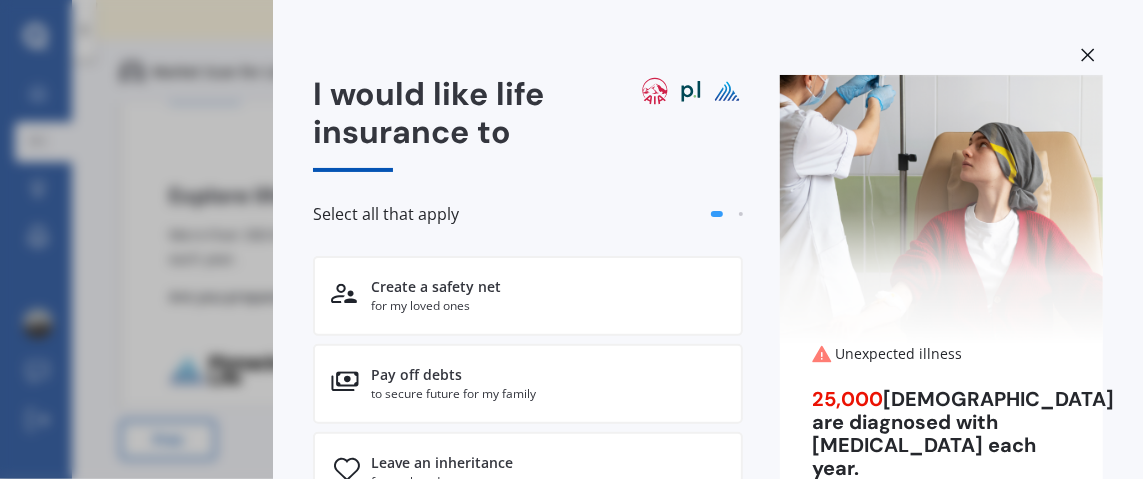 scroll, scrollTop: 0, scrollLeft: 0, axis: both 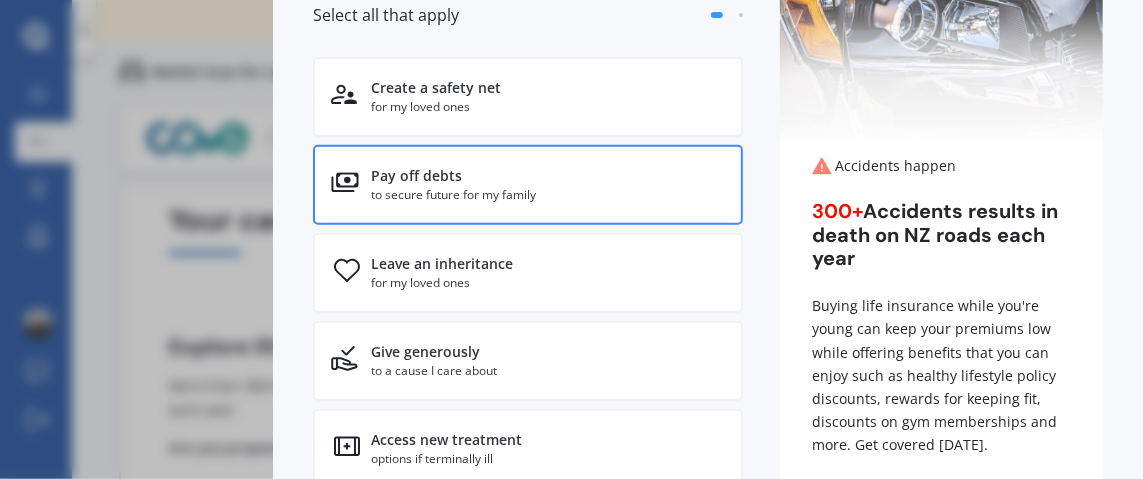 click on "to secure future for my family" at bounding box center (453, 195) 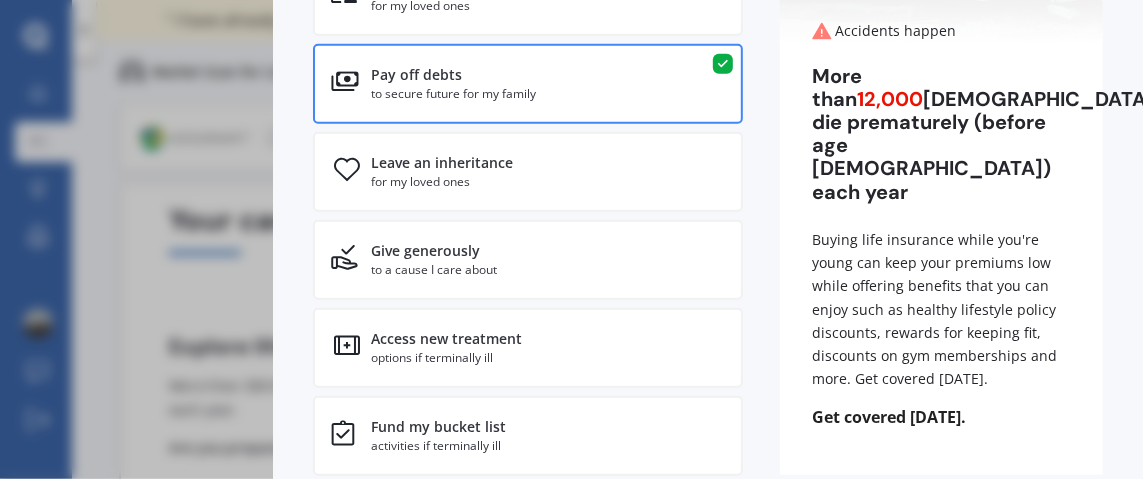 scroll, scrollTop: 399, scrollLeft: 0, axis: vertical 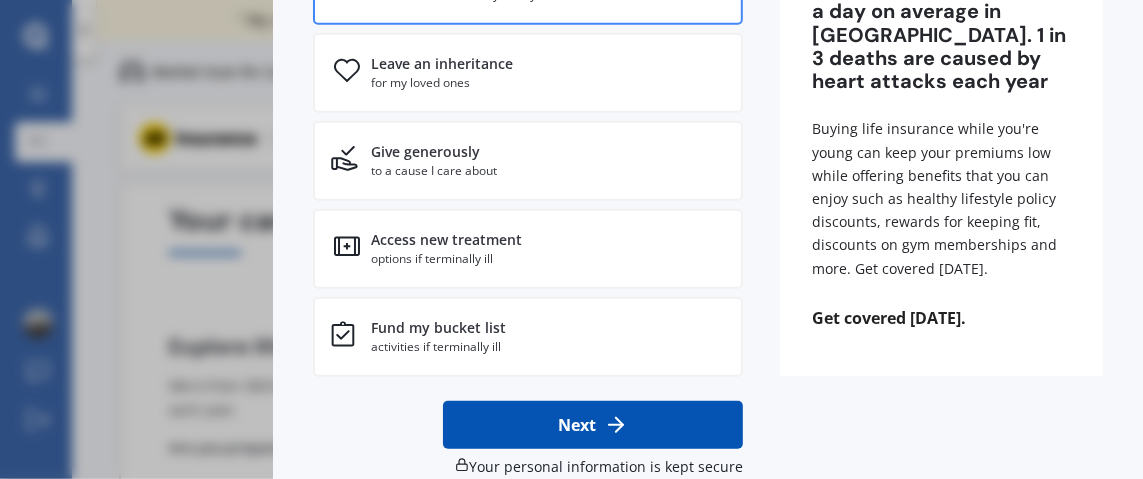 click 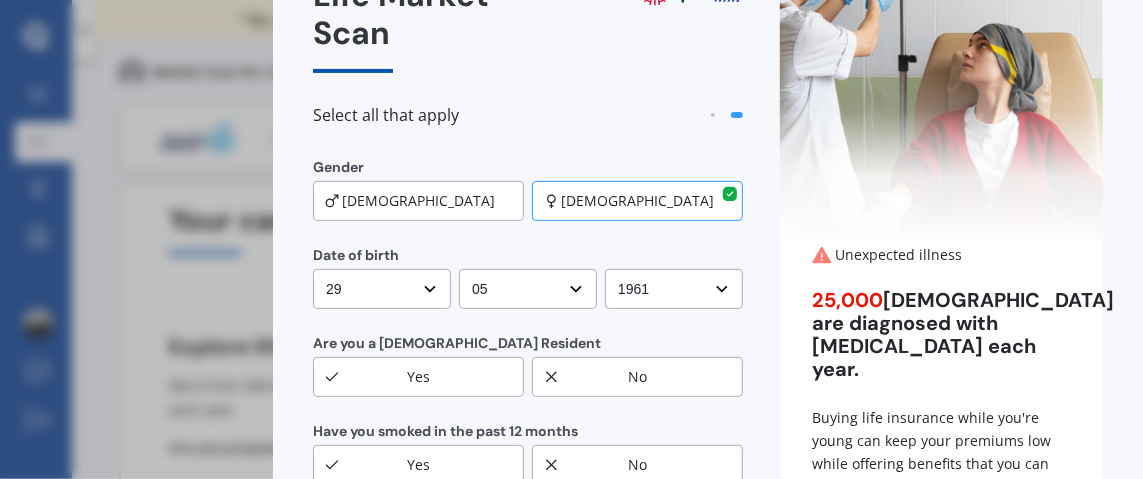 scroll, scrollTop: 0, scrollLeft: 0, axis: both 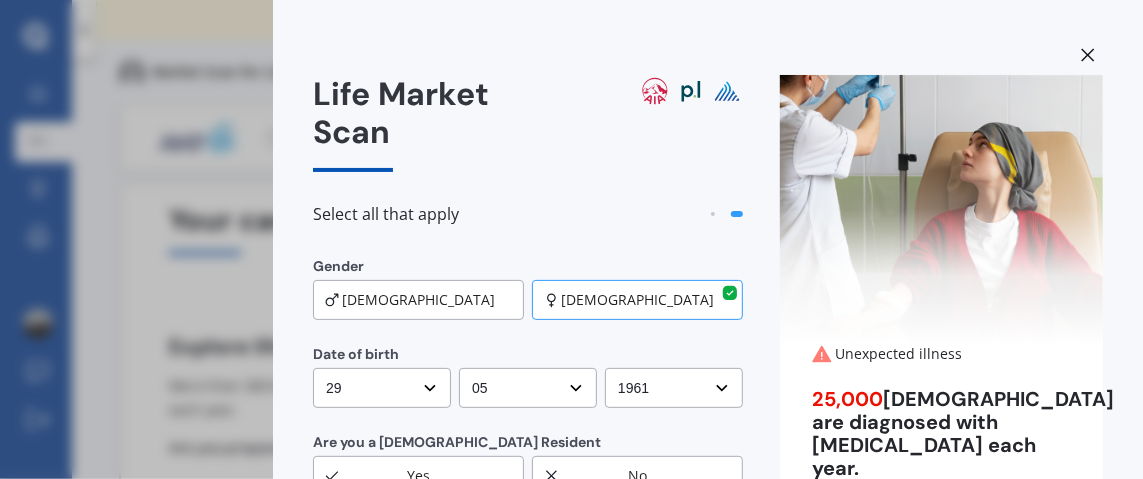 click on "[DEMOGRAPHIC_DATA]" at bounding box center (637, 300) 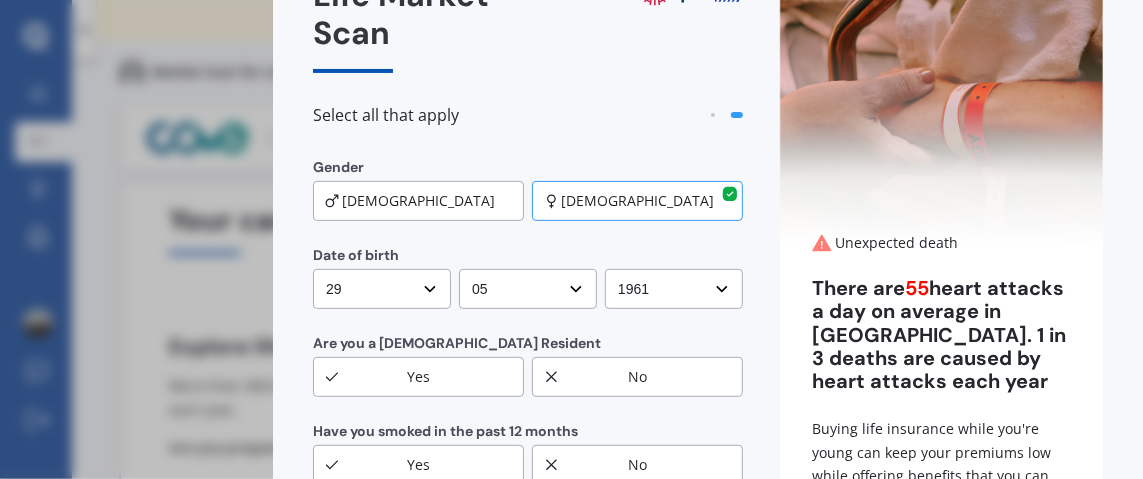 scroll, scrollTop: 199, scrollLeft: 0, axis: vertical 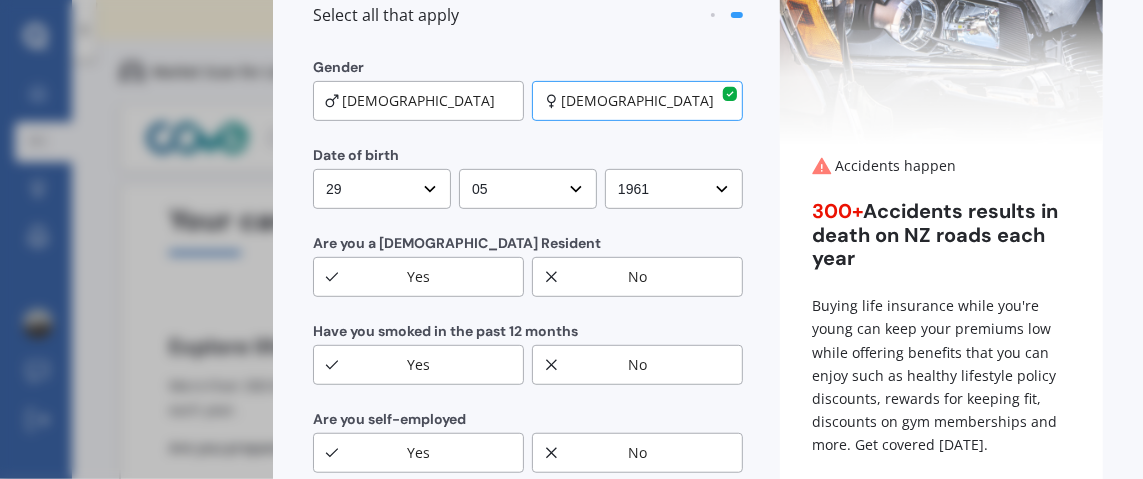 click on "Yes" at bounding box center [418, 277] 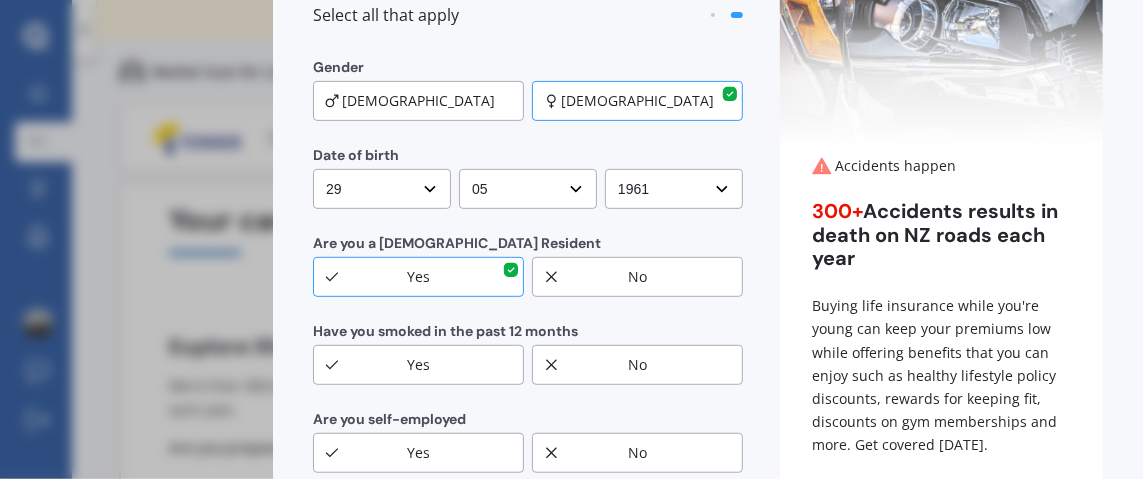 click on "No" at bounding box center [637, 365] 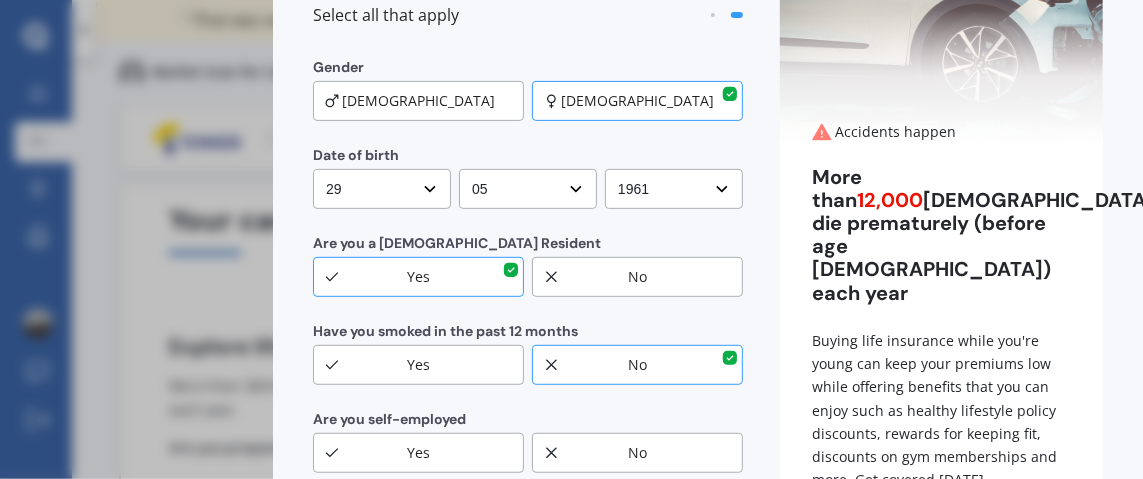 click on "No" at bounding box center (637, 453) 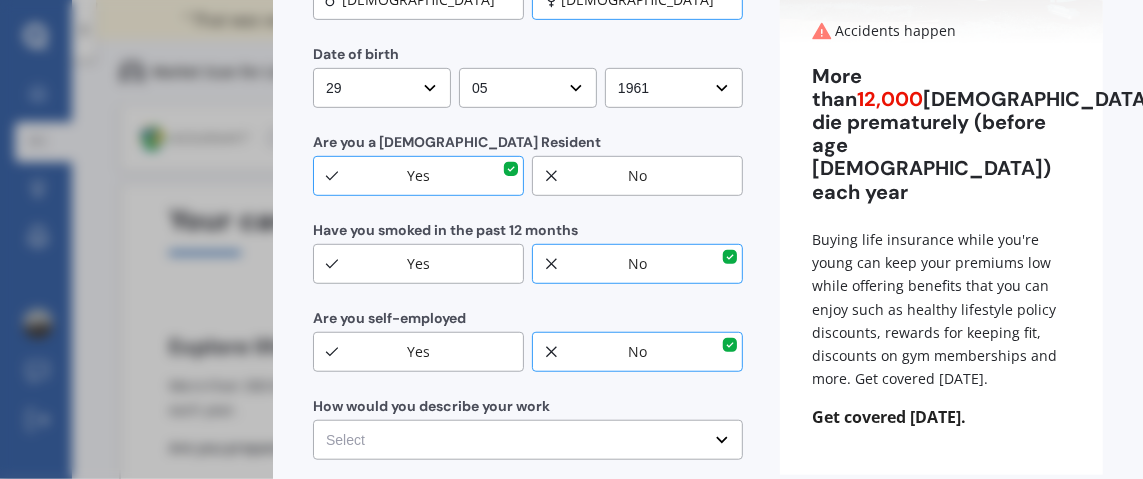 scroll, scrollTop: 399, scrollLeft: 0, axis: vertical 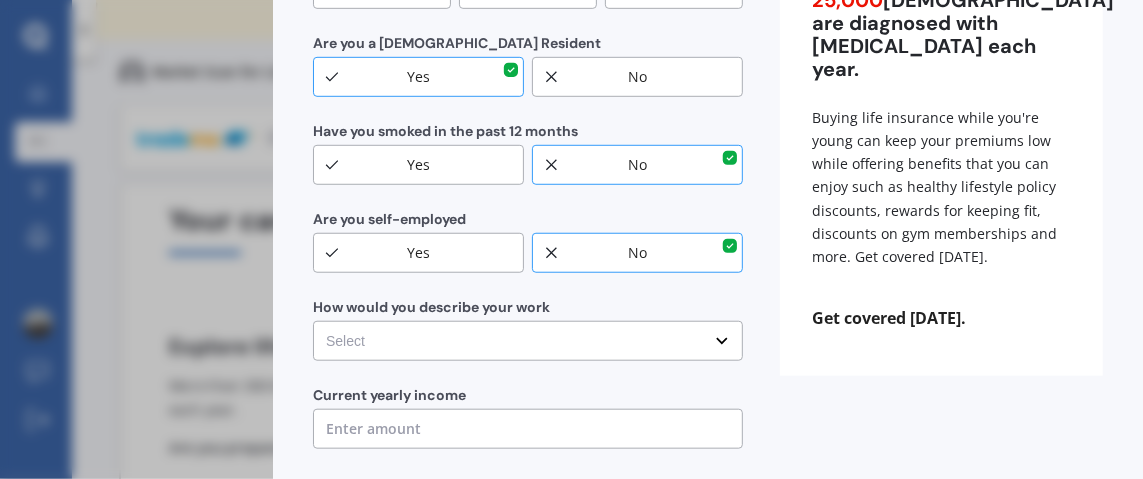click on "Select No manual work e.g. lawyer, consultant, engineer Light manual work [PERSON_NAME], nurse, hairdresser Heavy or repetitive manual work e.g. painter, taxi/Uber, courier Working less than 20 hours a week or unemployed" at bounding box center (528, 341) 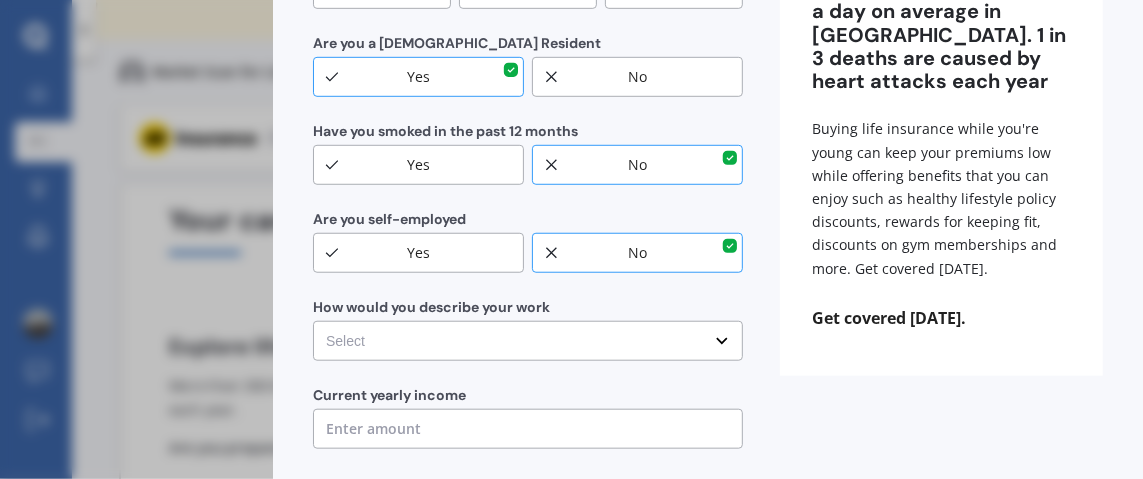 scroll, scrollTop: 499, scrollLeft: 0, axis: vertical 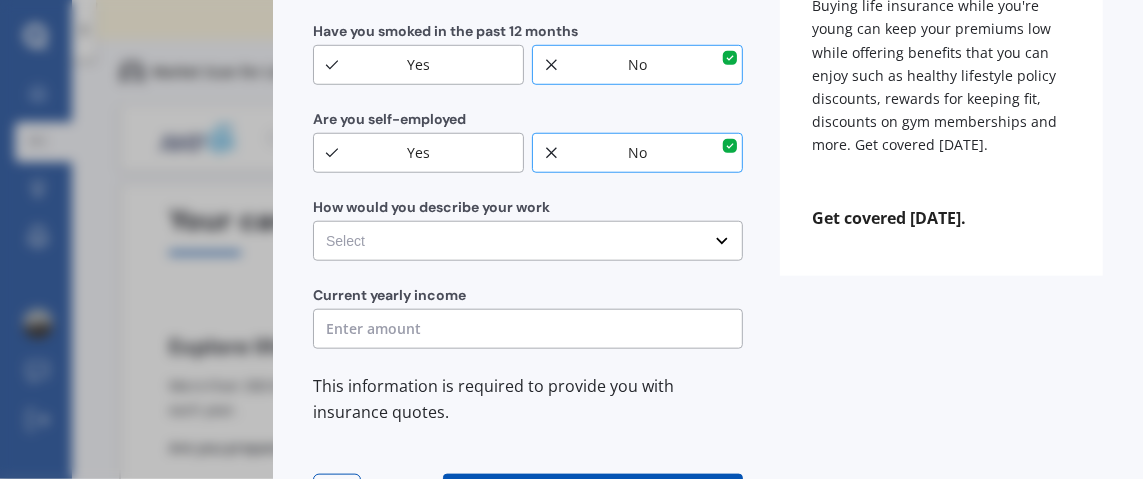 click on "Select No manual work e.g. lawyer, consultant, engineer Light manual work [PERSON_NAME], nurse, hairdresser Heavy or repetitive manual work e.g. painter, taxi/Uber, courier Working less than 20 hours a week or unemployed" at bounding box center (528, 241) 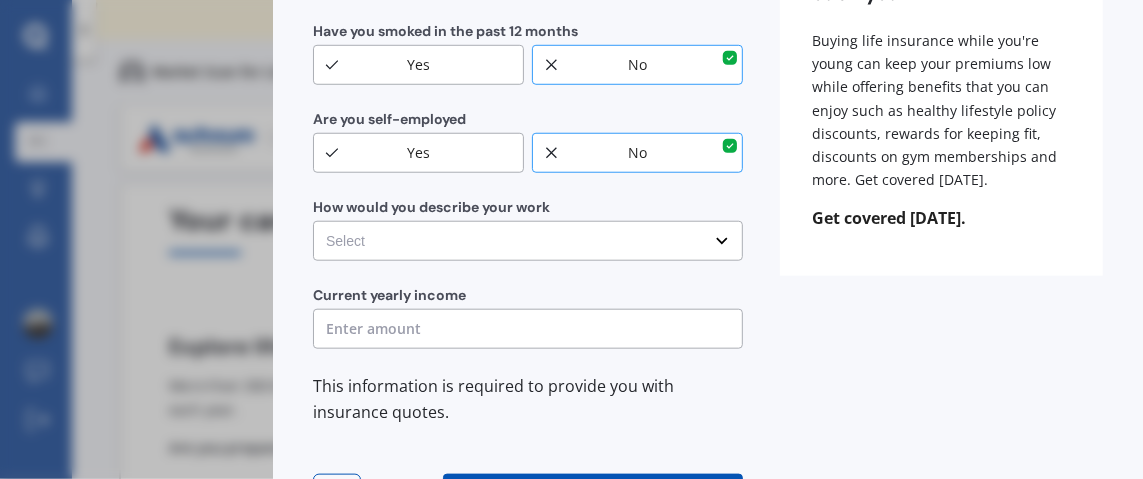 select on "Working less than 20 hours a week or unemployed" 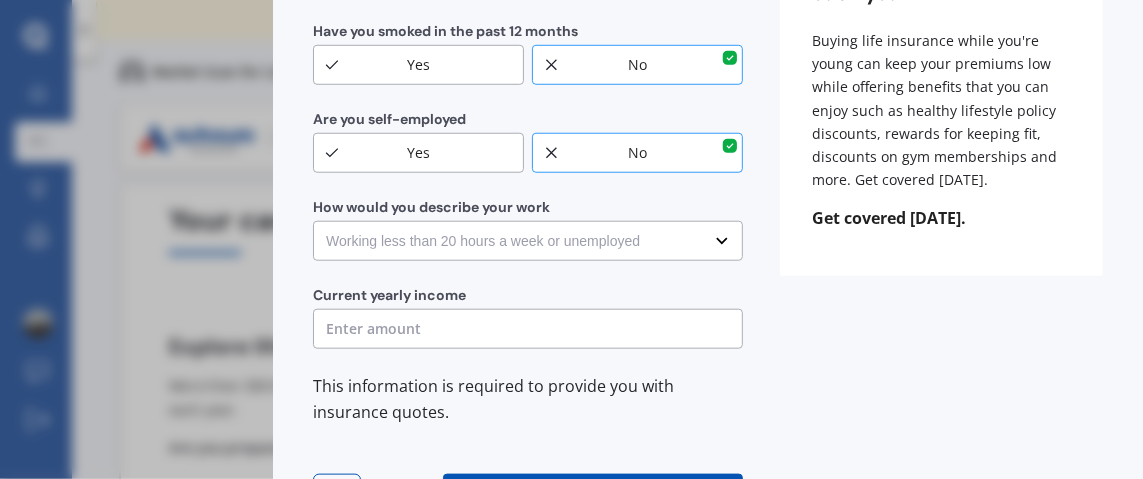 click on "Select No manual work e.g. lawyer, consultant, engineer Light manual work [PERSON_NAME], nurse, hairdresser Heavy or repetitive manual work e.g. painter, taxi/Uber, courier Working less than 20 hours a week or unemployed" at bounding box center [528, 241] 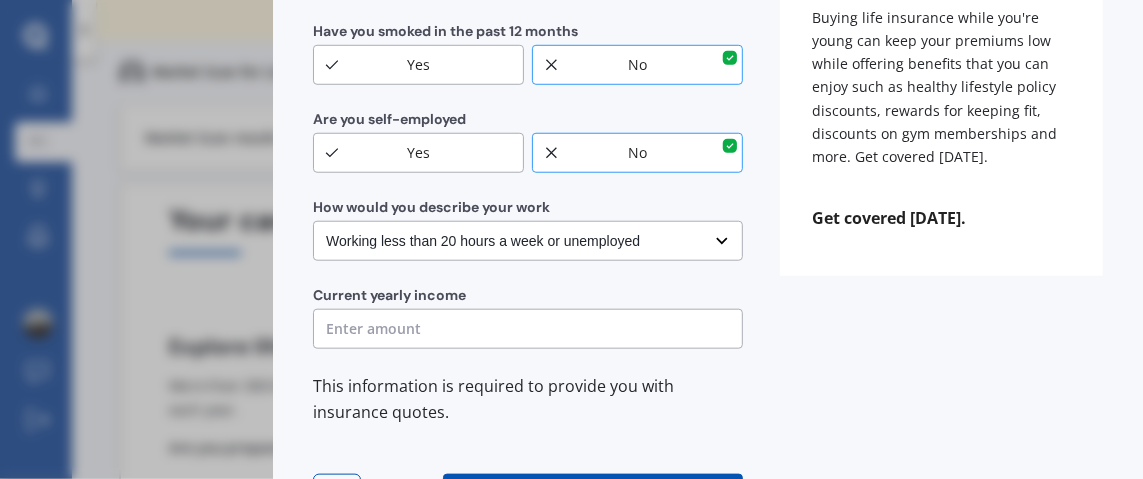 click at bounding box center [528, 329] 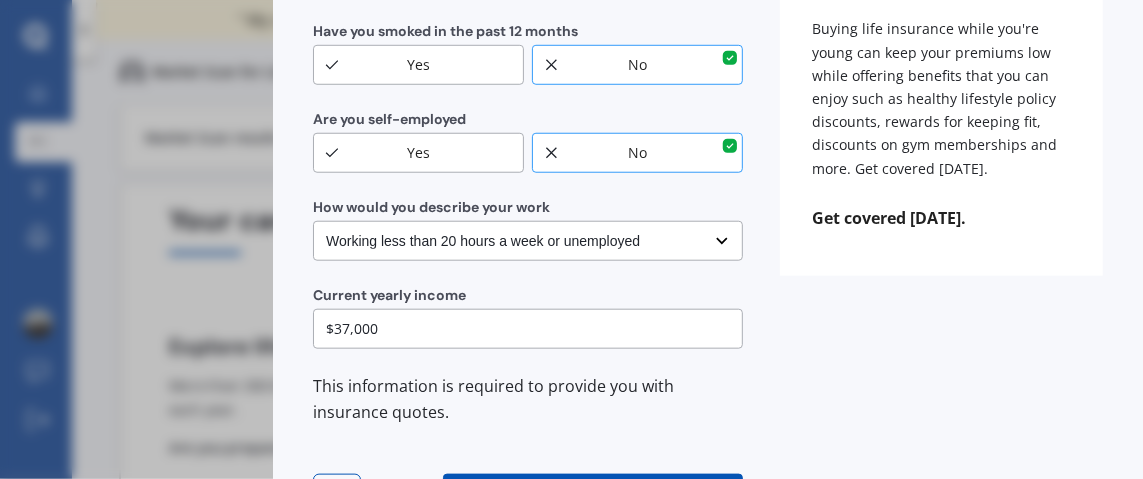 type on "$37,000" 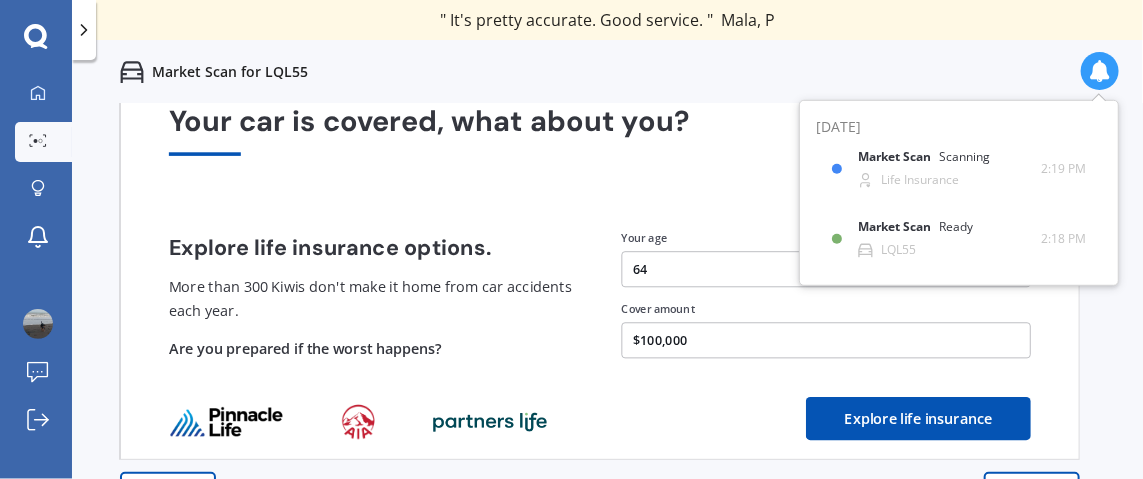 scroll, scrollTop: 151, scrollLeft: 0, axis: vertical 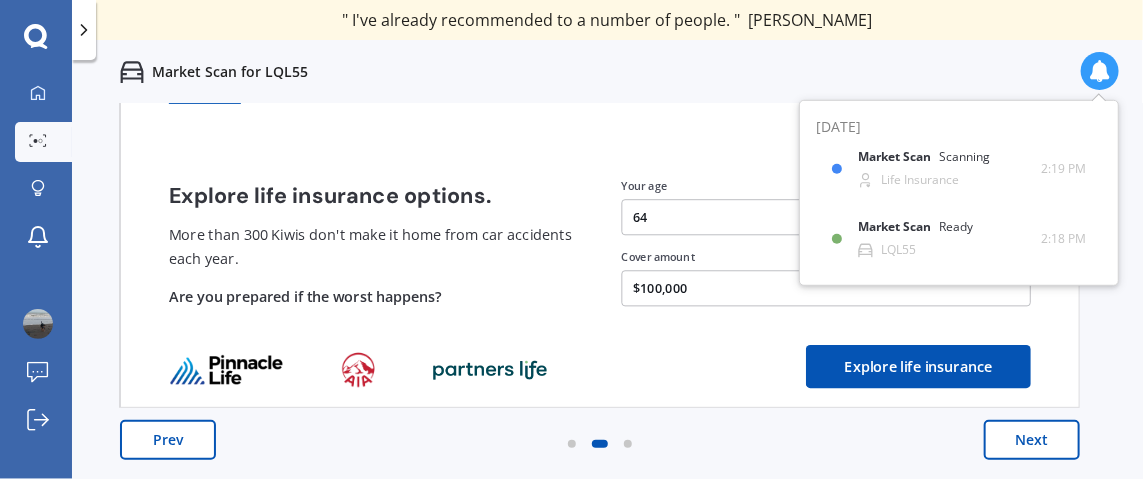 click on "Next" at bounding box center [1032, 440] 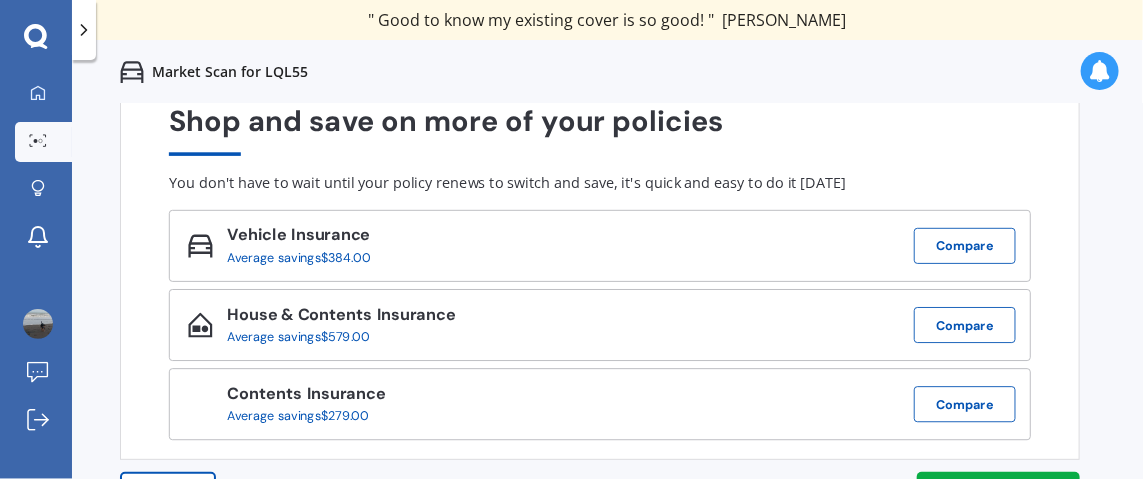 scroll, scrollTop: 151, scrollLeft: 0, axis: vertical 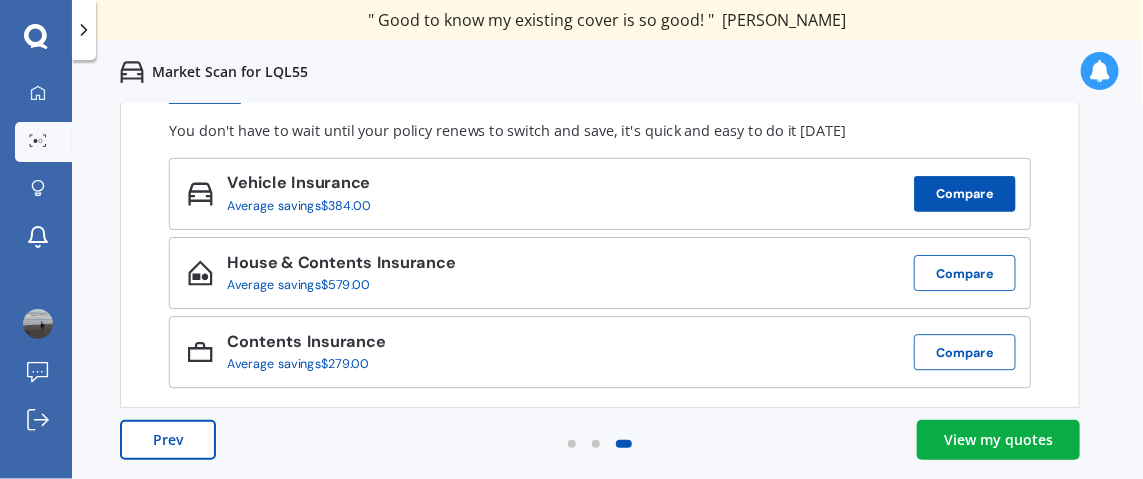 click on "Compare" at bounding box center [965, 194] 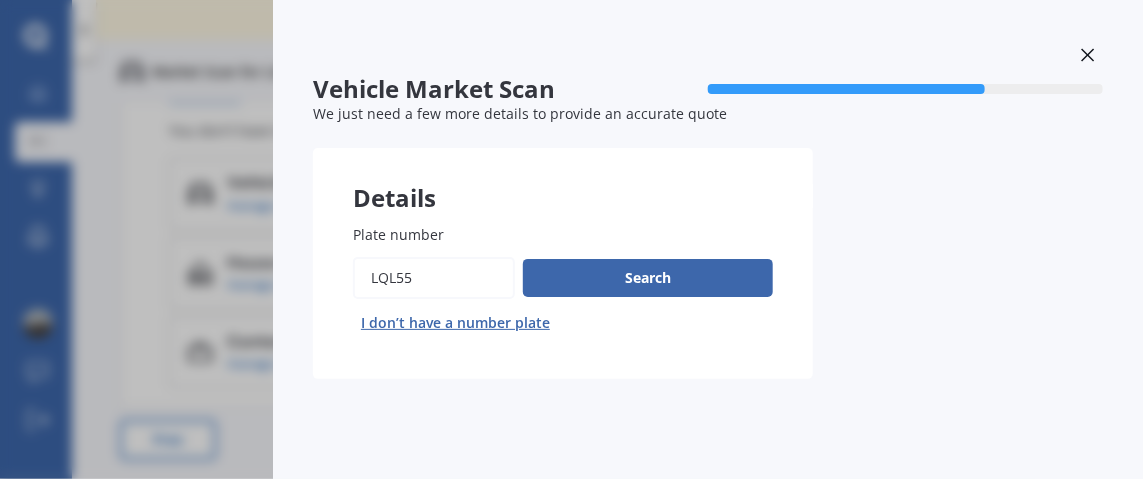 click 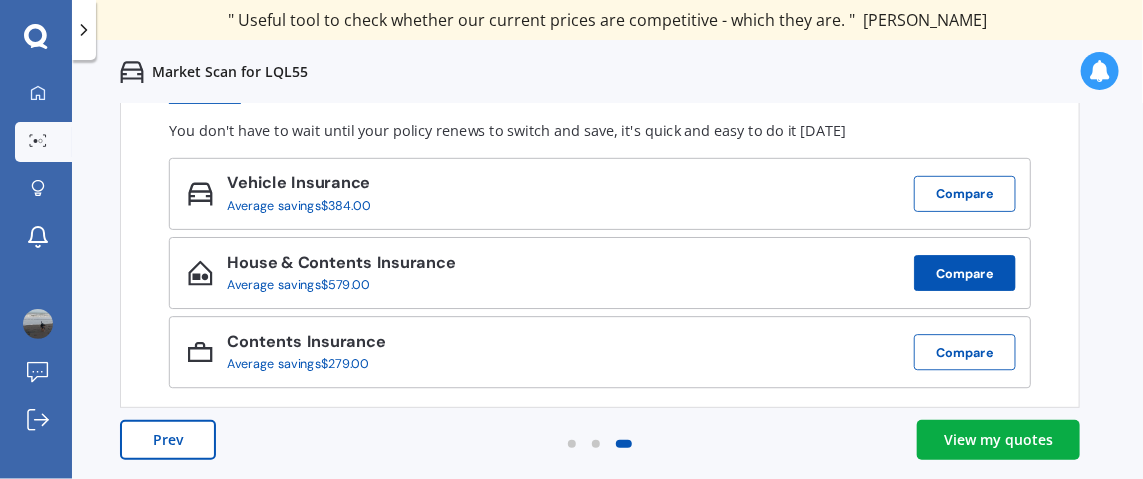 click on "Compare" at bounding box center [965, 273] 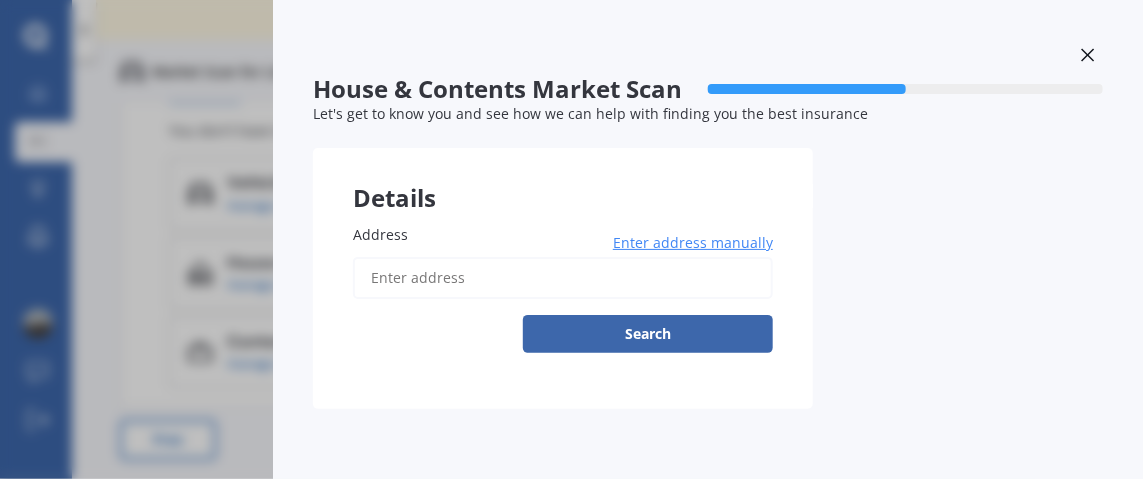 click on "Address" at bounding box center (380, 234) 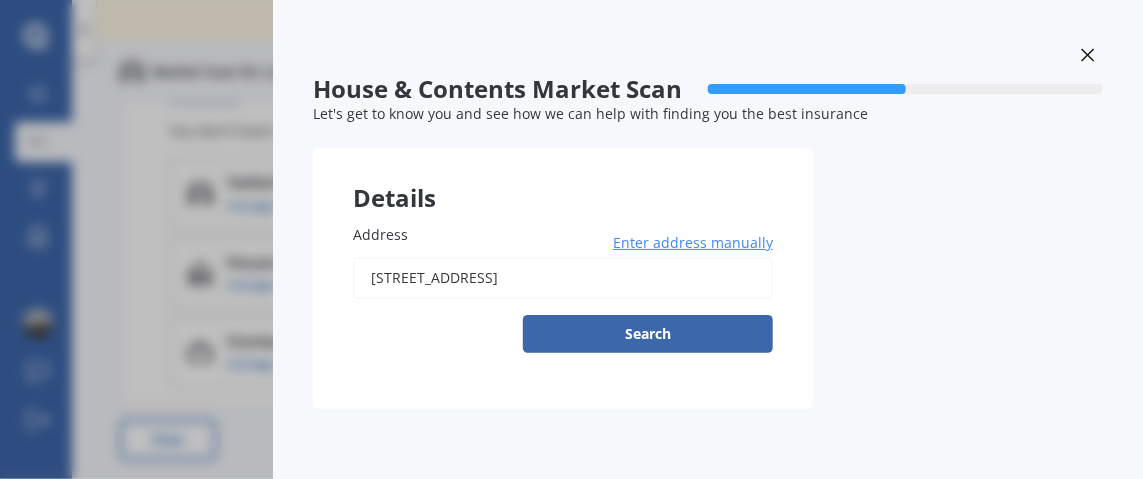 type on "[STREET_ADDRESS]" 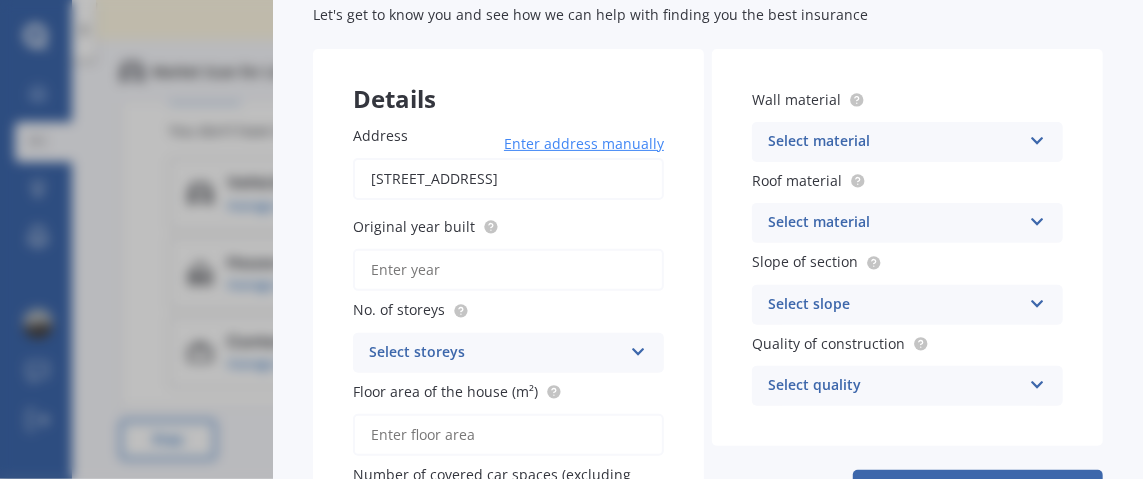 scroll, scrollTop: 199, scrollLeft: 0, axis: vertical 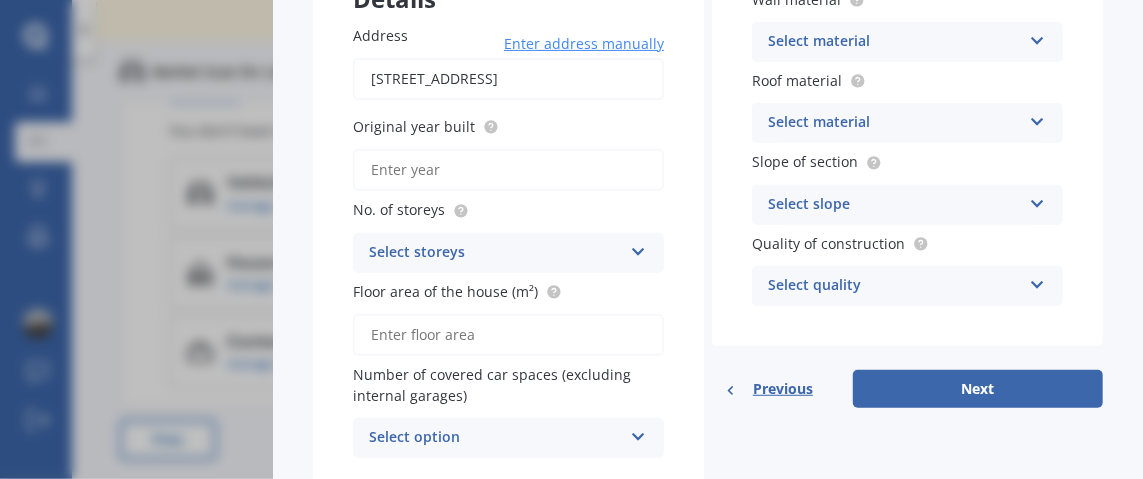 click at bounding box center [1037, 118] 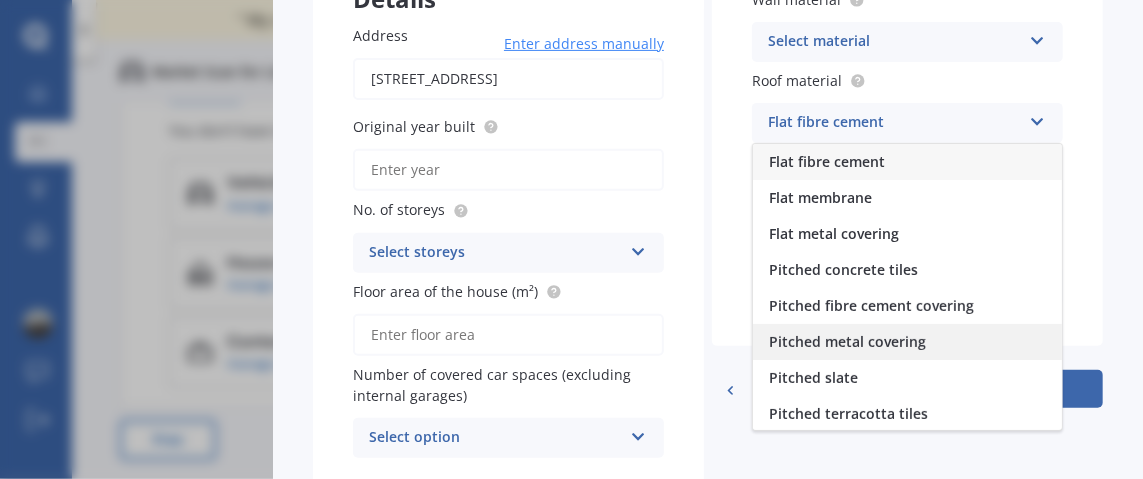 click on "Pitched metal covering" at bounding box center (847, 341) 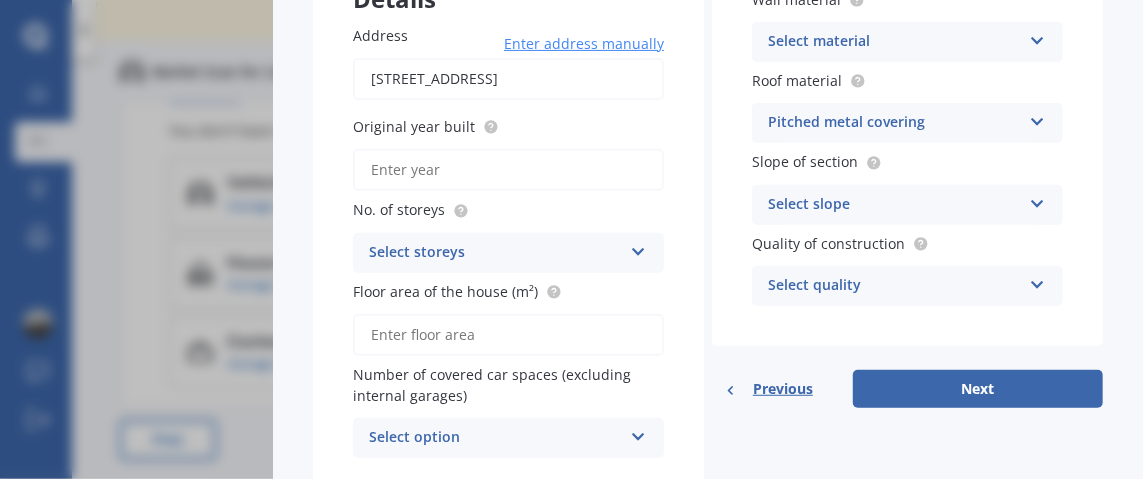 click at bounding box center (1037, 200) 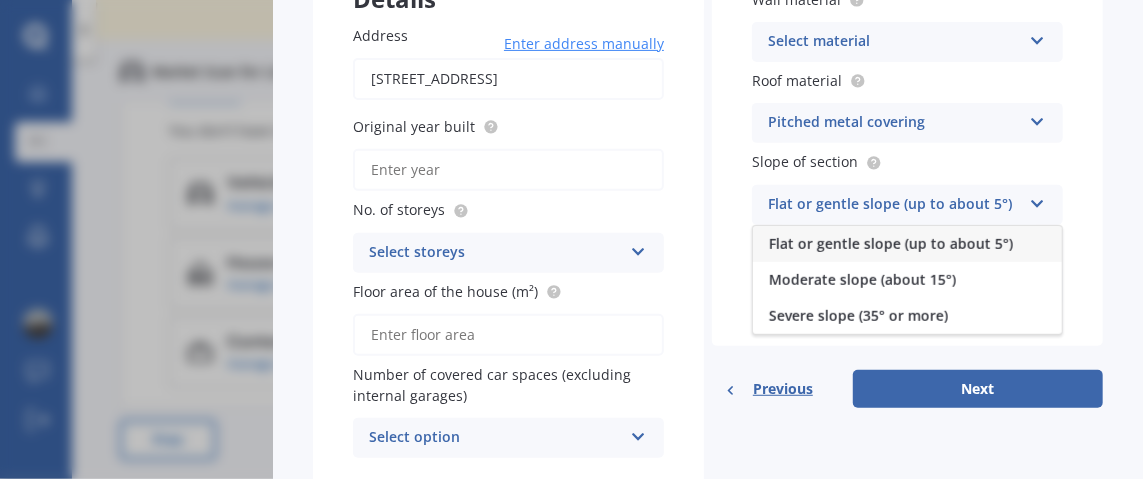 click on "Flat or gentle slope (up to about 5°)" at bounding box center [894, 205] 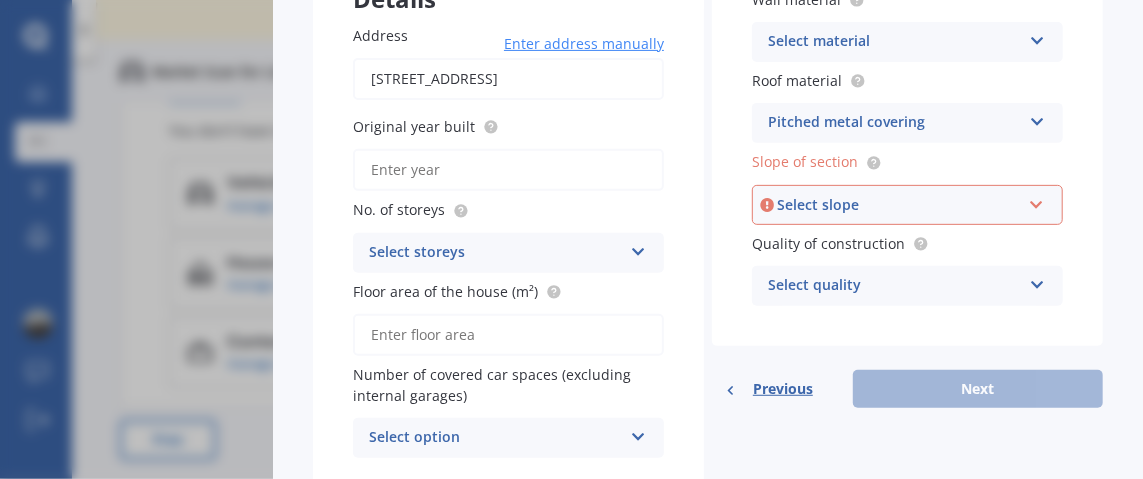 click at bounding box center [1036, 201] 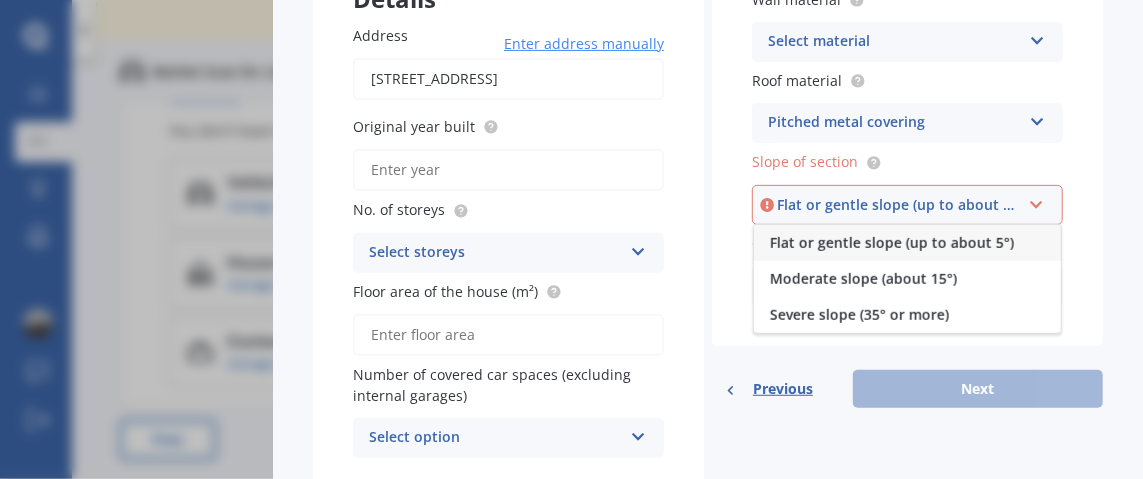 click on "Flat or gentle slope (up to about 5°)" at bounding box center (898, 205) 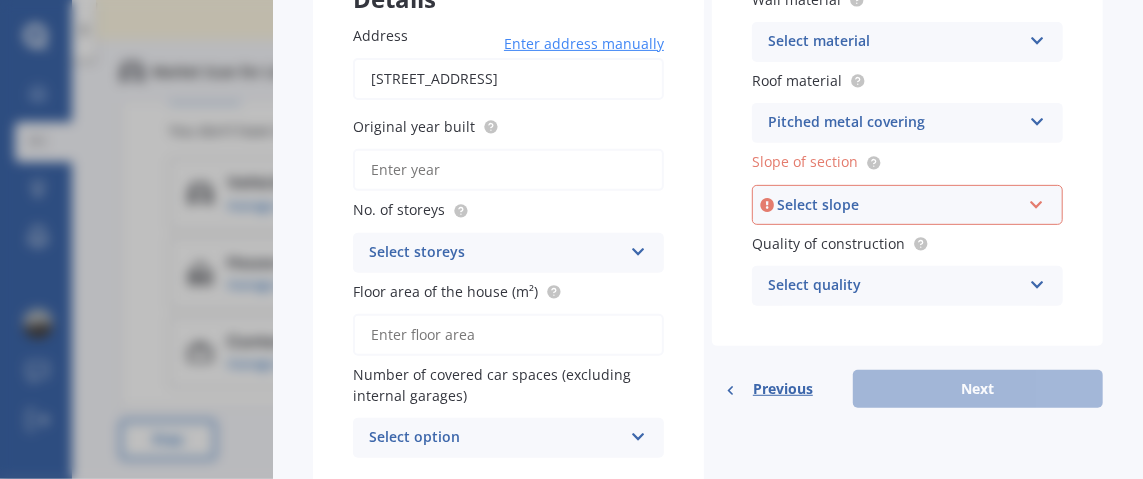 click at bounding box center [1036, 201] 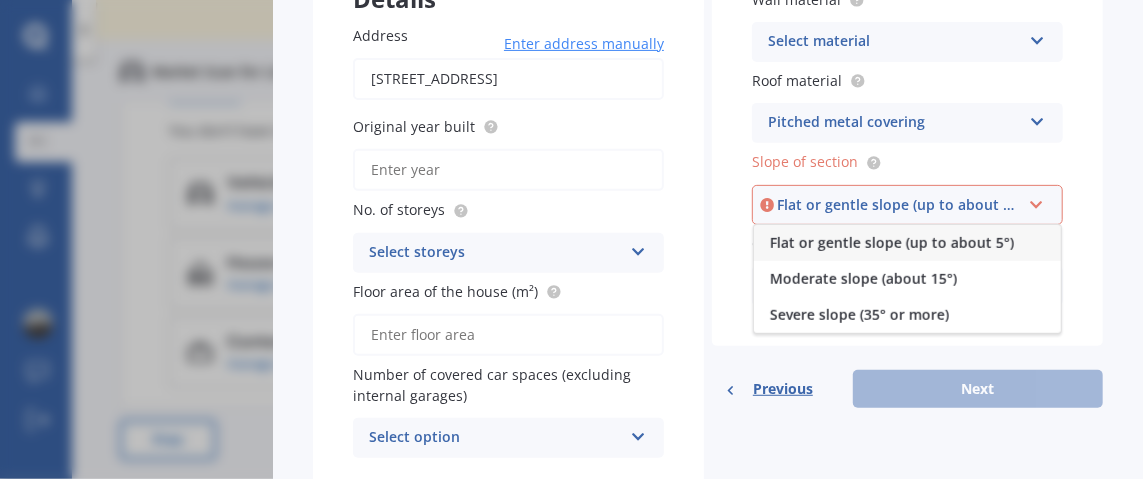 click on "Flat or gentle slope (up to about 5°)" at bounding box center [907, 243] 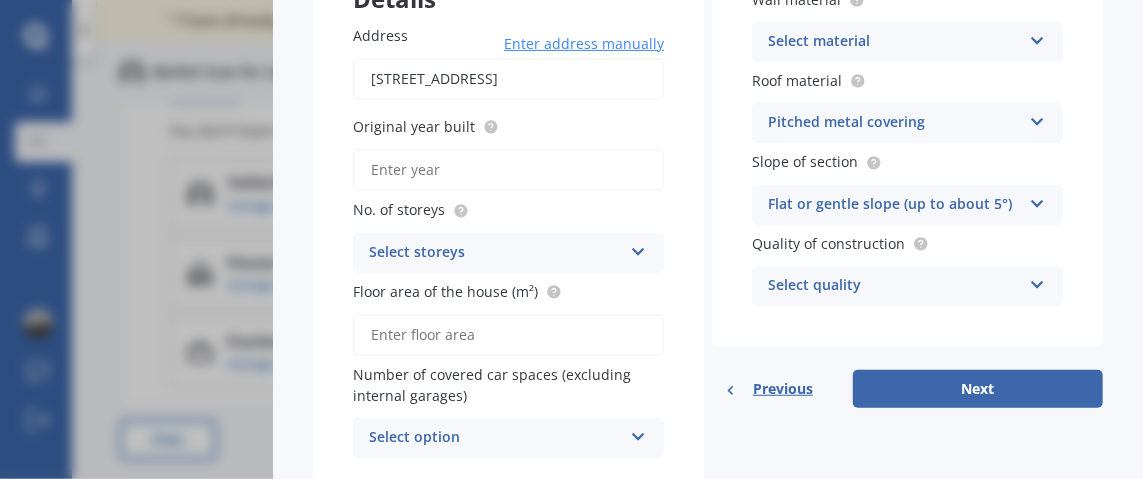 click at bounding box center (1037, 281) 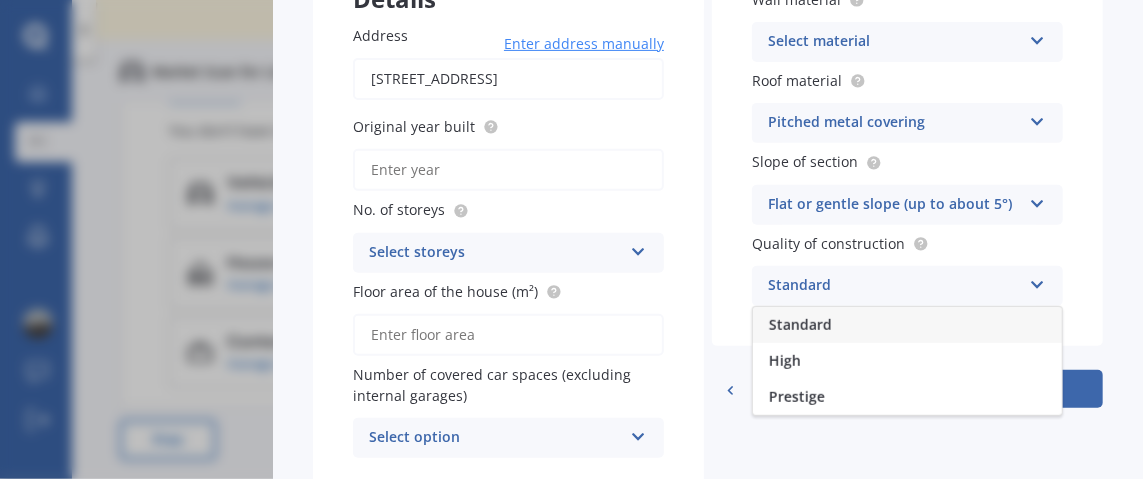 click on "Standard" at bounding box center (800, 324) 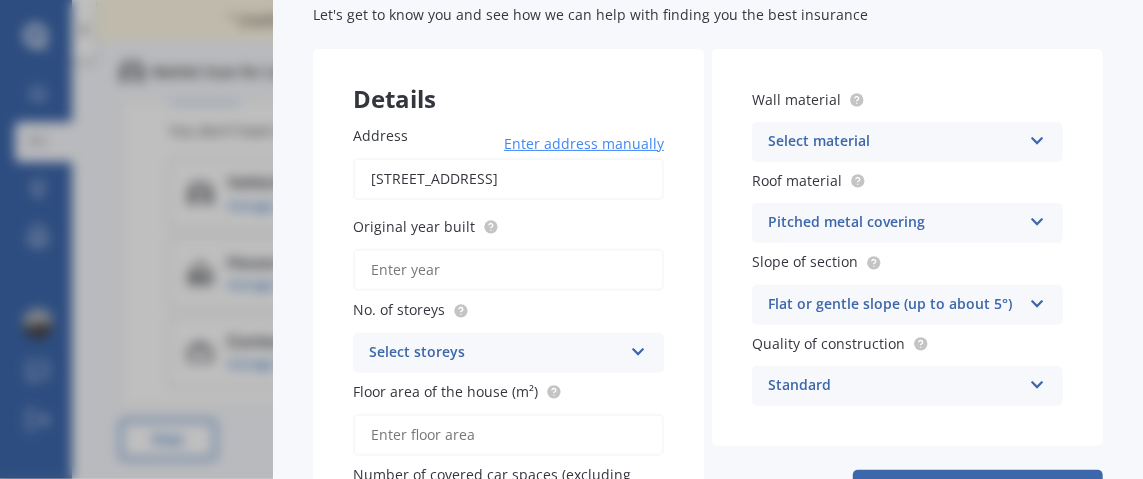 scroll, scrollTop: 199, scrollLeft: 0, axis: vertical 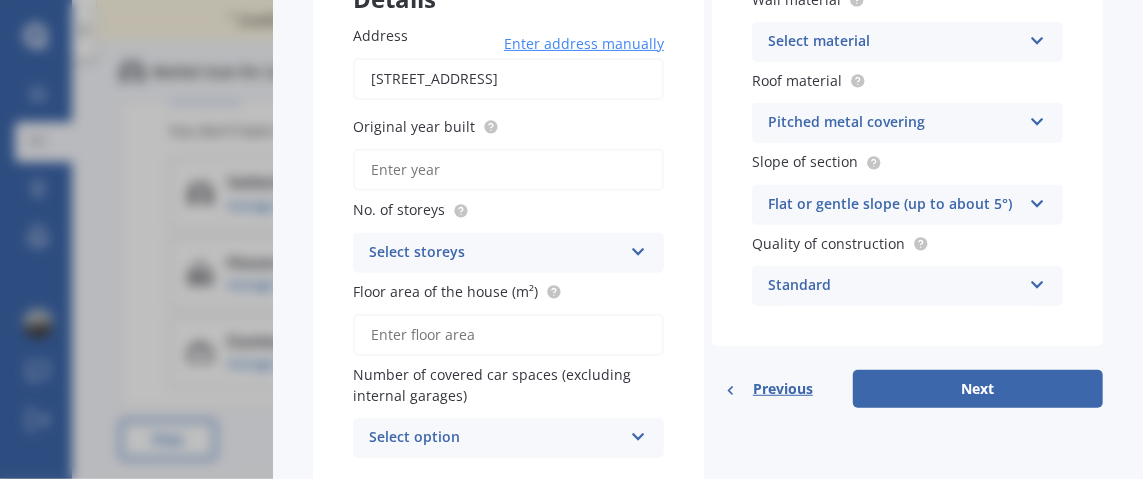 click at bounding box center (638, 248) 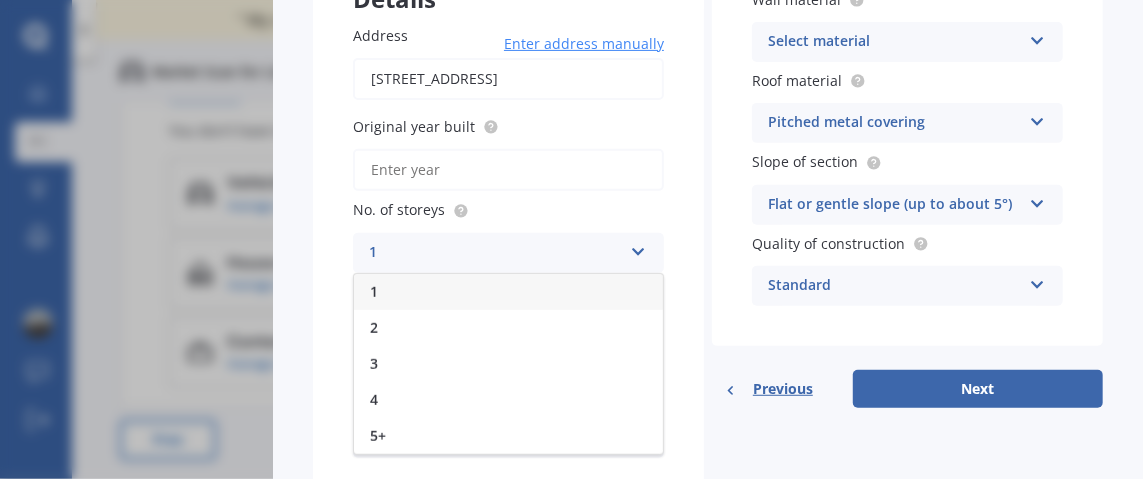 click on "1" at bounding box center [508, 292] 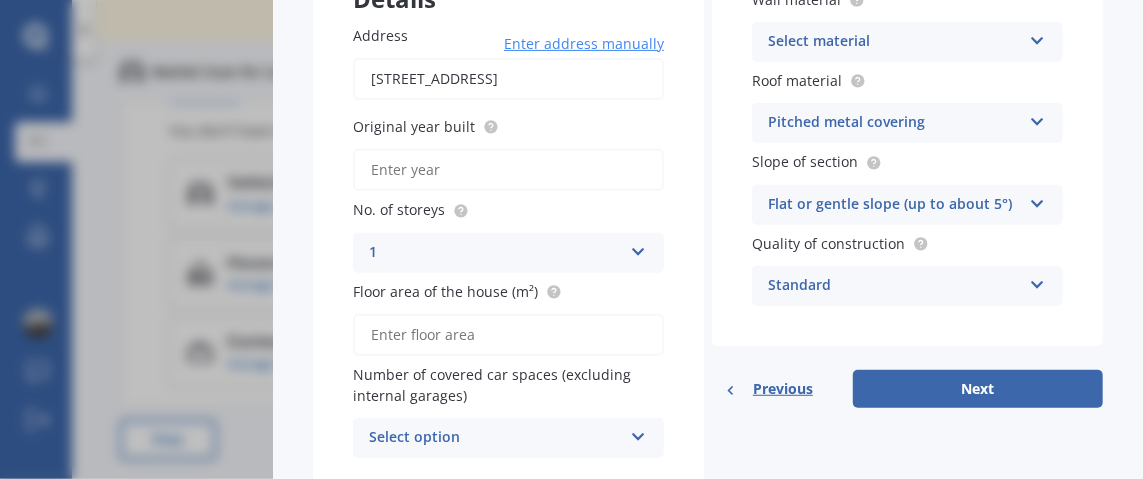 click on "Floor area of the house (m²)" at bounding box center [508, 335] 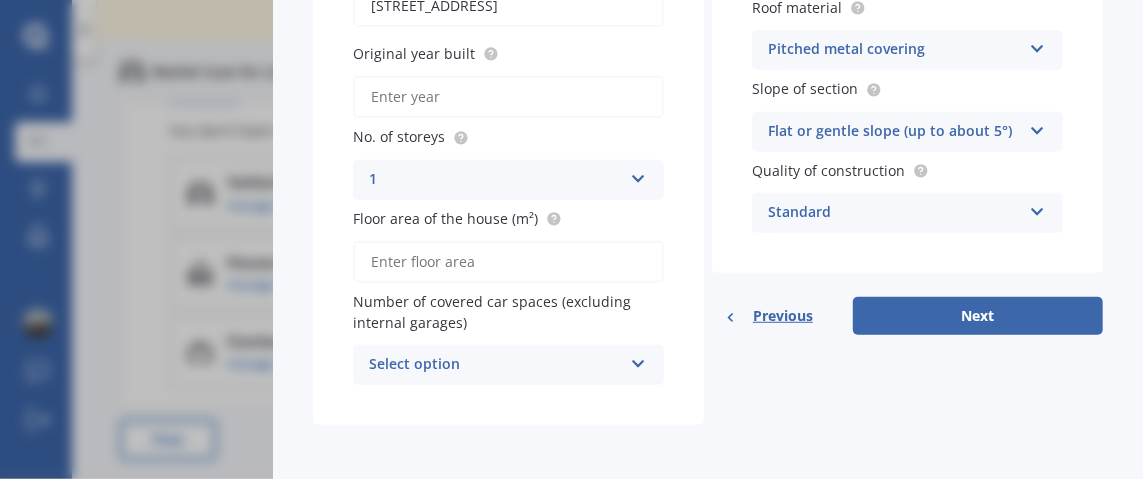 click at bounding box center (638, 360) 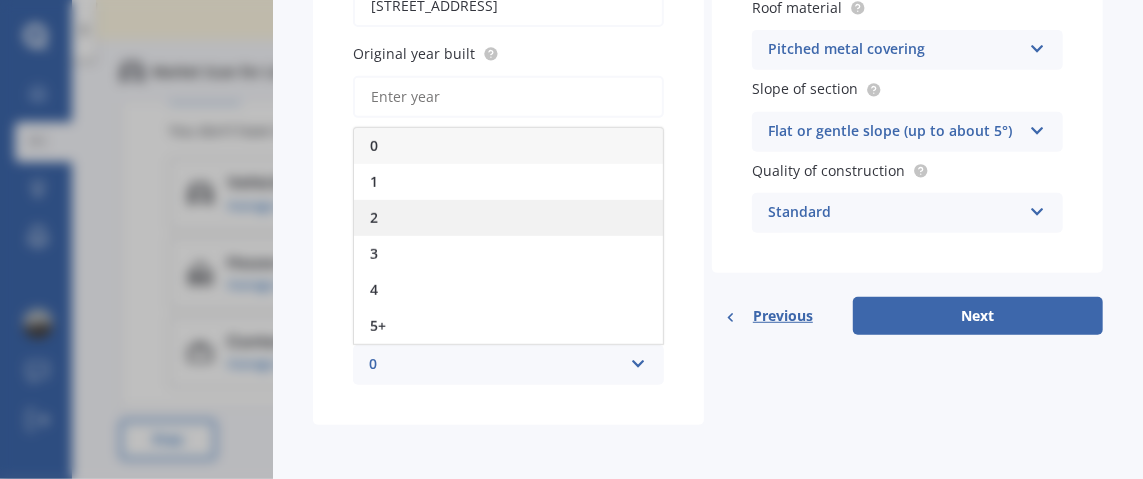 click on "2" at bounding box center [508, 218] 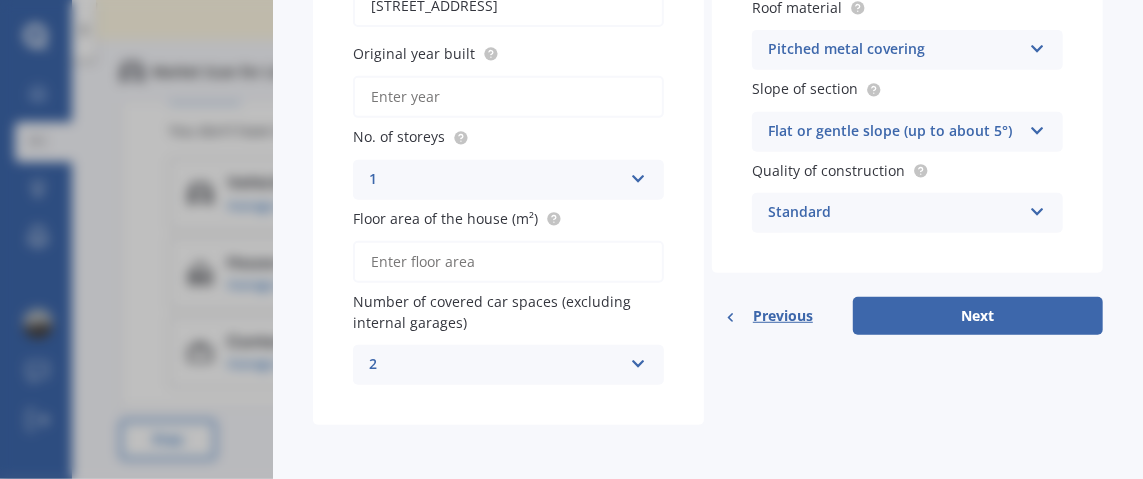 click on "Details Address [STREET_ADDRESS] Enter address manually Search Original year built No. of storeys 1 1 2 3 4 5+ Floor area of the house (m²) Number of covered car spaces (excluding internal garages) 2 0 1 2 3 4 5+ Wall material Select material Artificial weatherboard/plank cladding Blockwork Brick veneer Double brick Mud brick Other Rockcote/EPS Sheet cladding Solid brickwork Stonework solid Stonework veneer Stucco Weatherboard/plank cladding Roof material Pitched metal covering Flat fibre cement Flat membrane Flat metal covering Pitched concrete tiles Pitched fibre cement covering Pitched metal covering Pitched slate Pitched terracotta tiles Pitched timber [MEDICAL_DATA] Other Slope of section Flat or gentle slope (up to about 5°) Flat or gentle slope (up to about 5°) Moderate slope (about 15°) Severe slope (35° or more) Quality of construction Standard Standard High Prestige Previous Next" at bounding box center (708, 151) 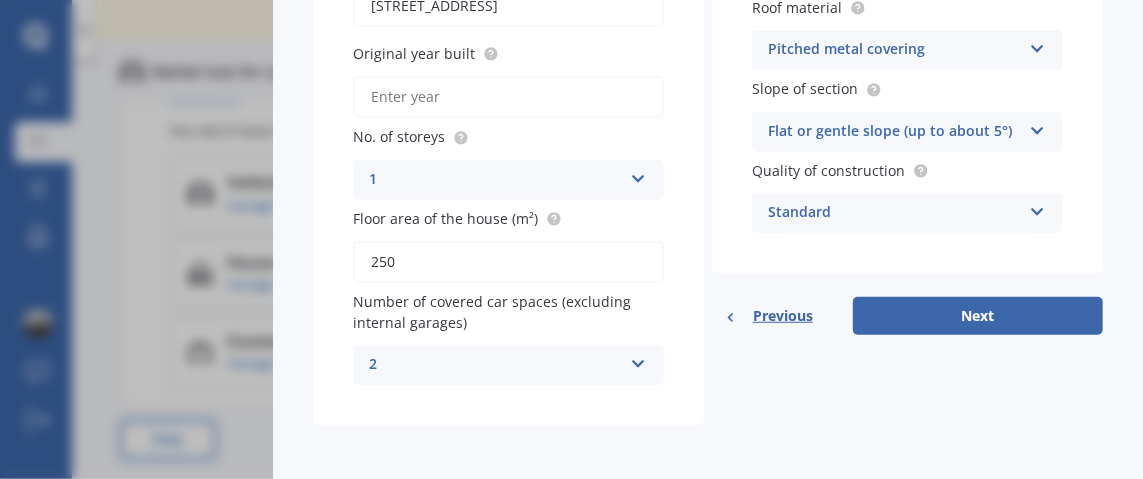 type on "250" 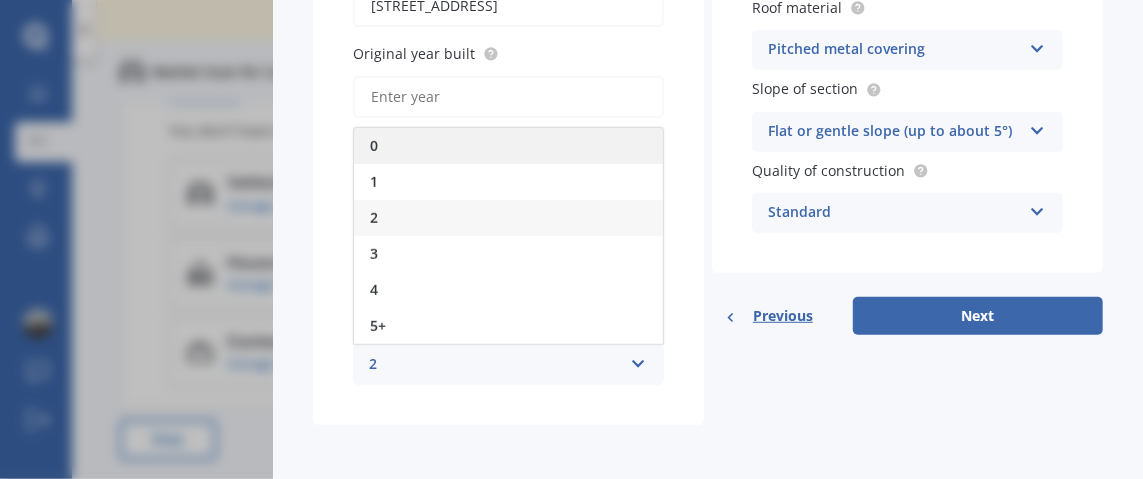 click on "0" at bounding box center [508, 146] 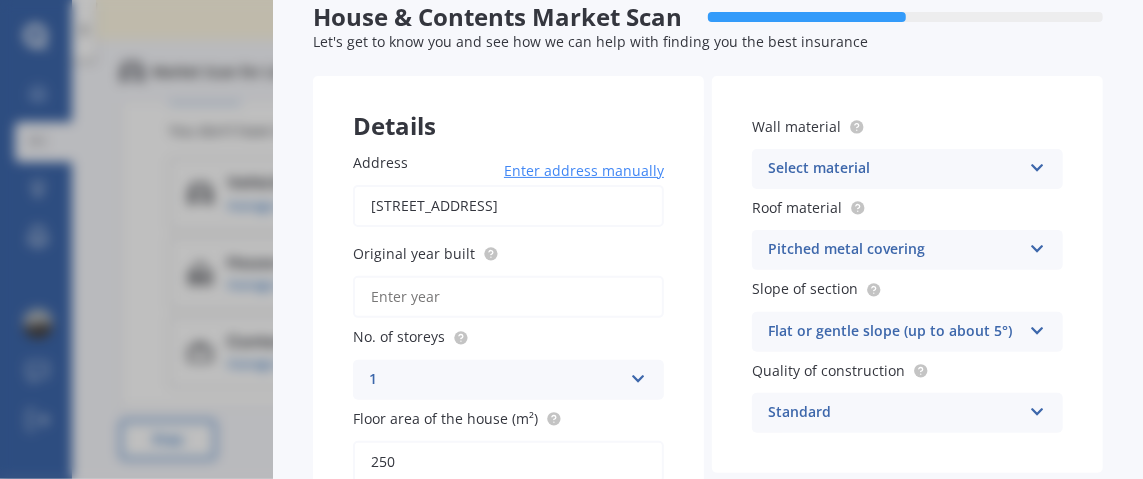 scroll, scrollTop: 0, scrollLeft: 0, axis: both 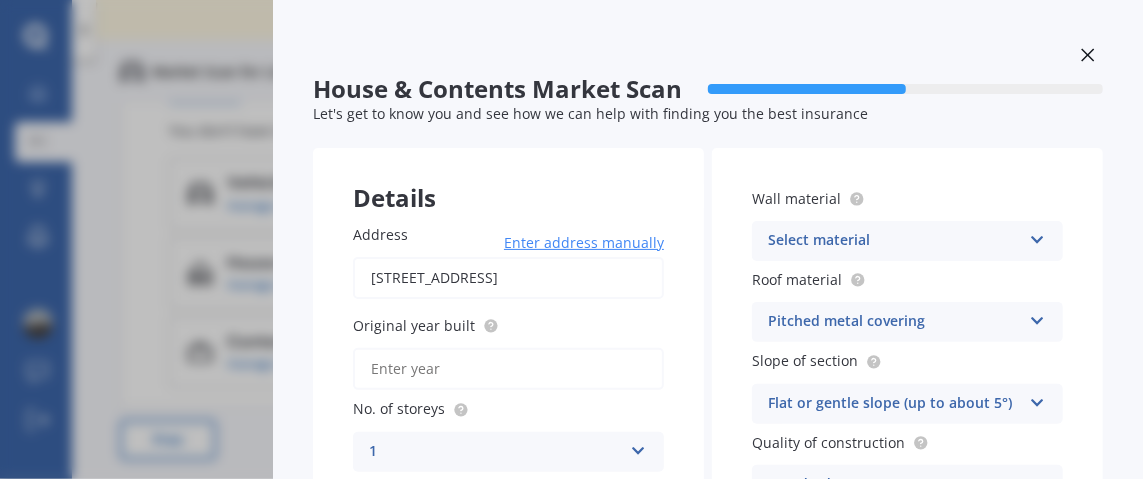 click on "Original year built" at bounding box center (508, 369) 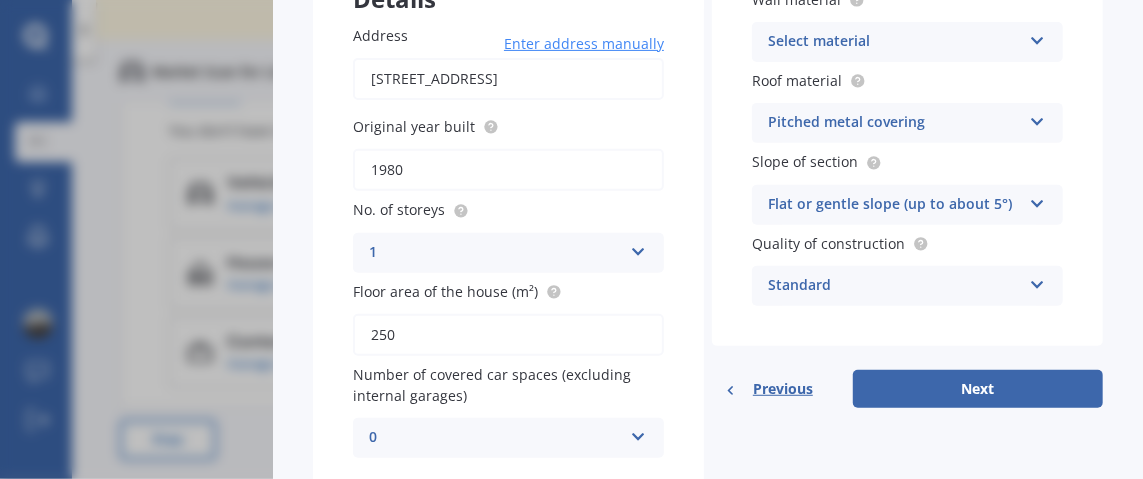 scroll, scrollTop: 272, scrollLeft: 0, axis: vertical 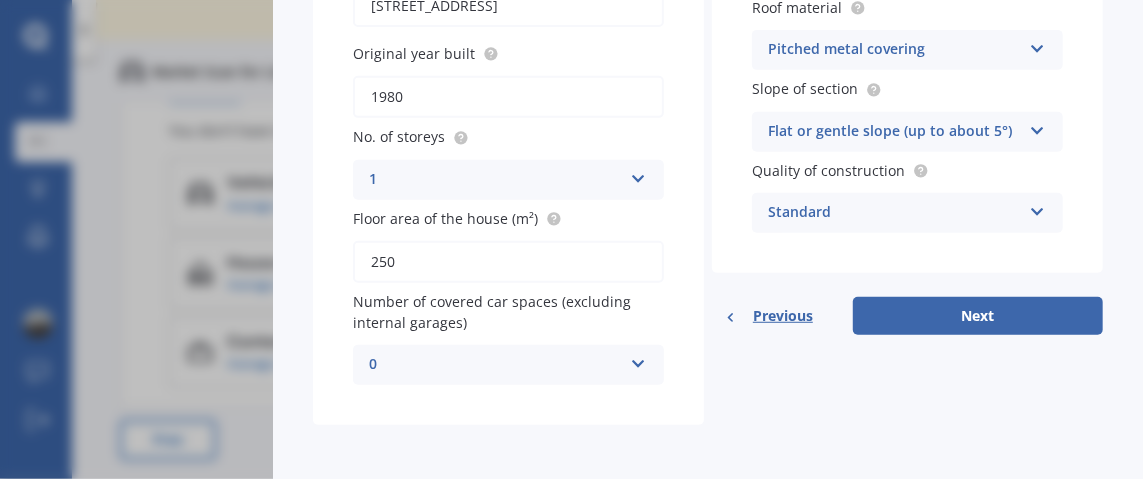 type on "1980" 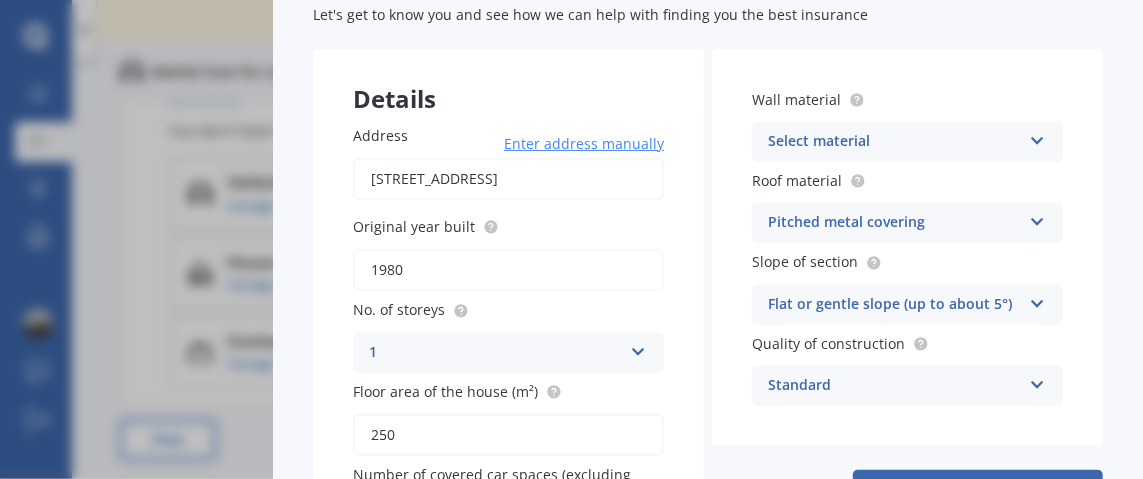 scroll, scrollTop: 272, scrollLeft: 0, axis: vertical 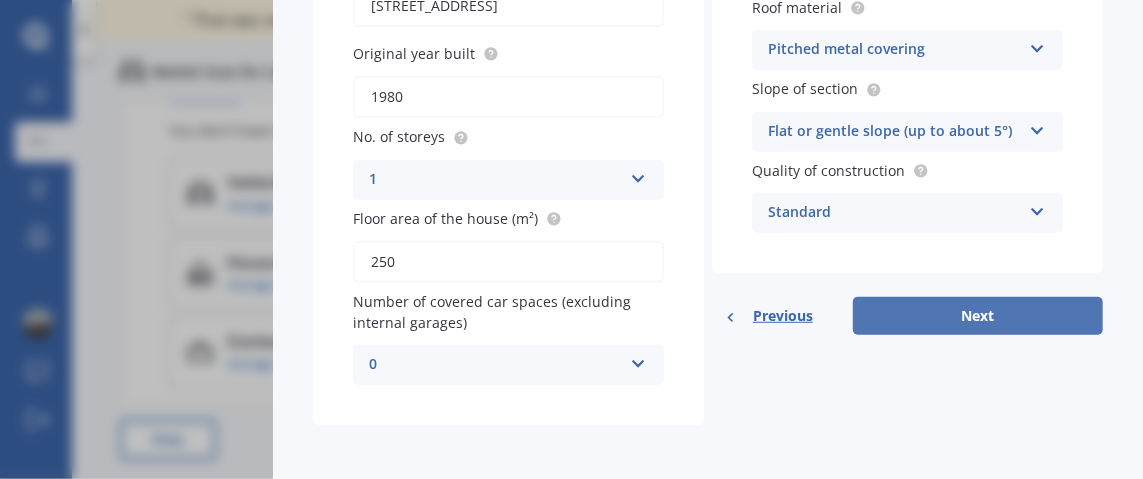 click on "Next" at bounding box center [978, 316] 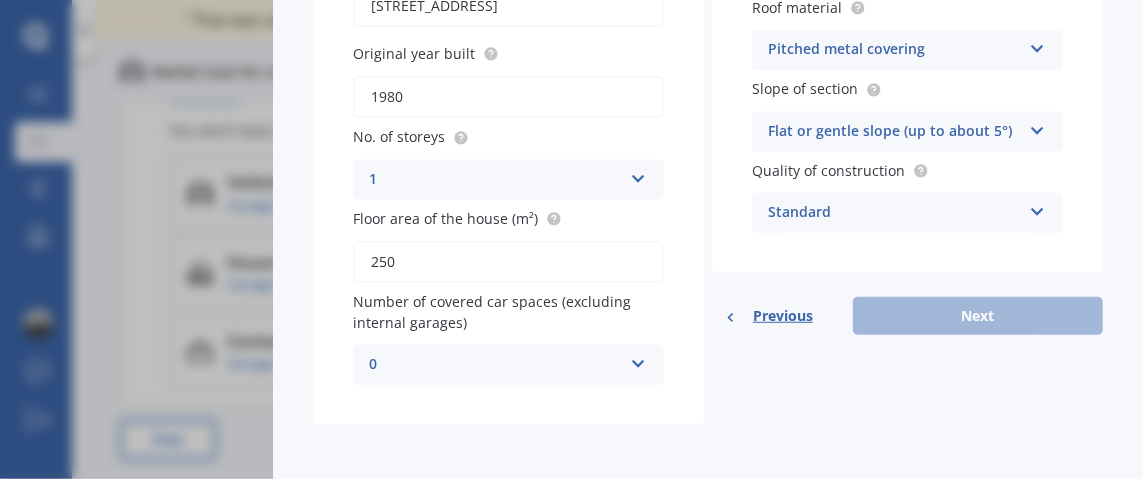 scroll, scrollTop: 188, scrollLeft: 0, axis: vertical 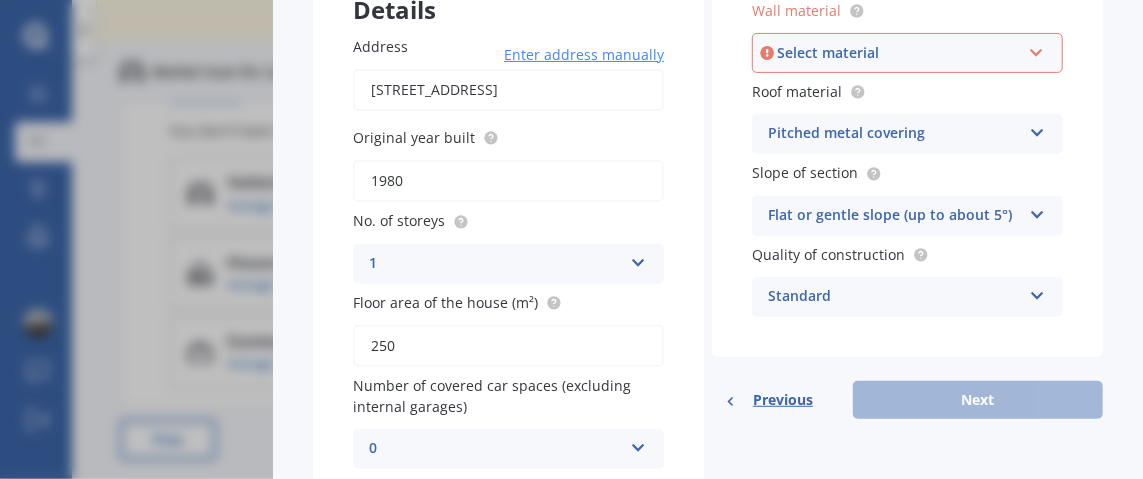 click at bounding box center (1036, 49) 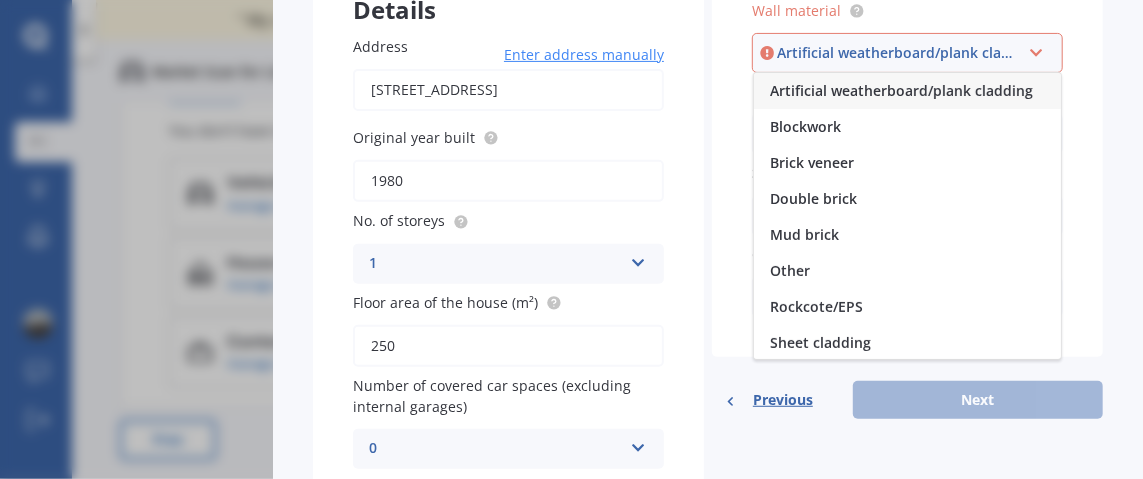 click on "Artificial weatherboard/plank cladding" at bounding box center [901, 90] 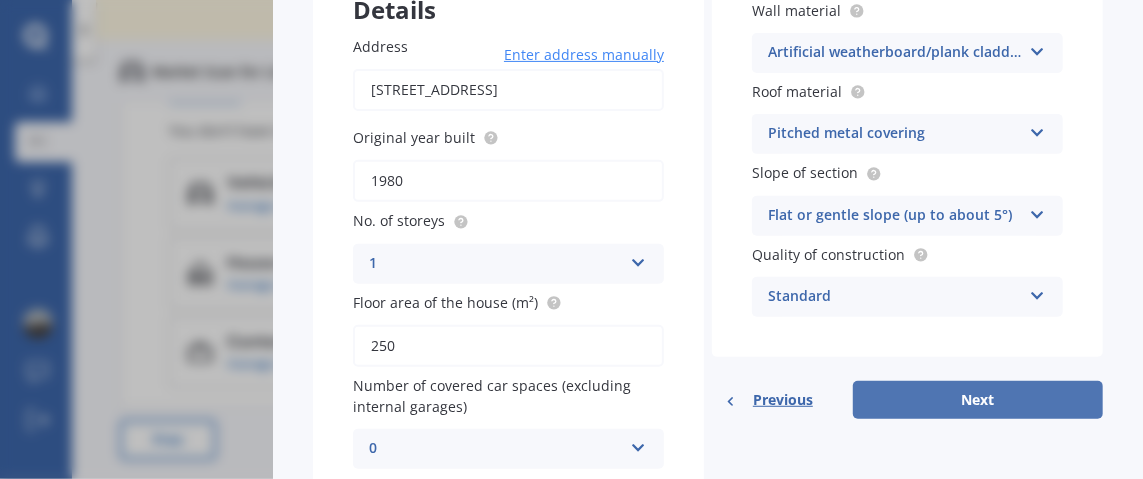 click on "Next" at bounding box center [978, 400] 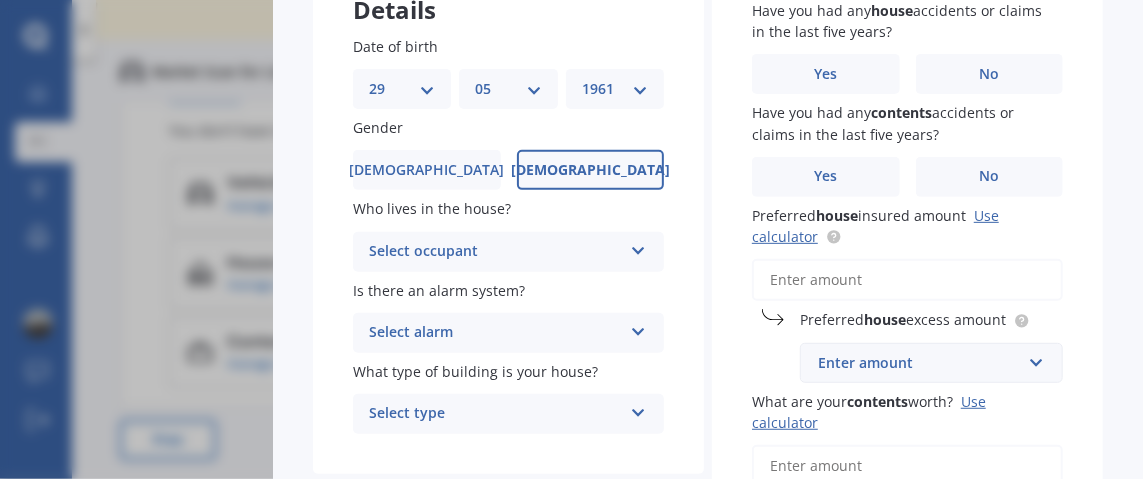 scroll, scrollTop: 0, scrollLeft: 0, axis: both 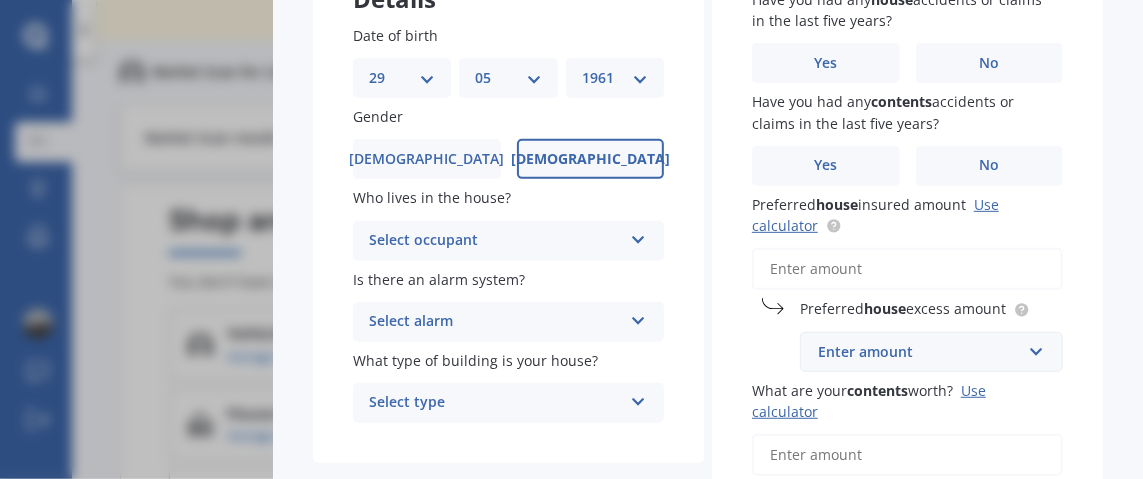 click at bounding box center (638, 236) 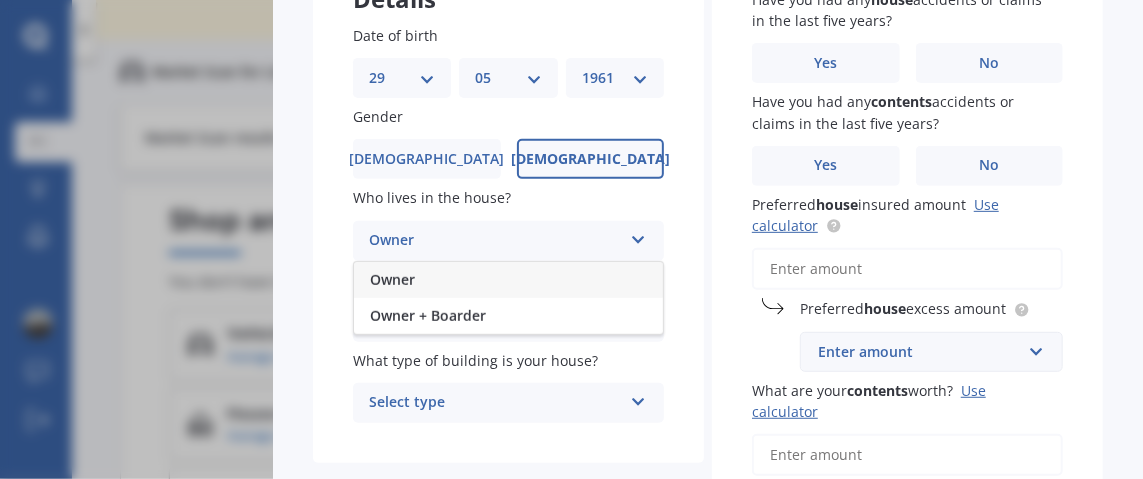 click on "Owner" at bounding box center [392, 279] 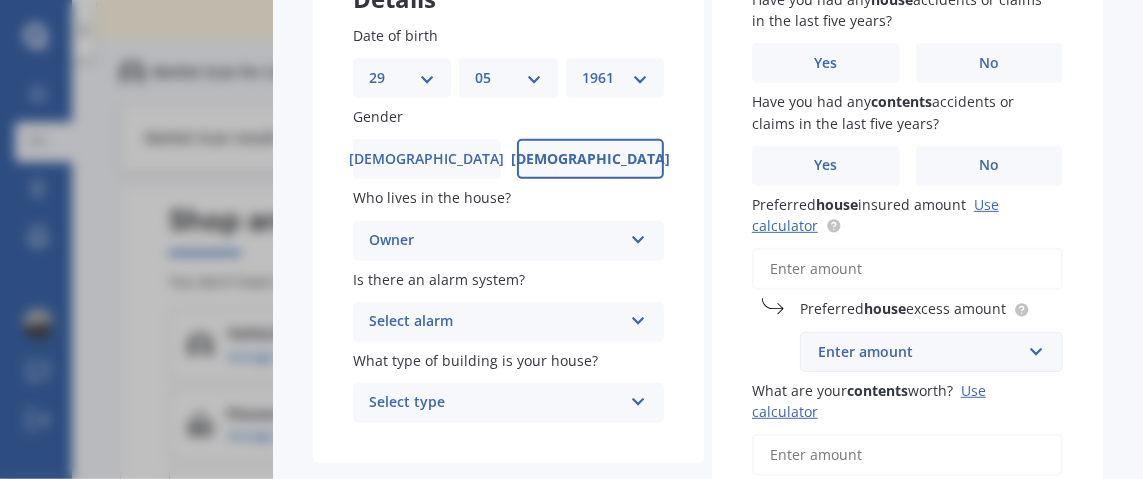 click at bounding box center [638, 317] 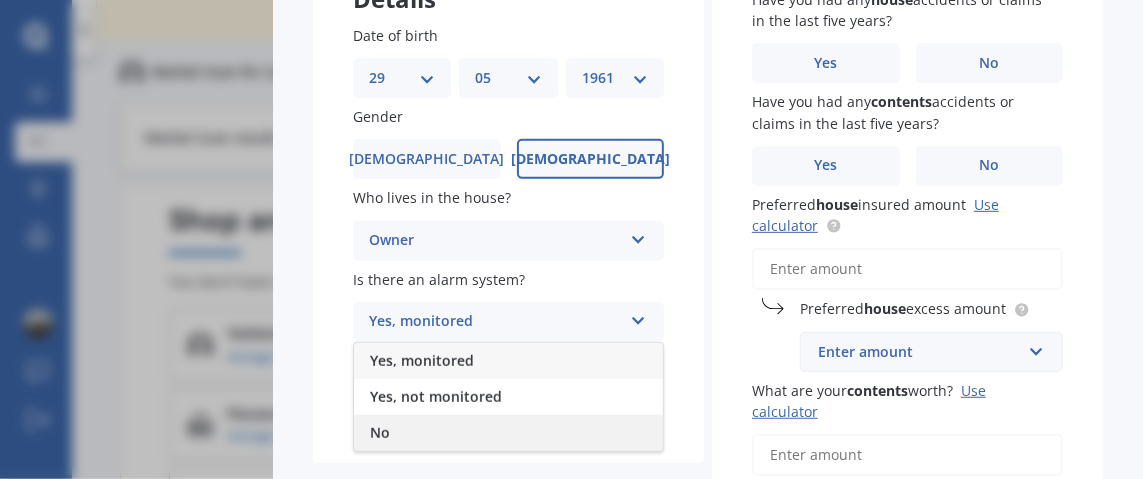 click on "No" at bounding box center [380, 432] 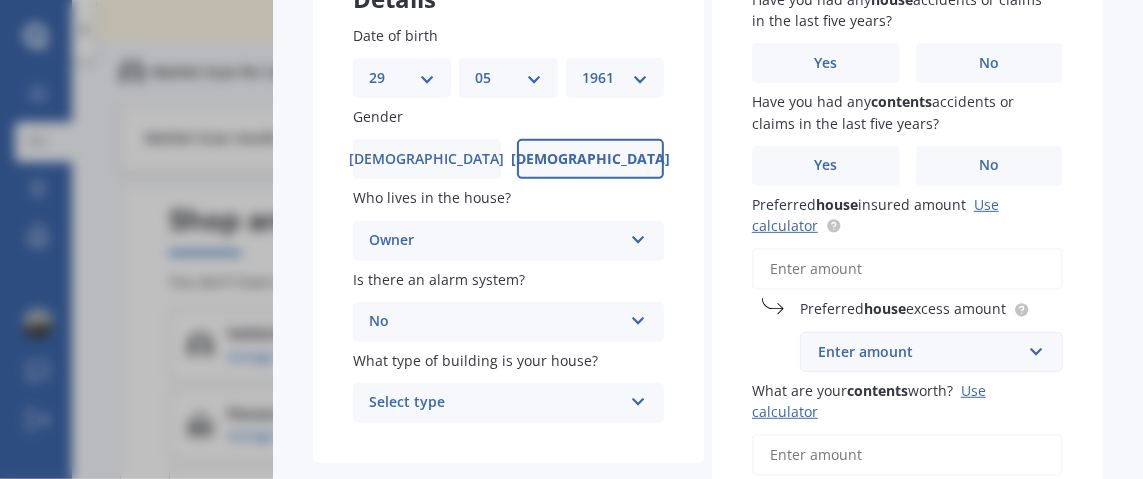 scroll, scrollTop: 300, scrollLeft: 0, axis: vertical 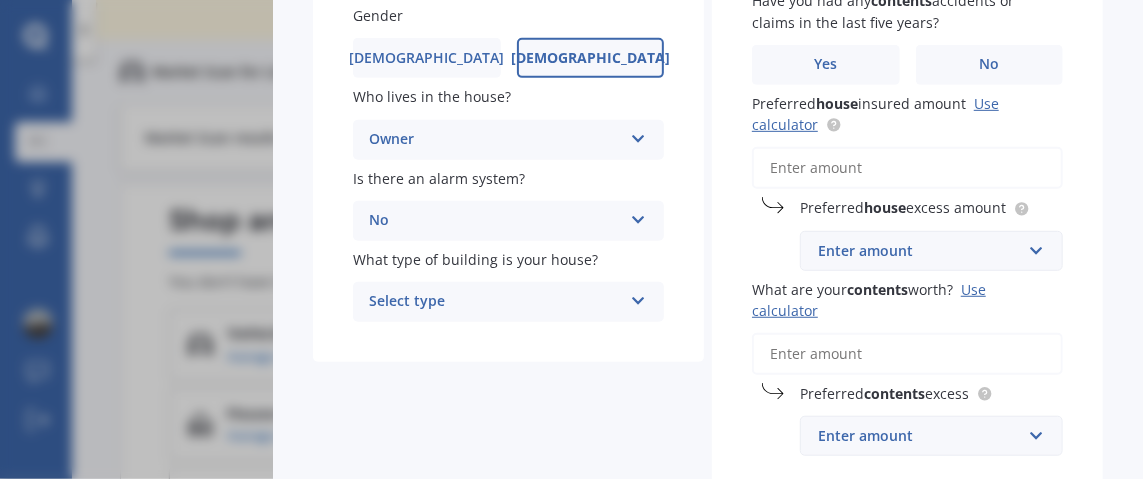 click at bounding box center [638, 297] 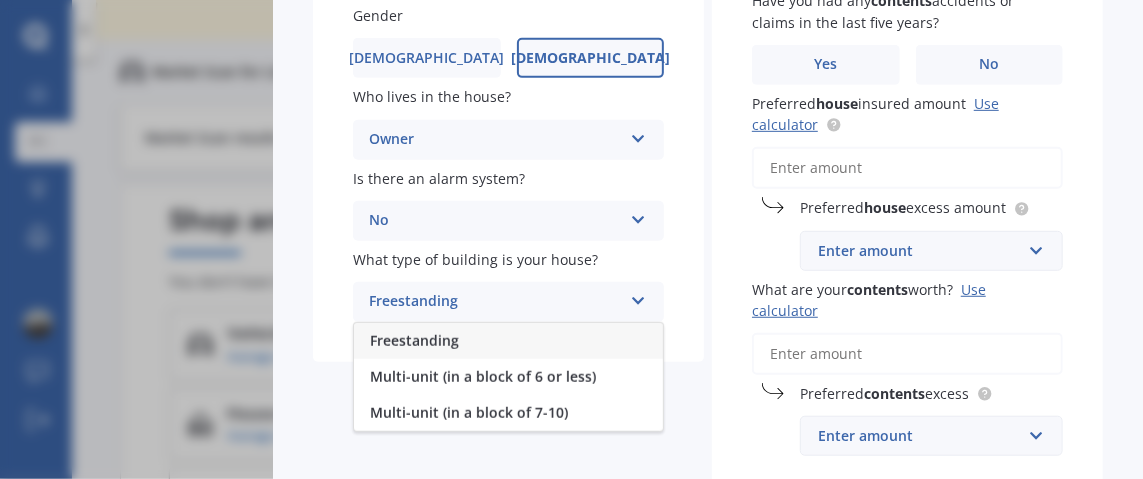 click on "Freestanding" at bounding box center [414, 340] 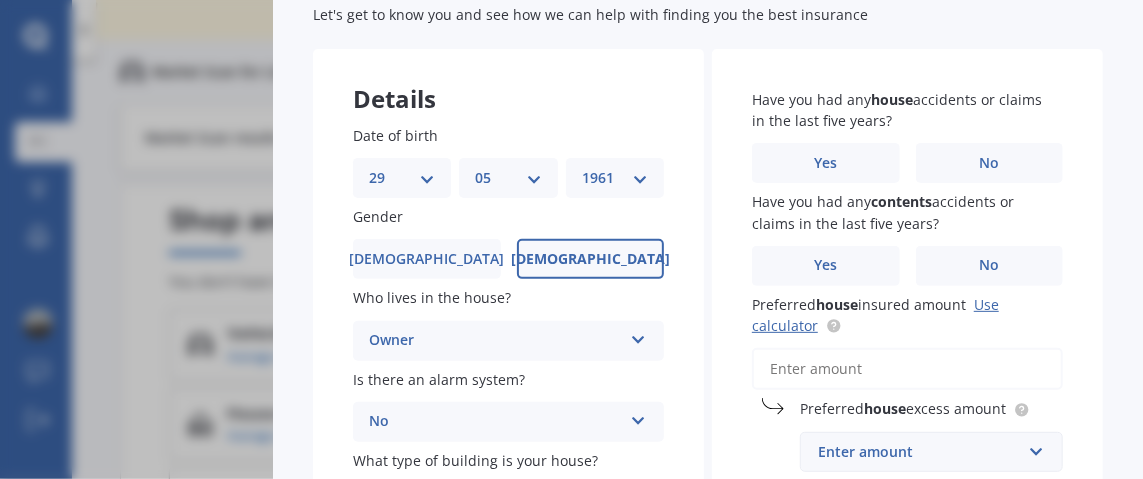 scroll, scrollTop: 0, scrollLeft: 0, axis: both 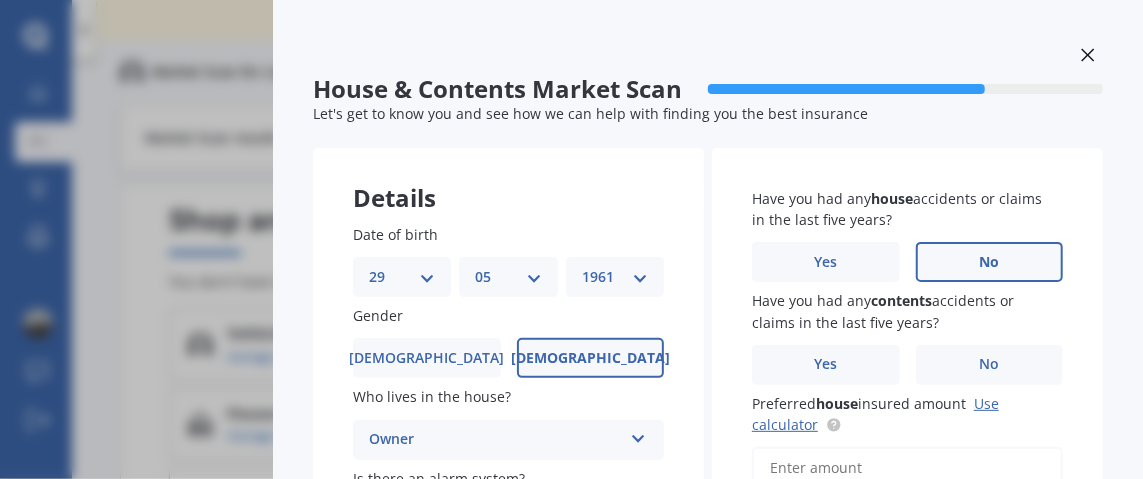 click on "No" at bounding box center (989, 262) 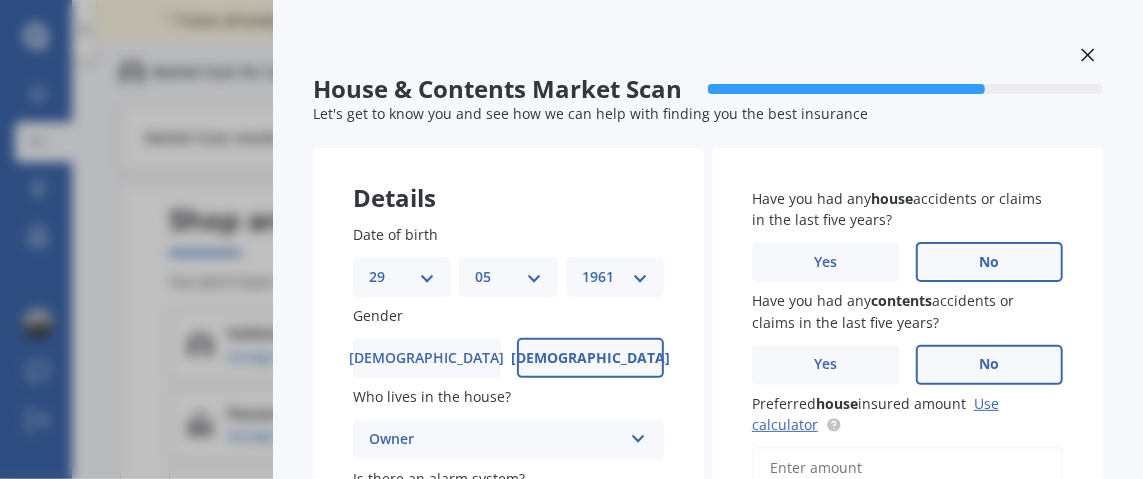 click on "No" at bounding box center [989, 364] 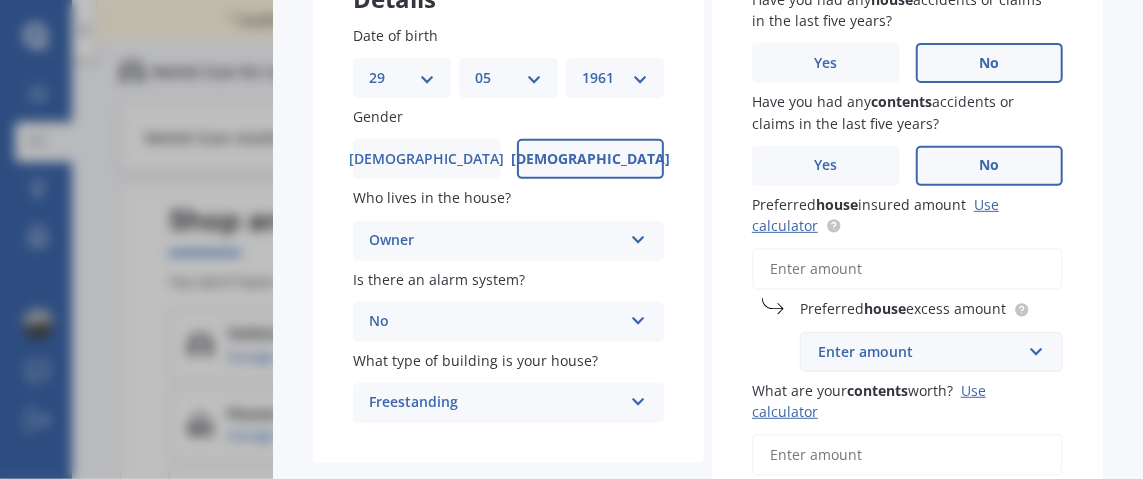 scroll, scrollTop: 300, scrollLeft: 0, axis: vertical 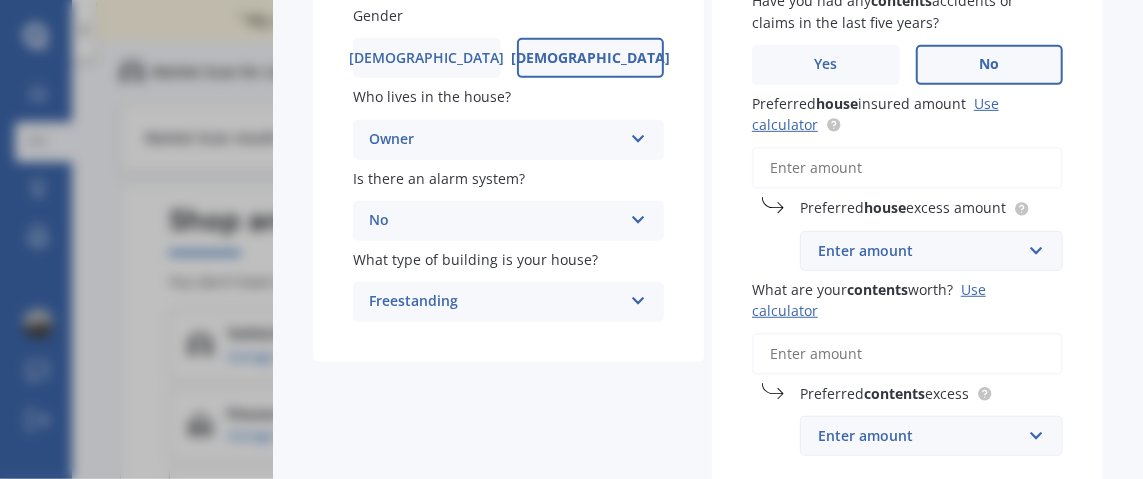 click on "Preferred  house  insured amount Use calculator" at bounding box center (907, 168) 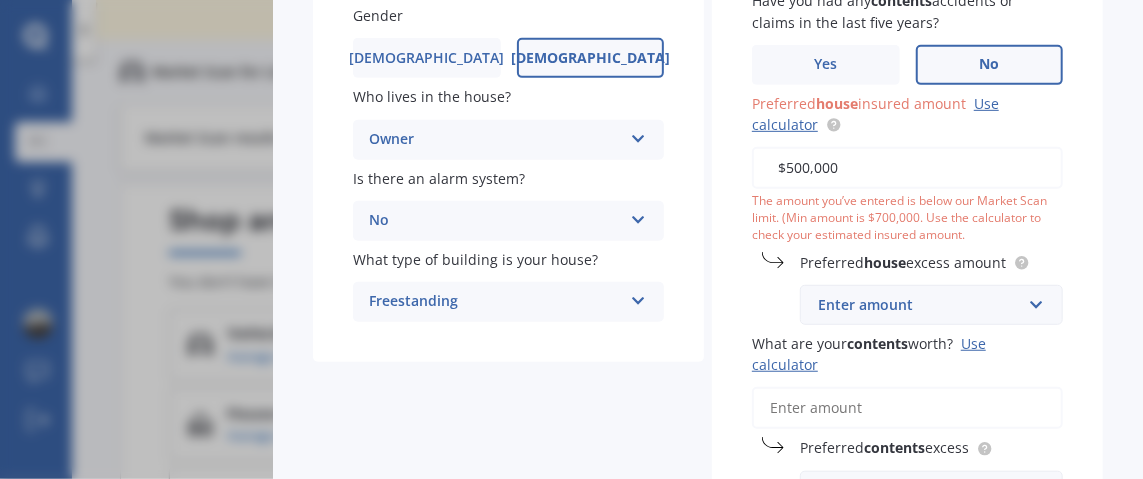 type on "$500,000" 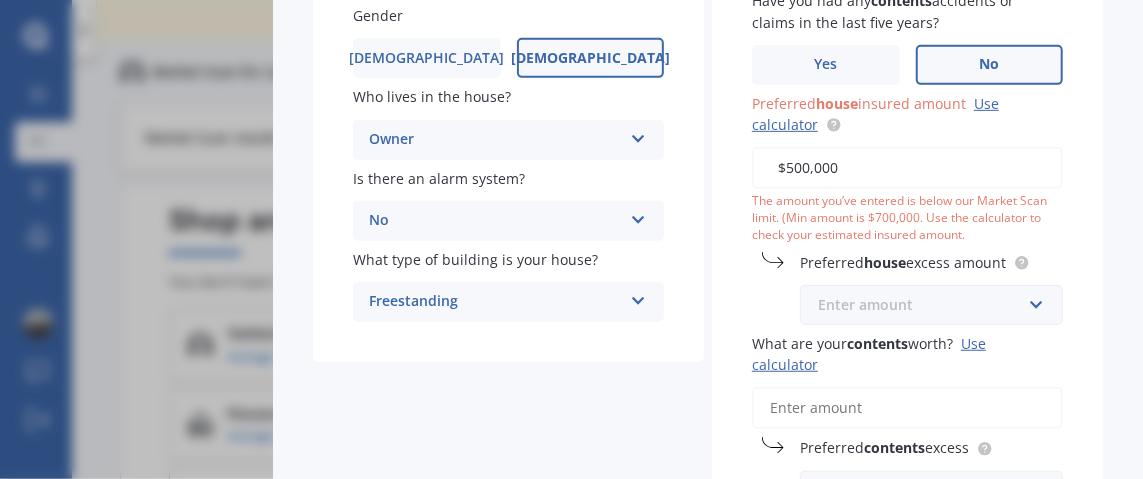 click at bounding box center [924, 305] 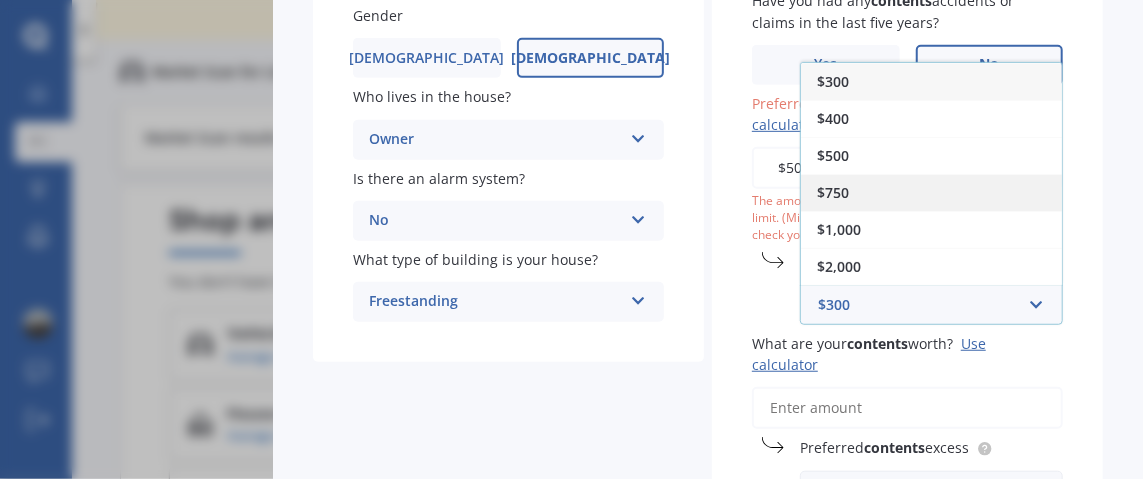 click on "$750" at bounding box center [931, 192] 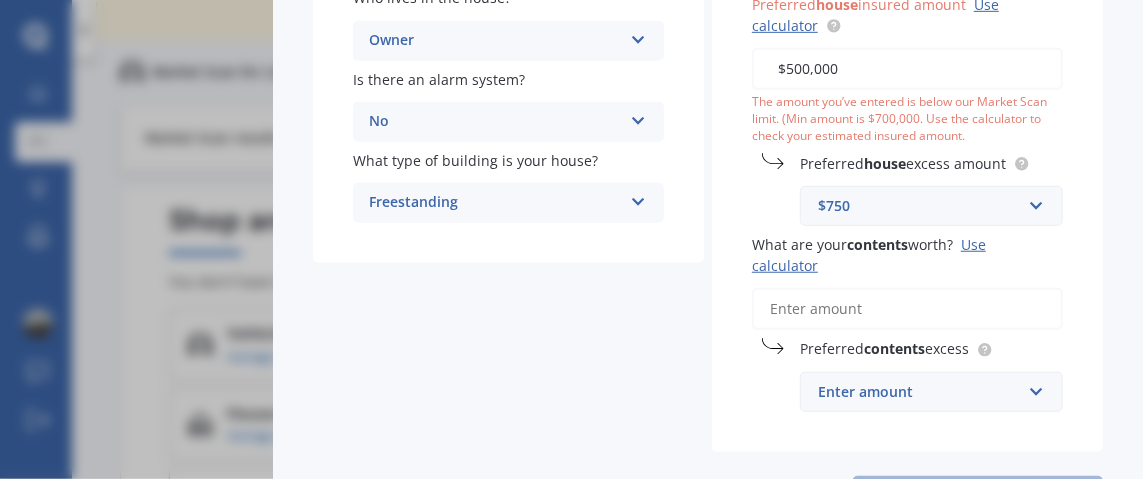scroll, scrollTop: 487, scrollLeft: 0, axis: vertical 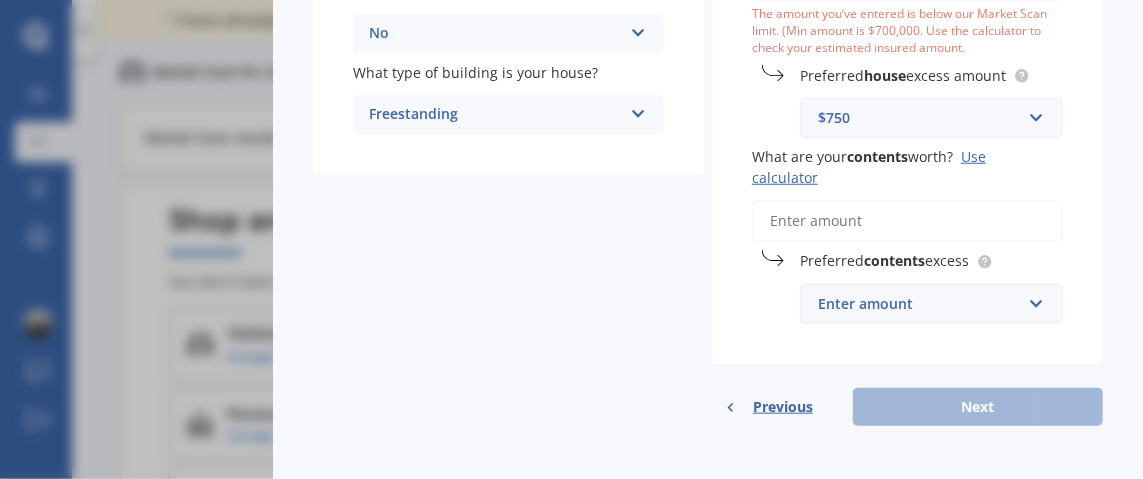 click on "What are your  contents  worth? Use calculator" at bounding box center (907, 221) 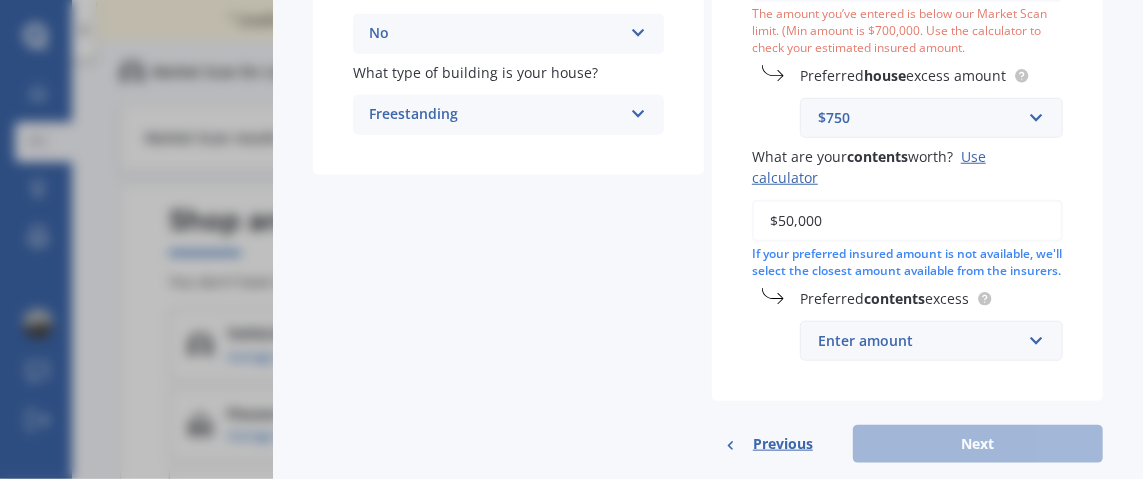 type on "$50,000" 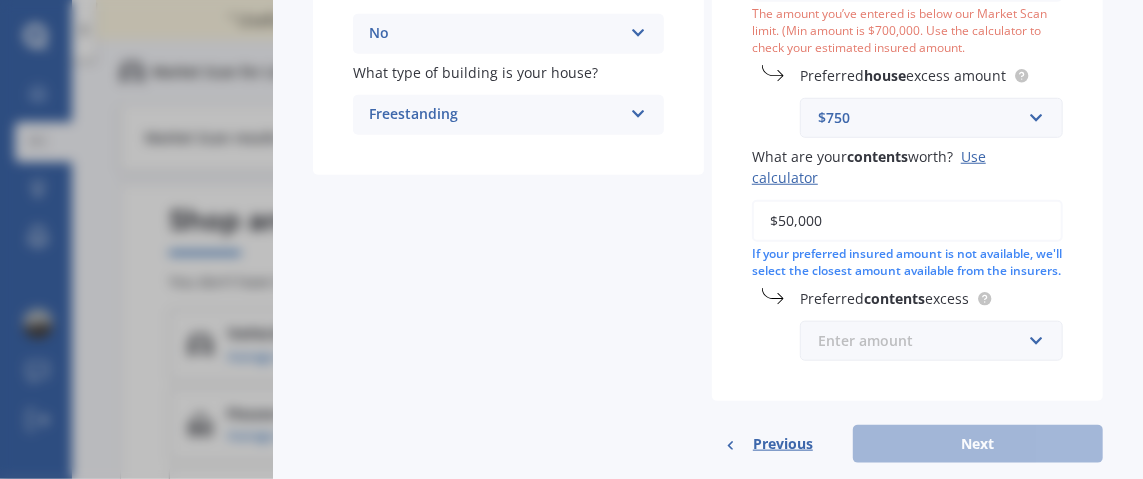 click at bounding box center [924, 341] 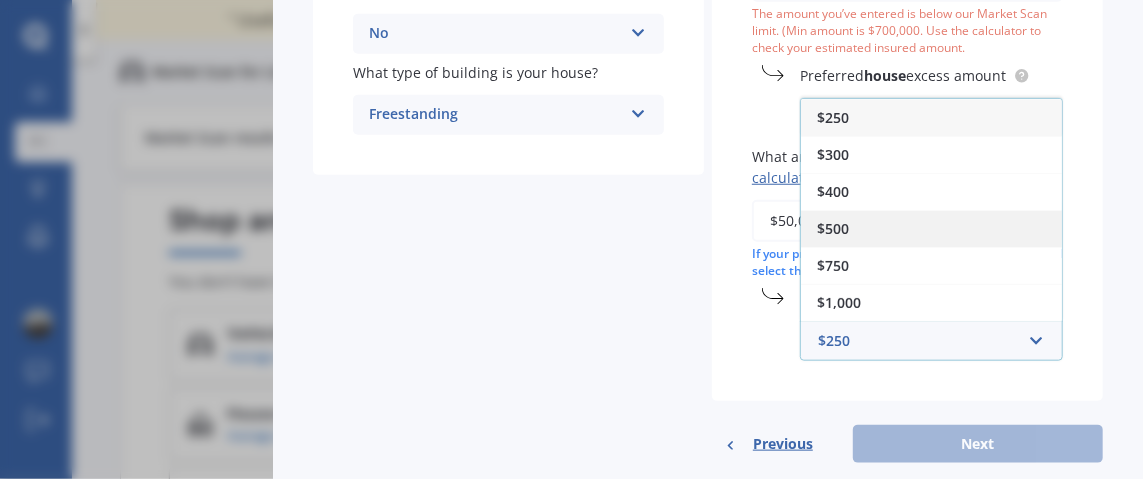 click on "$500" at bounding box center (931, 228) 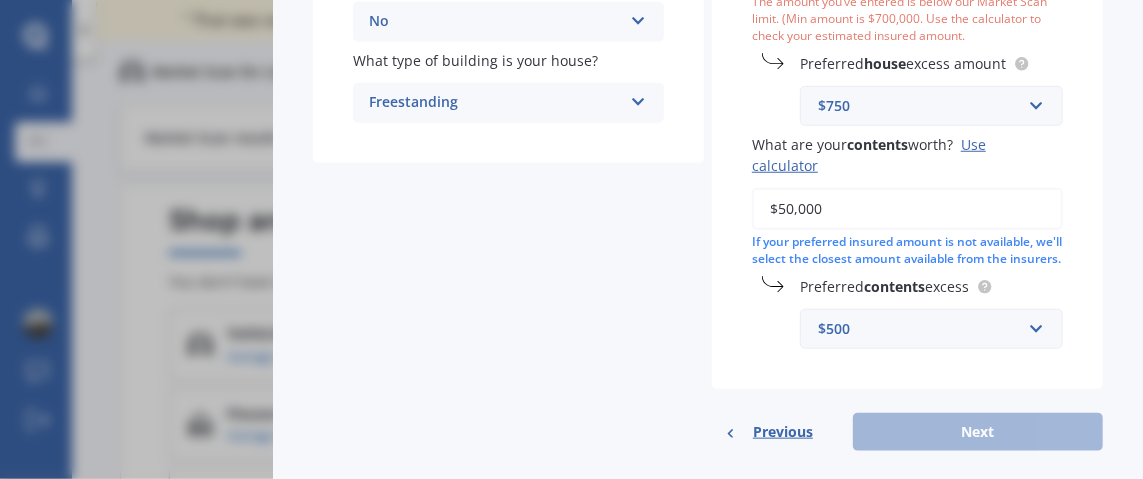 scroll, scrollTop: 541, scrollLeft: 0, axis: vertical 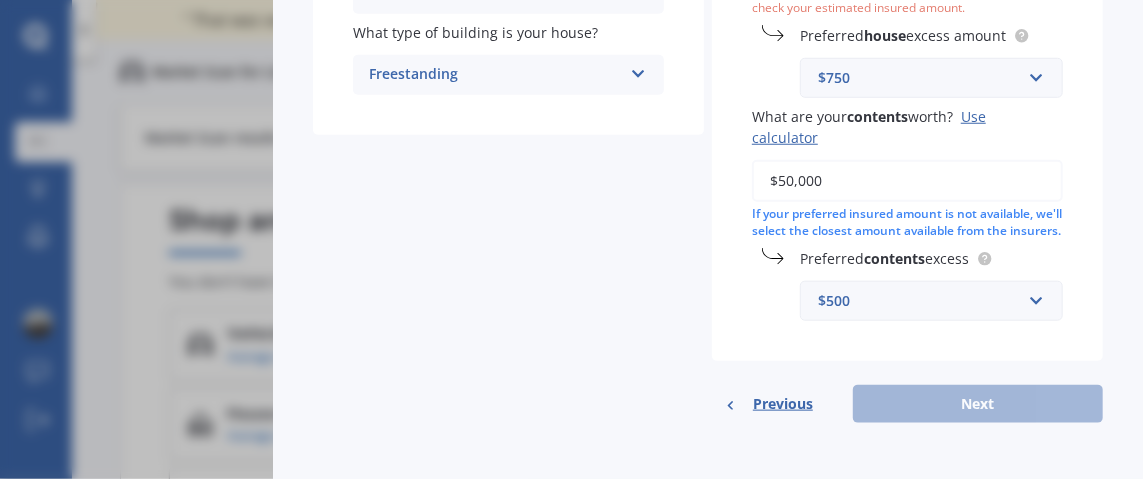 click on "Previous Next" at bounding box center [907, 404] 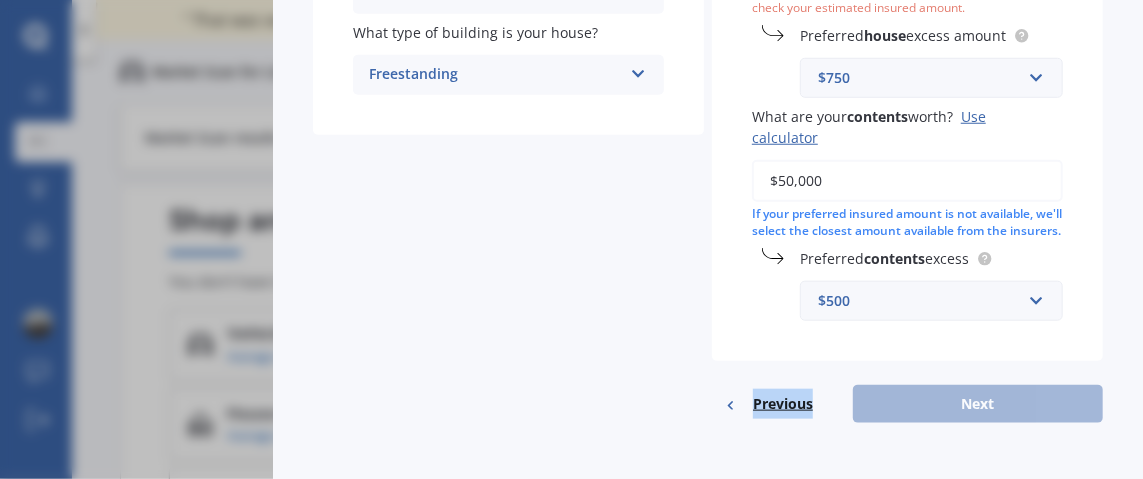 click on "Previous Next" at bounding box center (907, 404) 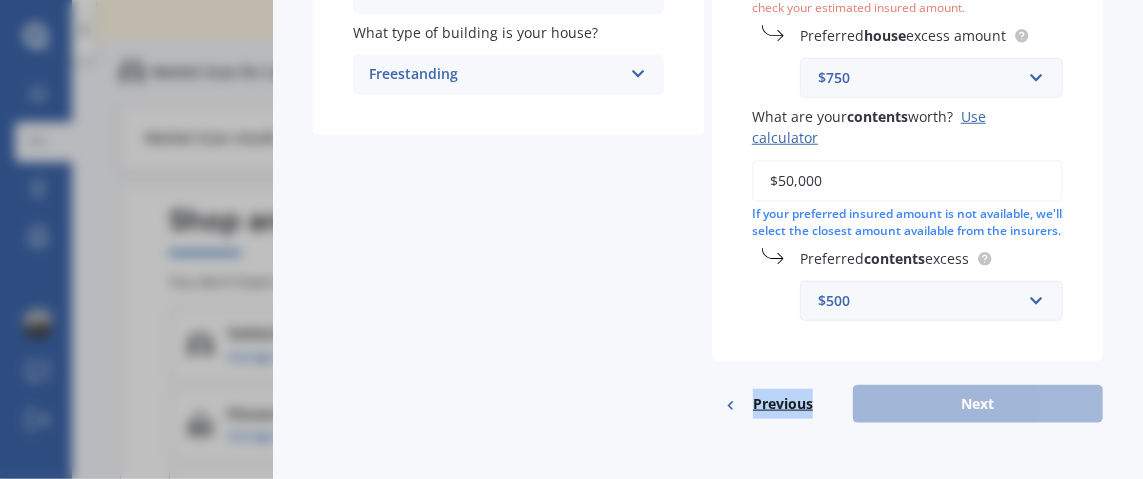 click on "Previous Next" at bounding box center (907, 404) 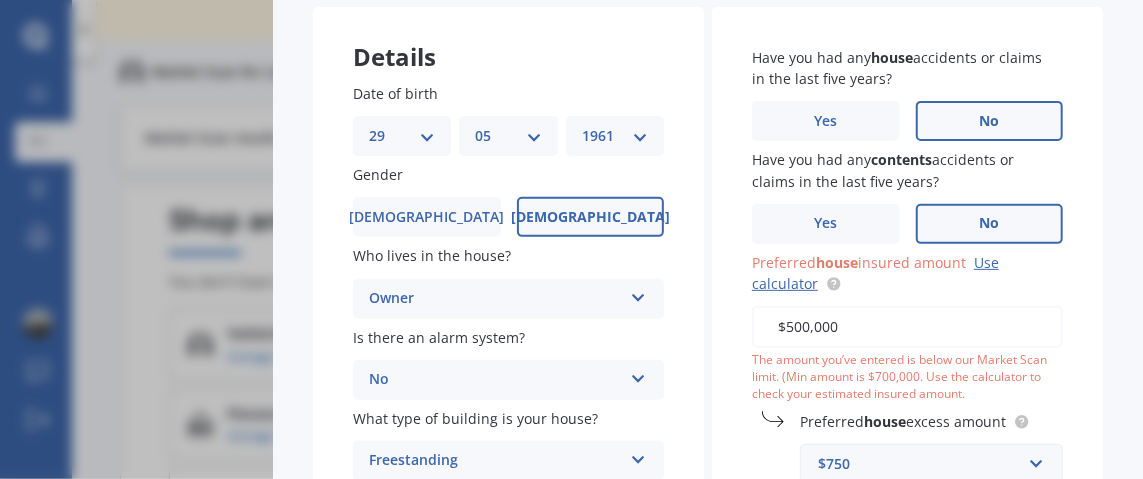 scroll, scrollTop: 241, scrollLeft: 0, axis: vertical 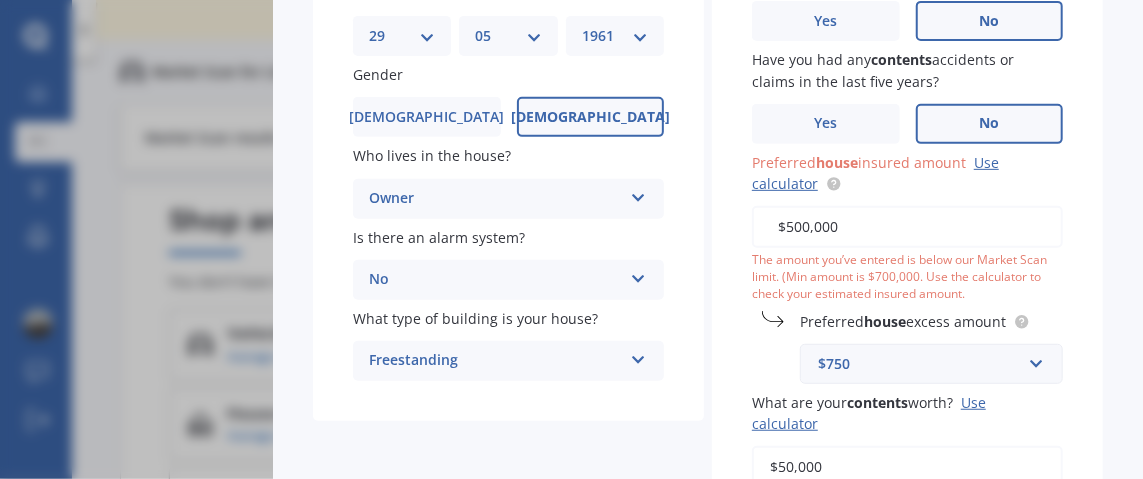 click on "$500,000" at bounding box center [907, 227] 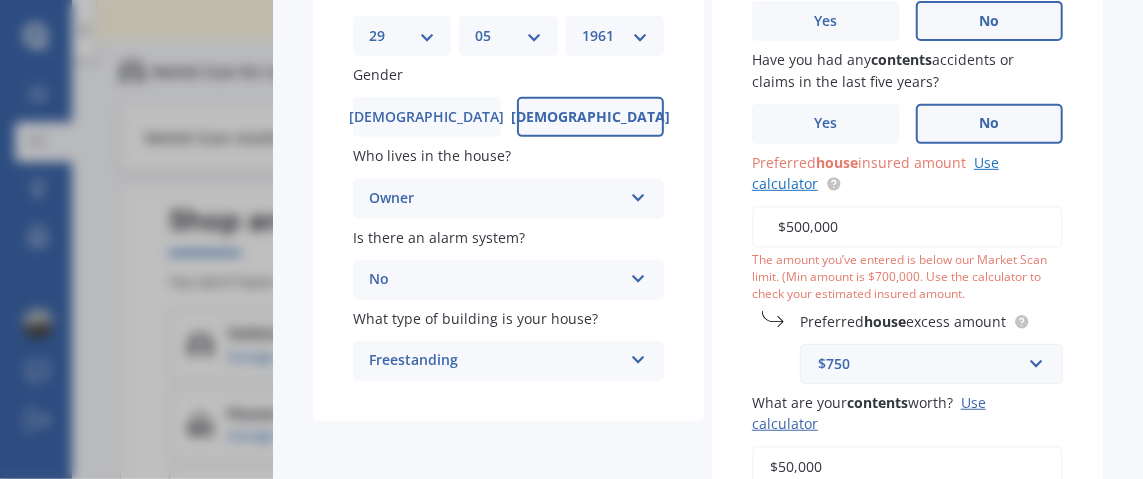 click on "Use calculator" at bounding box center [875, 173] 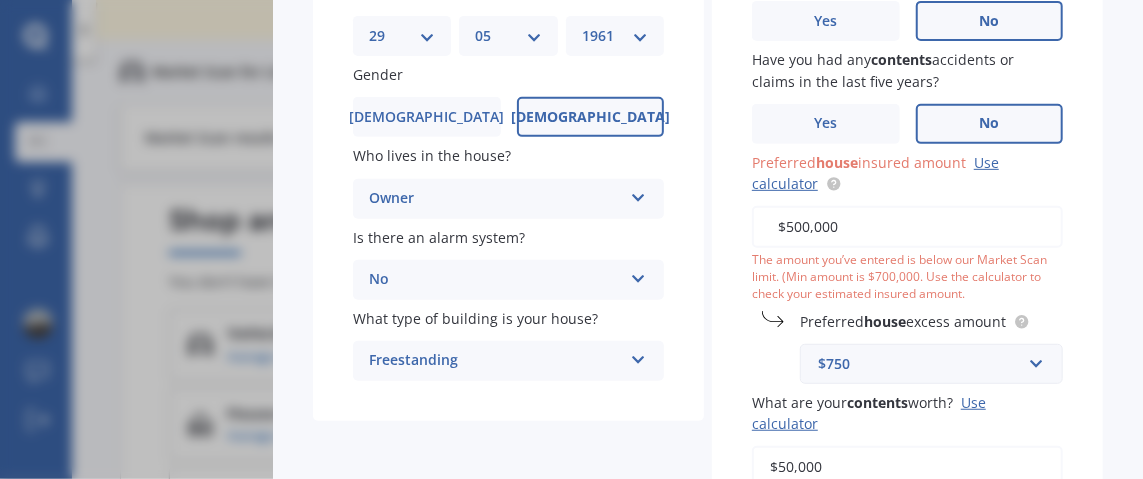 click on "$500,000" at bounding box center (907, 227) 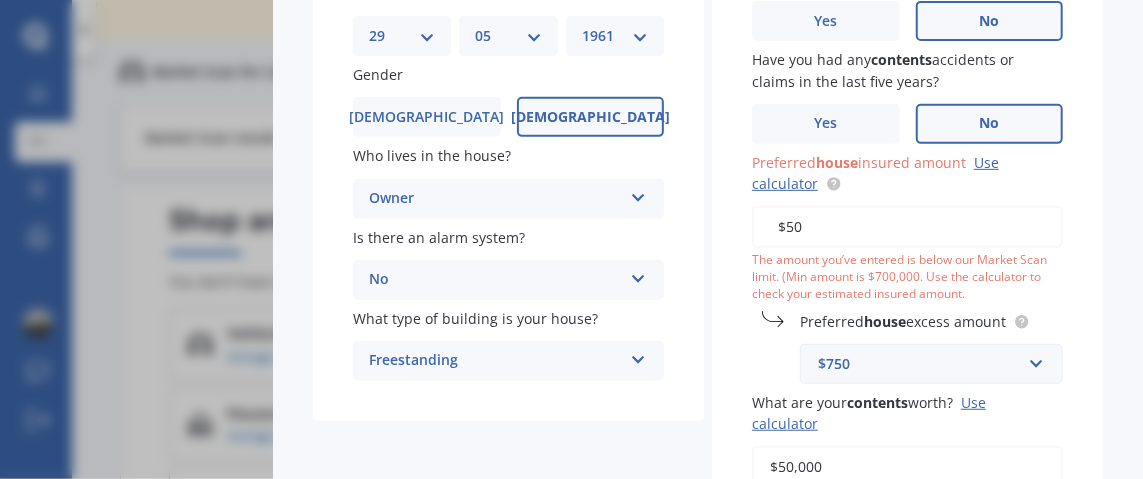type on "$5" 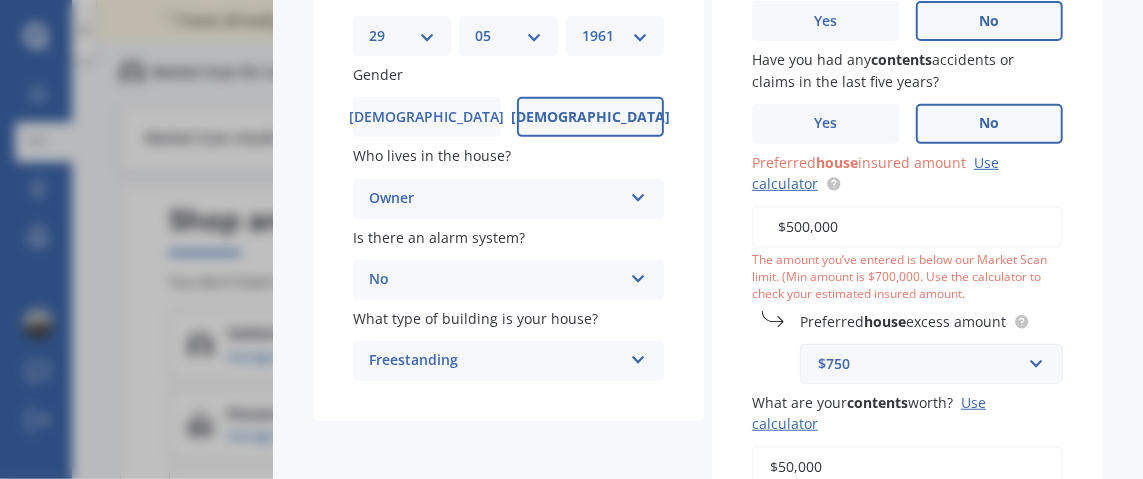 click on "$500,000" at bounding box center (907, 227) 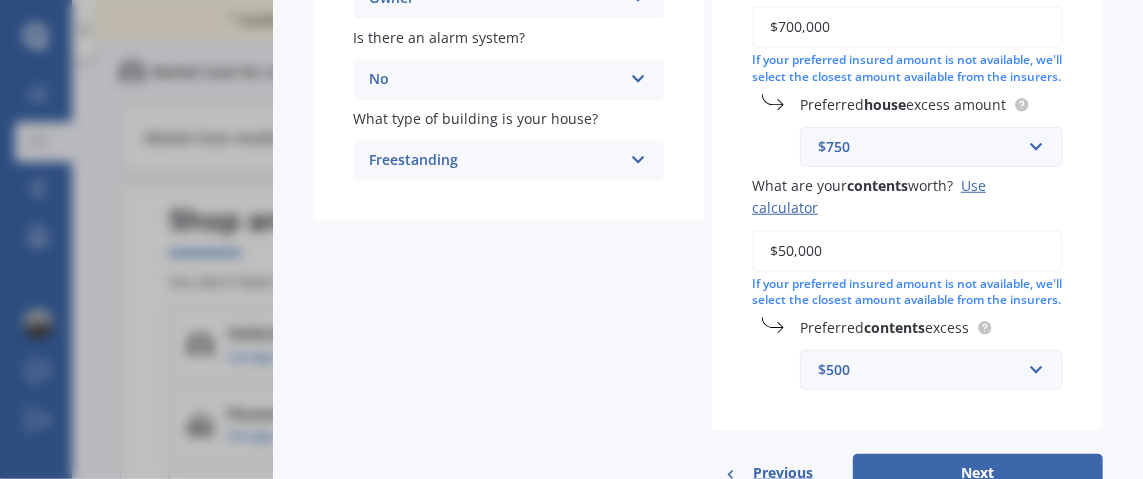 scroll, scrollTop: 541, scrollLeft: 0, axis: vertical 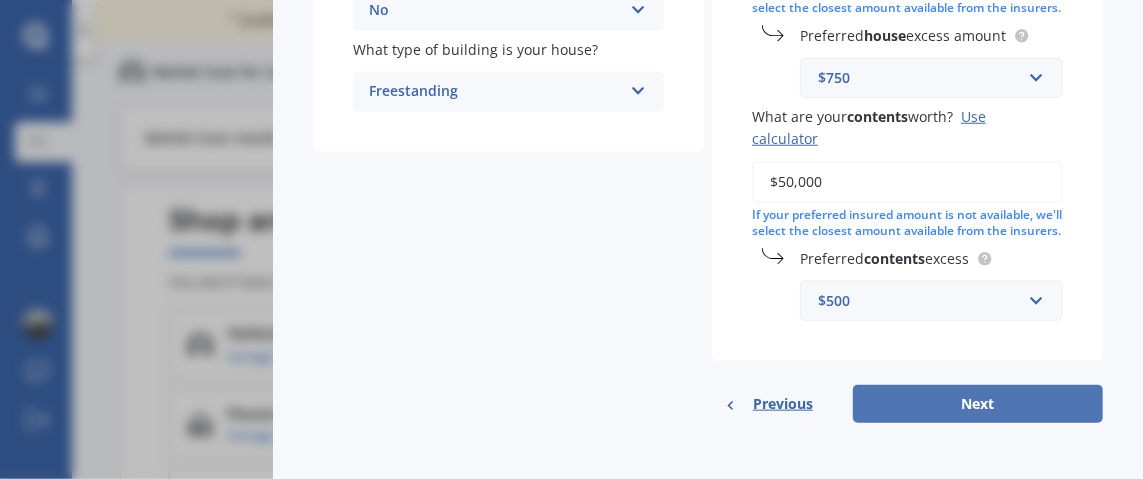 type on "$700,000" 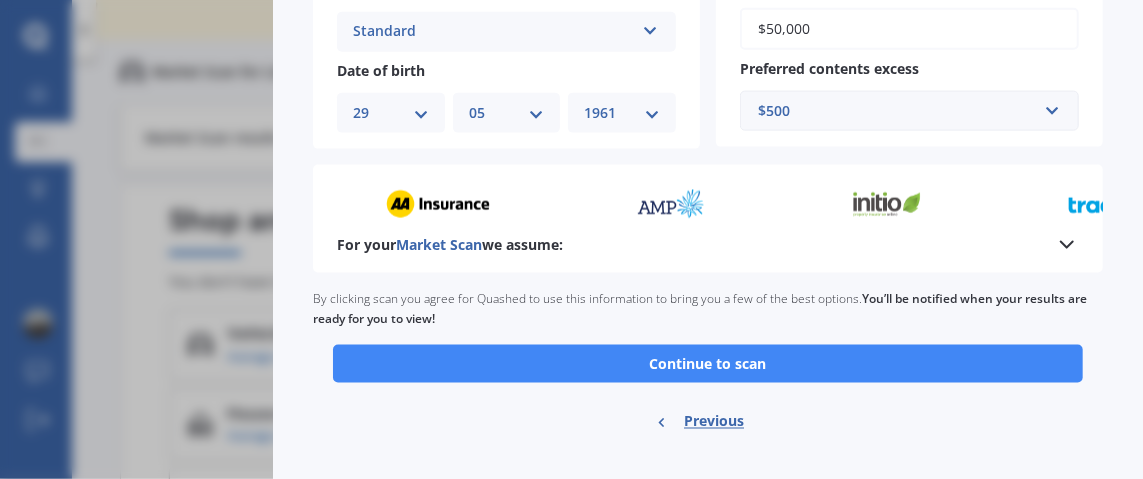 scroll, scrollTop: 868, scrollLeft: 0, axis: vertical 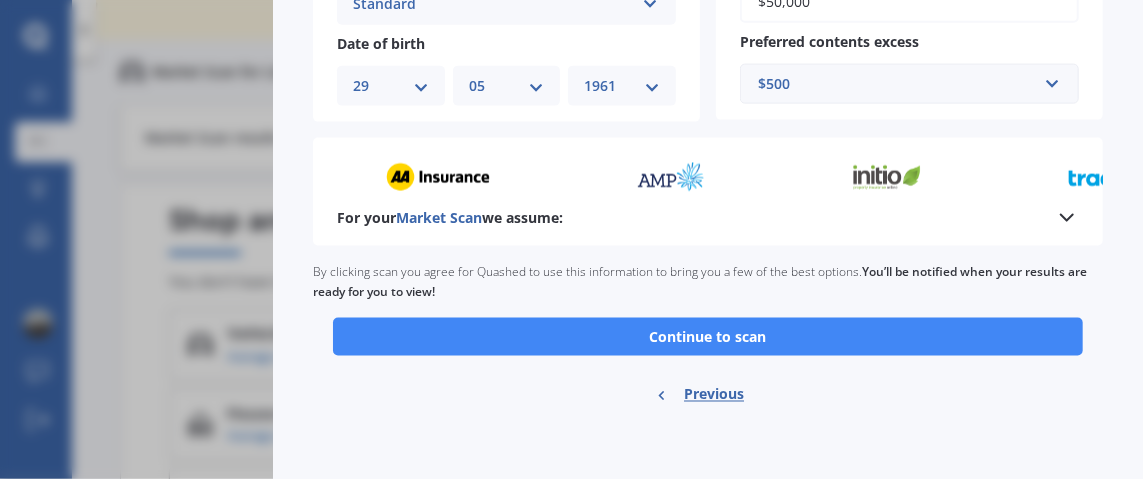 click on "Continue to scan" at bounding box center (708, 337) 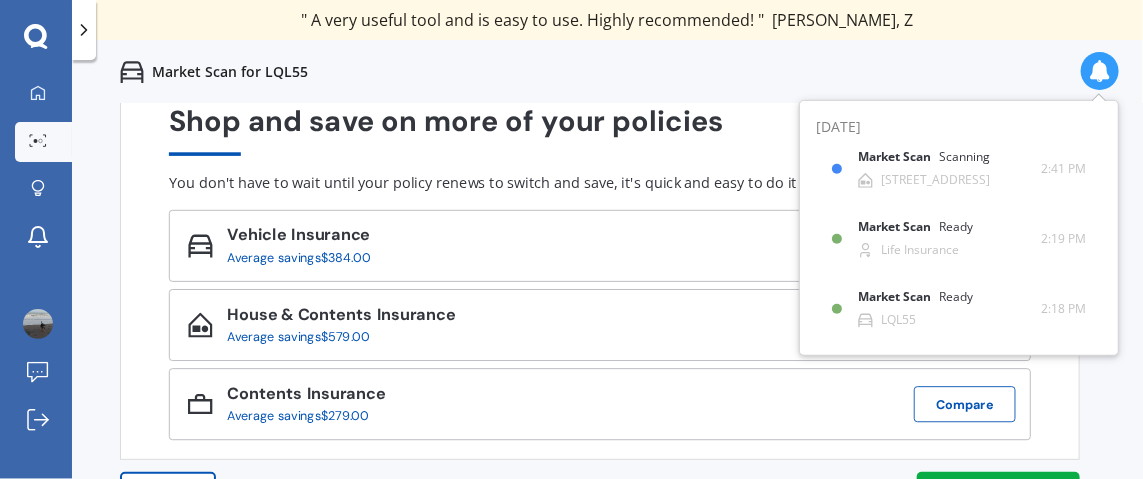 scroll, scrollTop: 151, scrollLeft: 0, axis: vertical 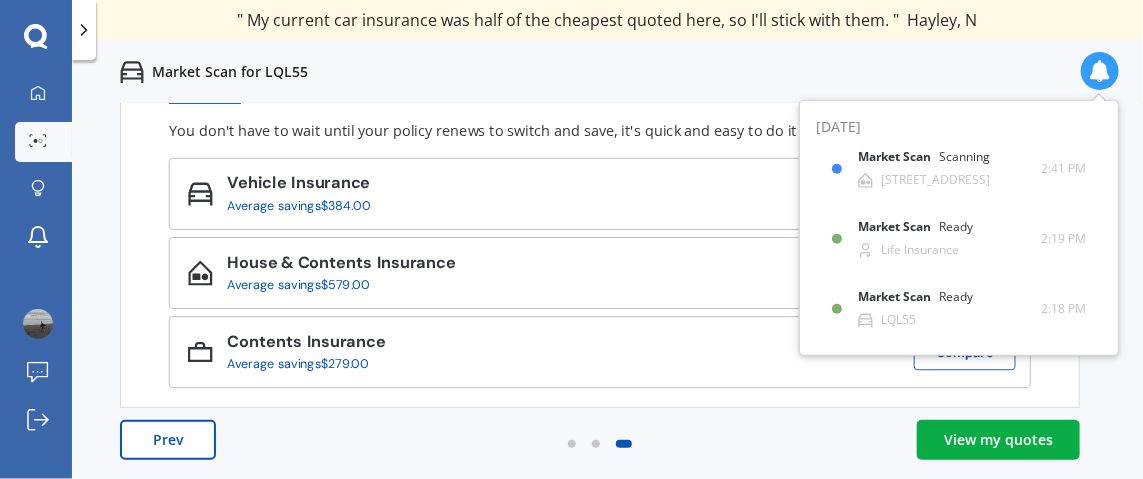 click on "View my quotes" at bounding box center [998, 440] 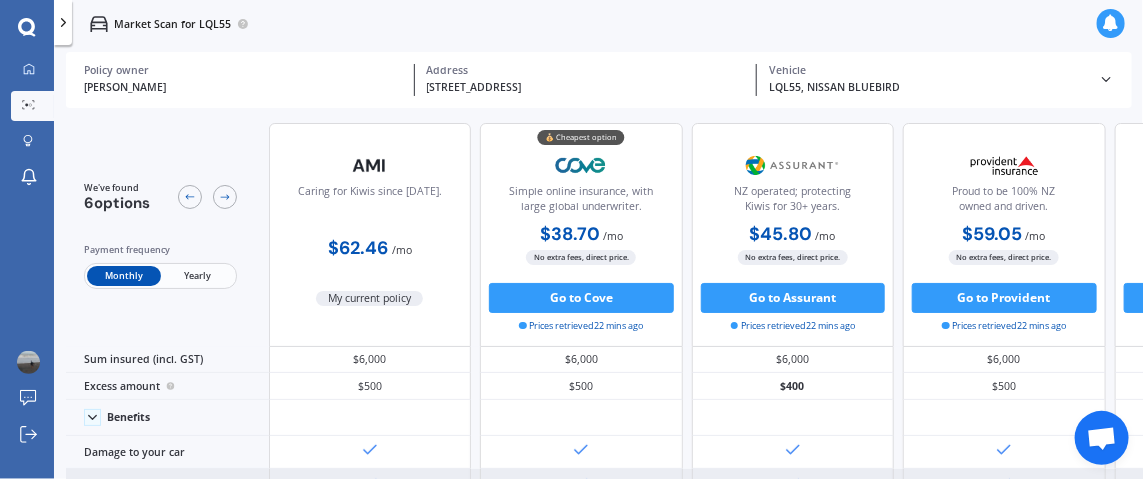 drag, startPoint x: 821, startPoint y: 470, endPoint x: 839, endPoint y: 471, distance: 18.027756 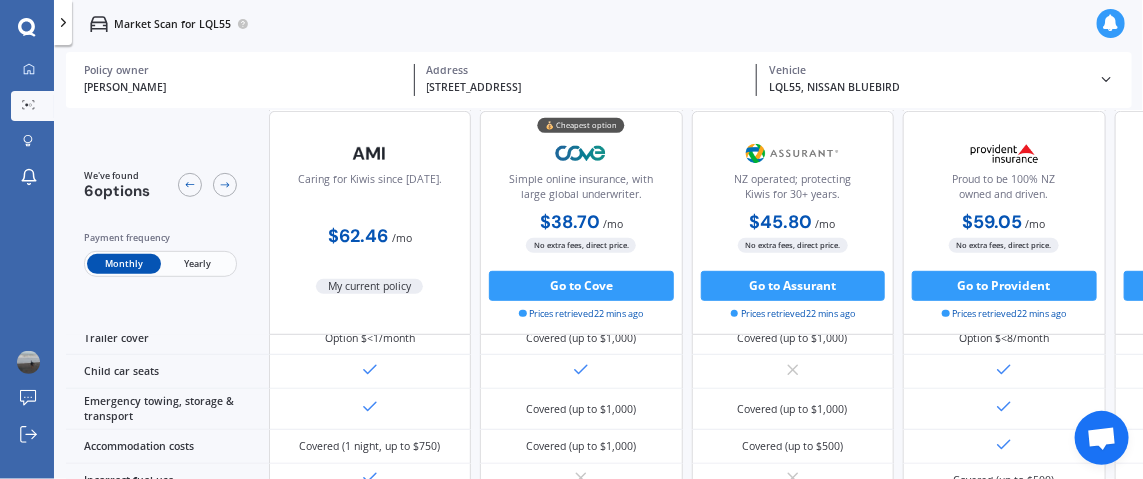scroll, scrollTop: 842, scrollLeft: 0, axis: vertical 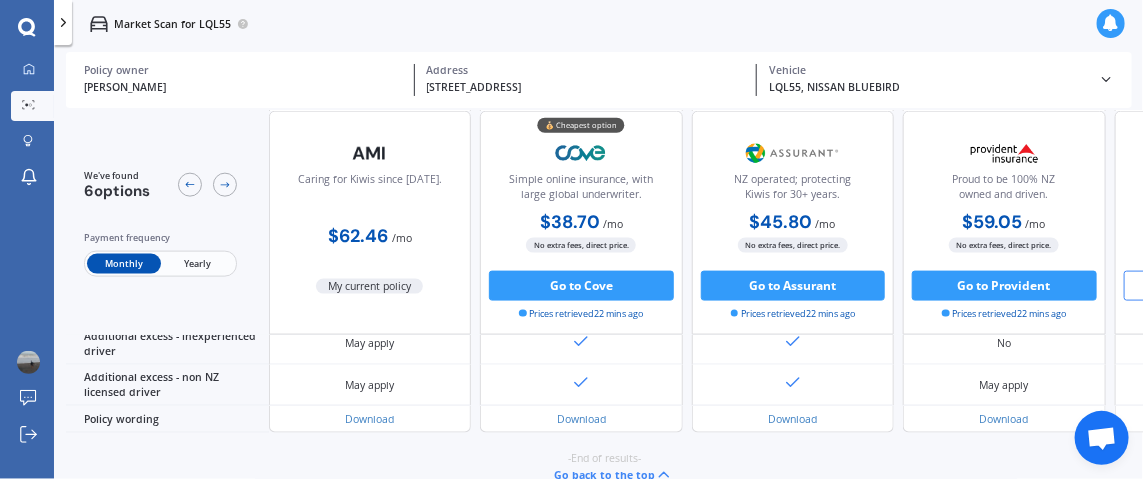drag, startPoint x: 1129, startPoint y: 277, endPoint x: 1126, endPoint y: 299, distance: 22.203604 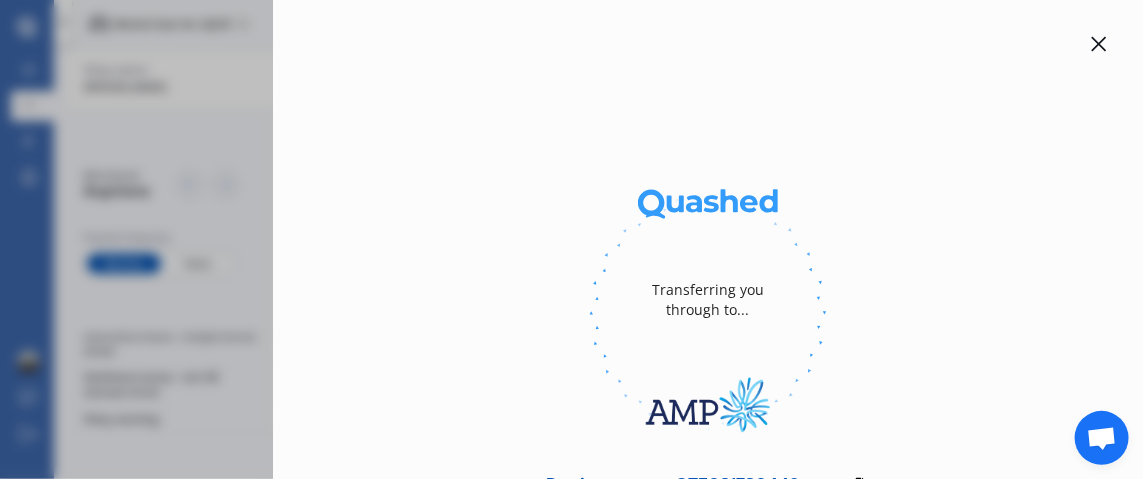 click 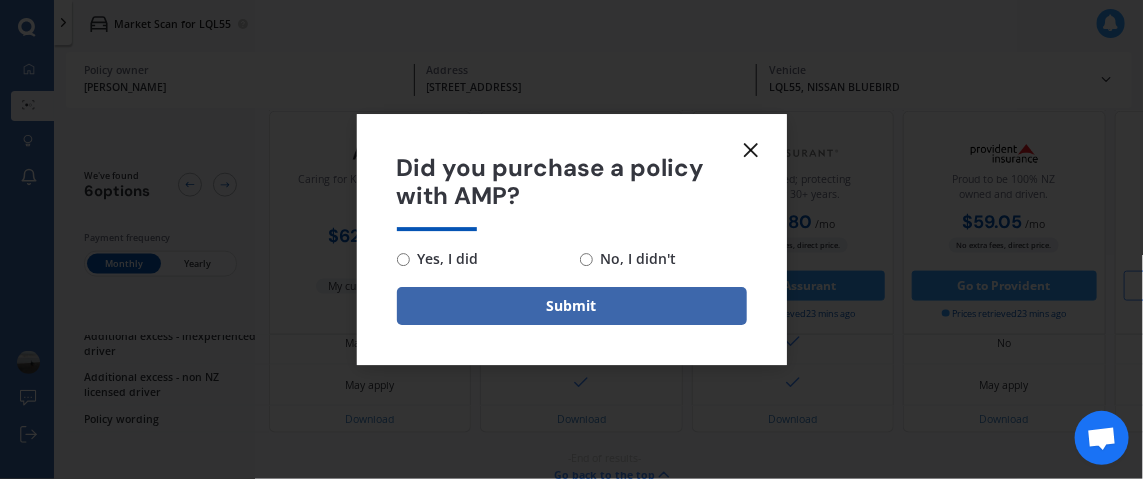 click on "No, I didn't" at bounding box center (586, 259) 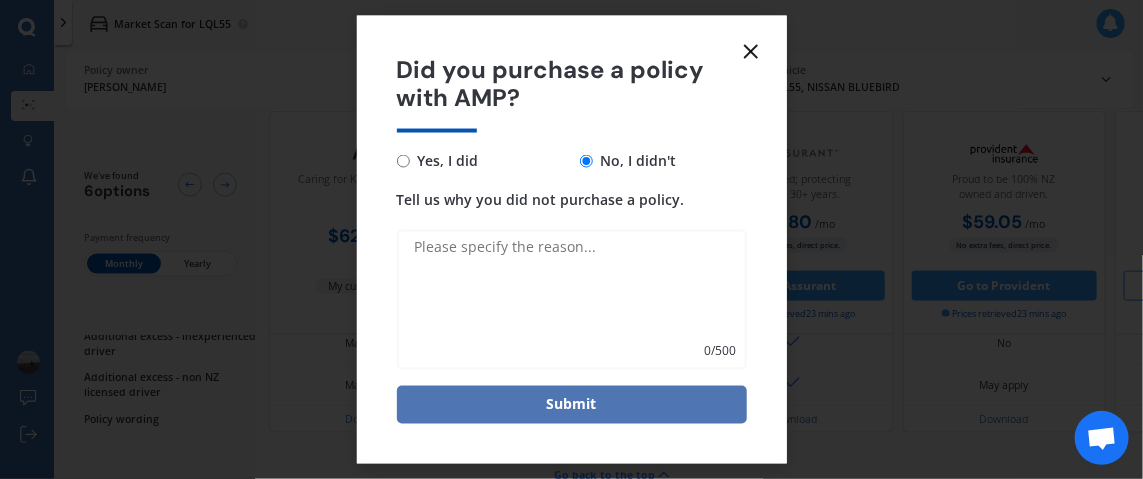 click on "Submit" at bounding box center (572, 405) 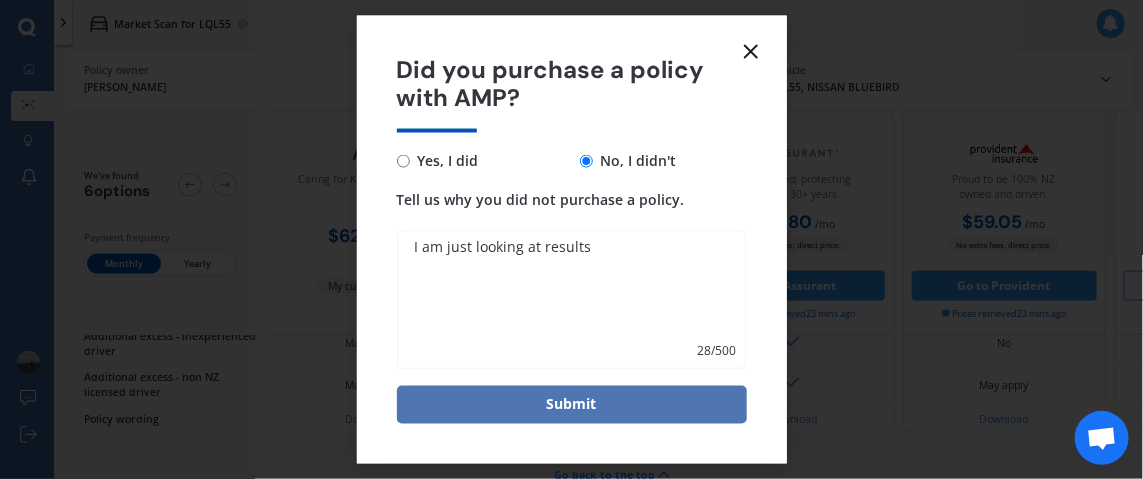type on "I am just looking at results" 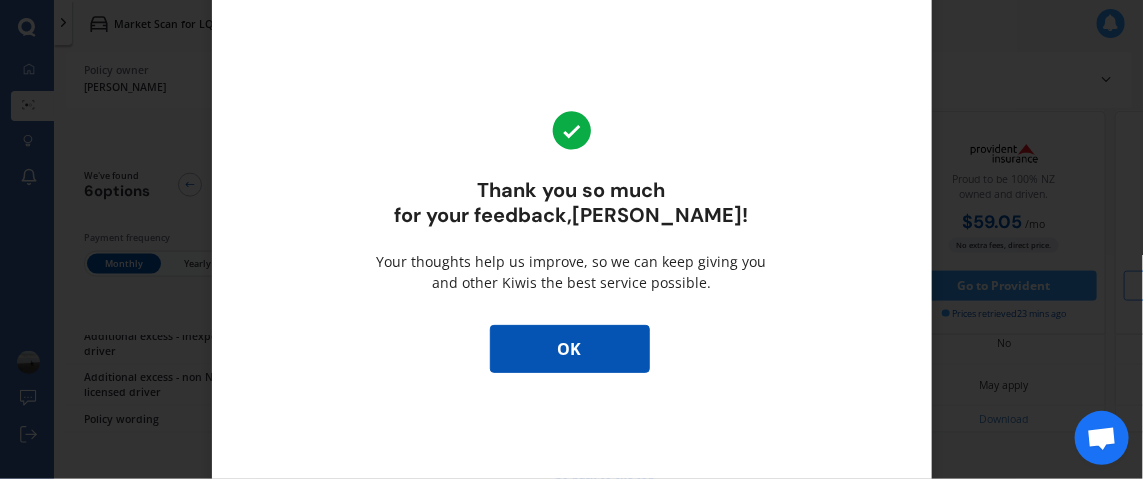 click on "OK" at bounding box center [570, 349] 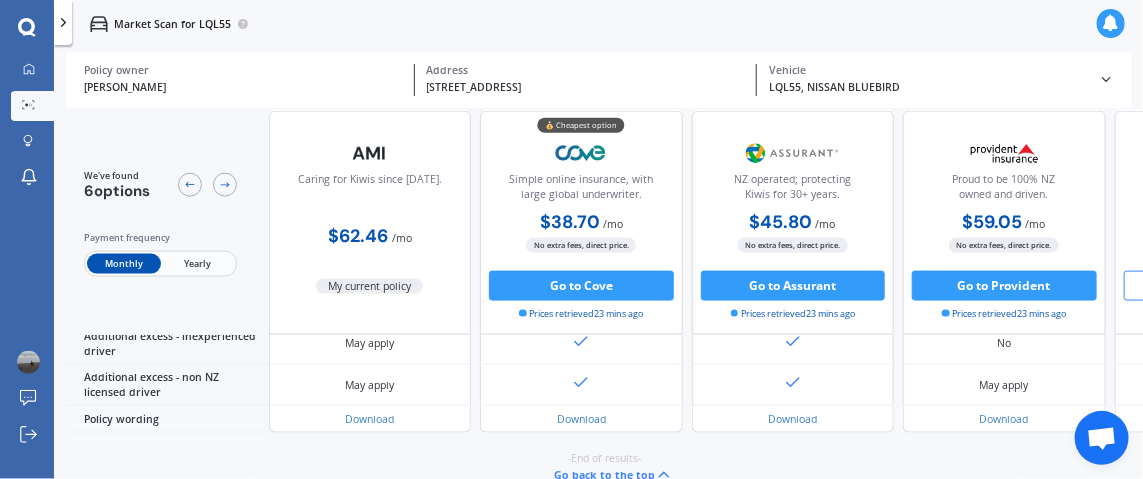 drag, startPoint x: 589, startPoint y: 470, endPoint x: 624, endPoint y: 470, distance: 35 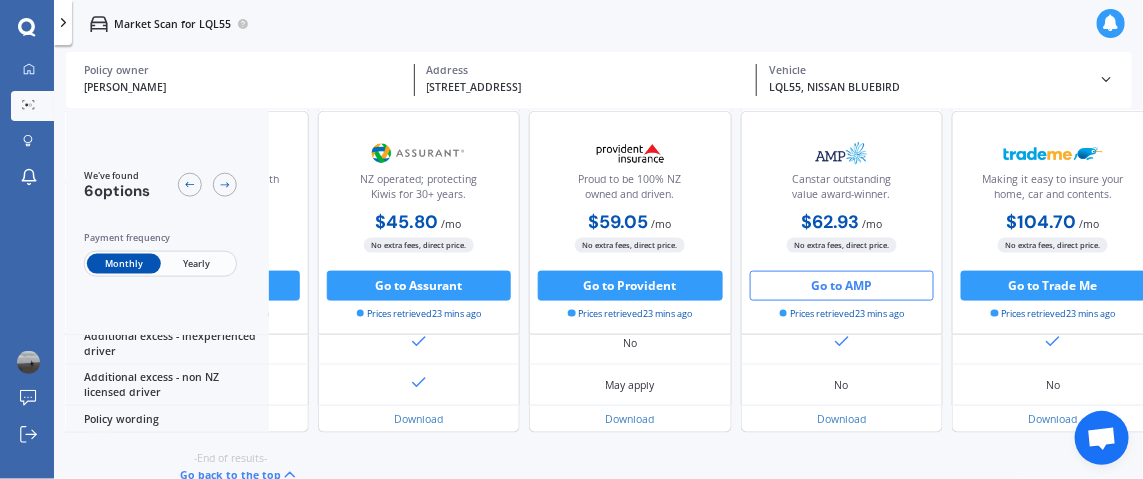 scroll, scrollTop: 1146, scrollLeft: 523, axis: both 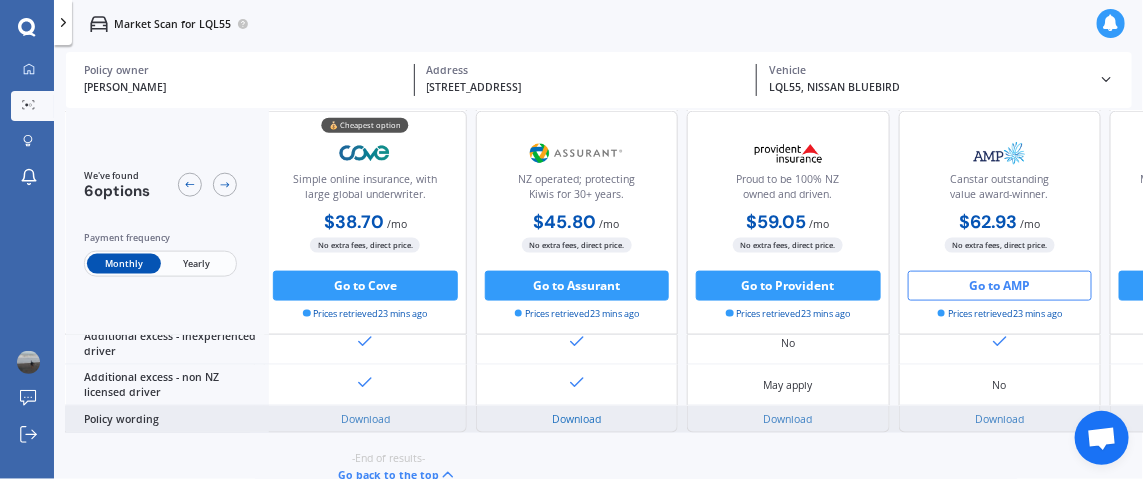 click on "Download" at bounding box center [576, 419] 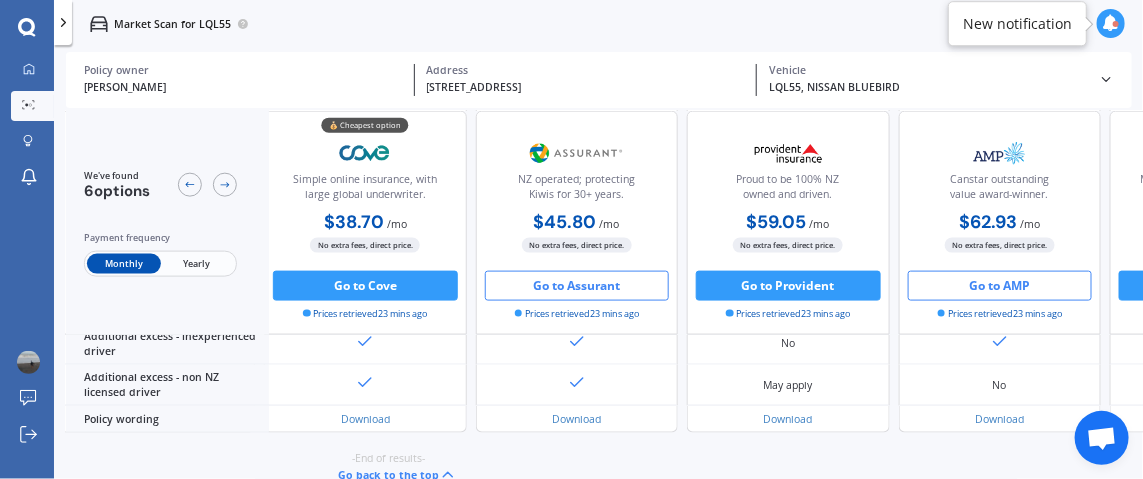 click on "Go to Assurant" at bounding box center [577, 286] 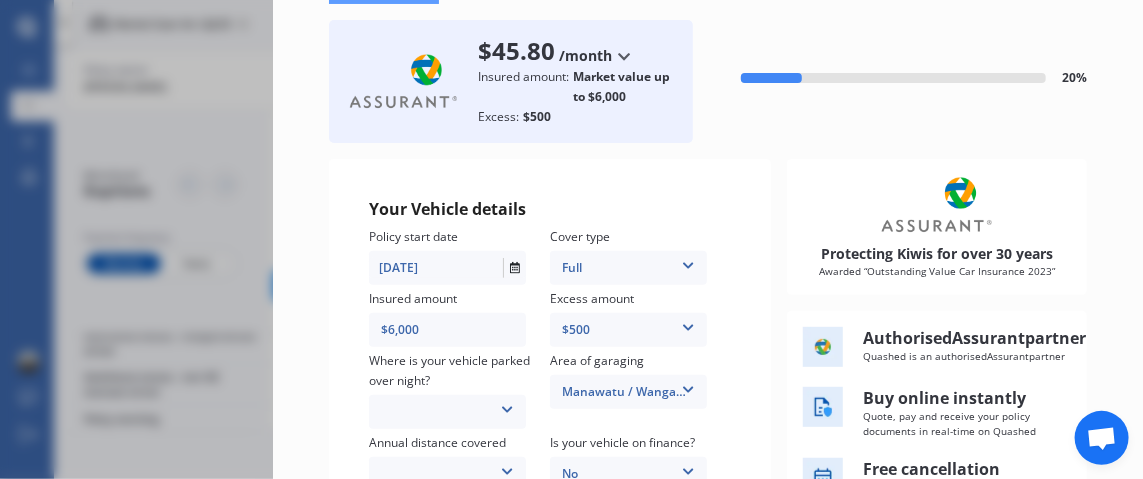 scroll, scrollTop: 199, scrollLeft: 0, axis: vertical 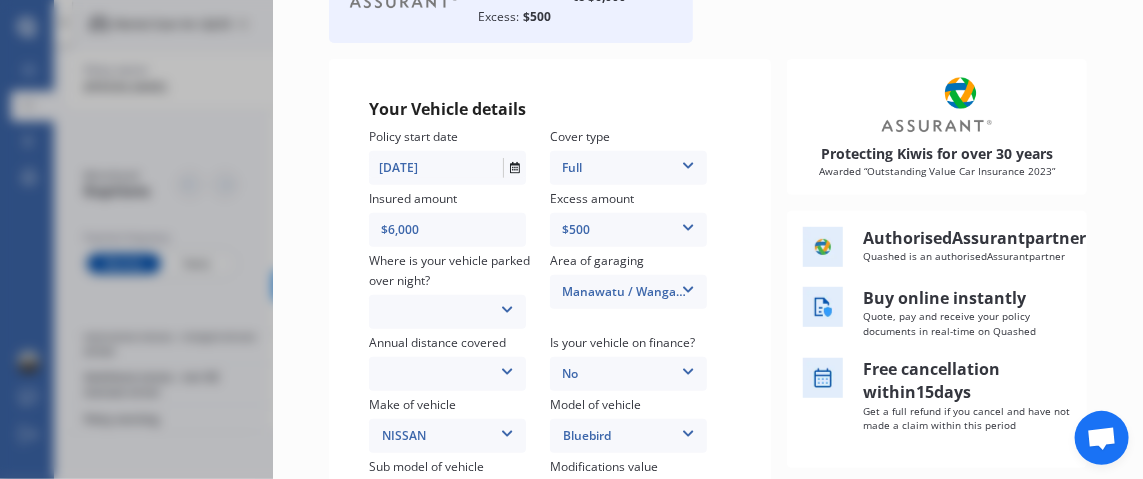 click at bounding box center (507, 306) 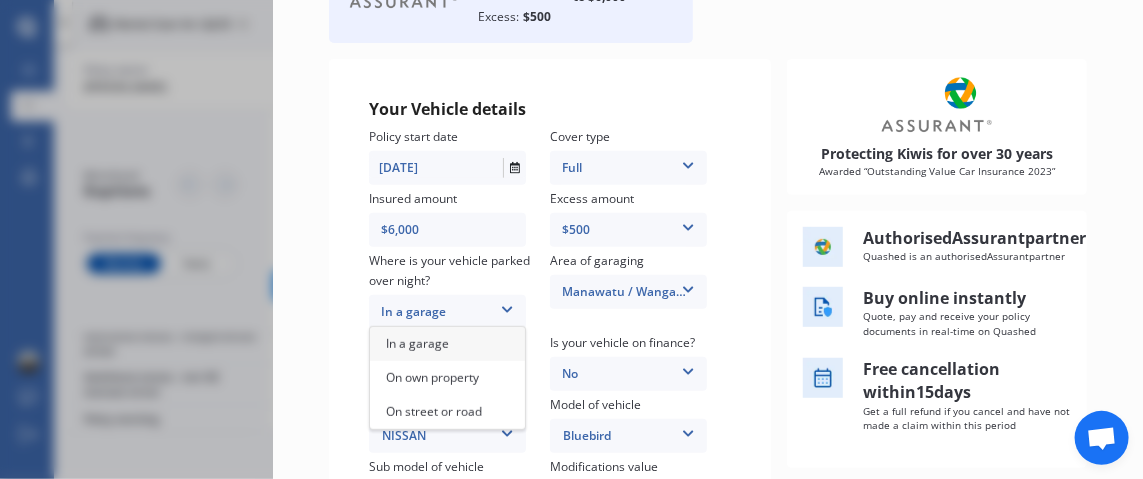click on "In a garage" at bounding box center [417, 343] 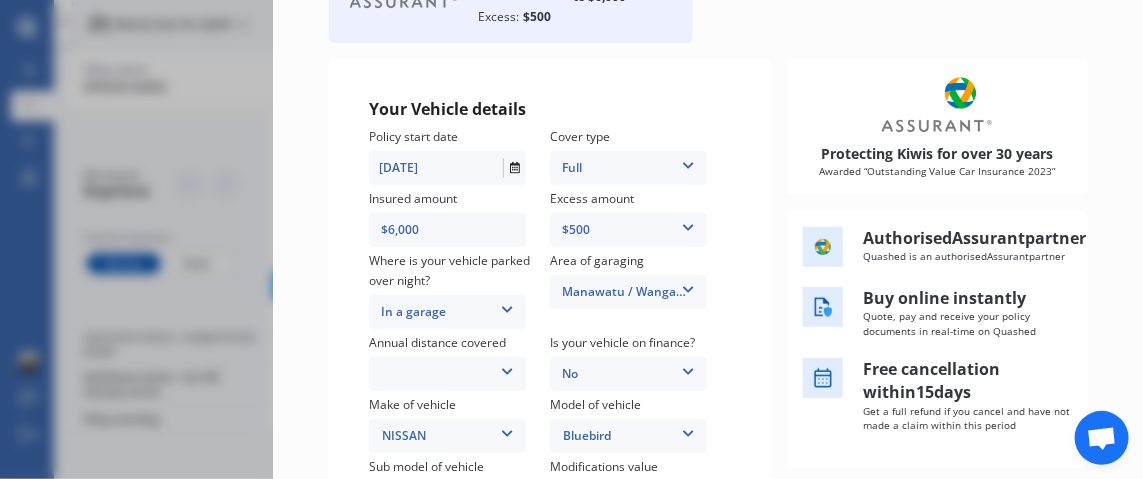 click at bounding box center [507, 368] 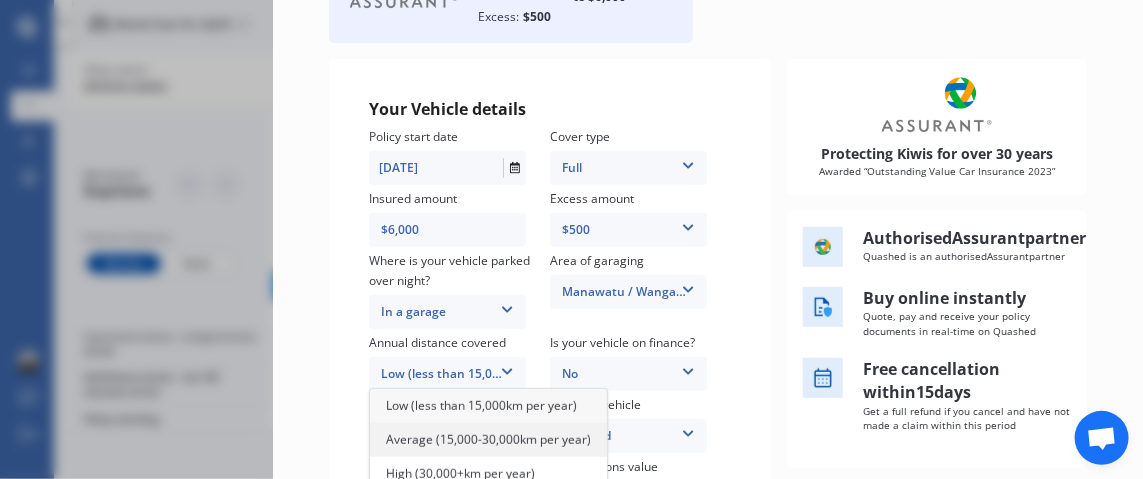 click on "Average (15,000-30,000km per year)" at bounding box center (488, 439) 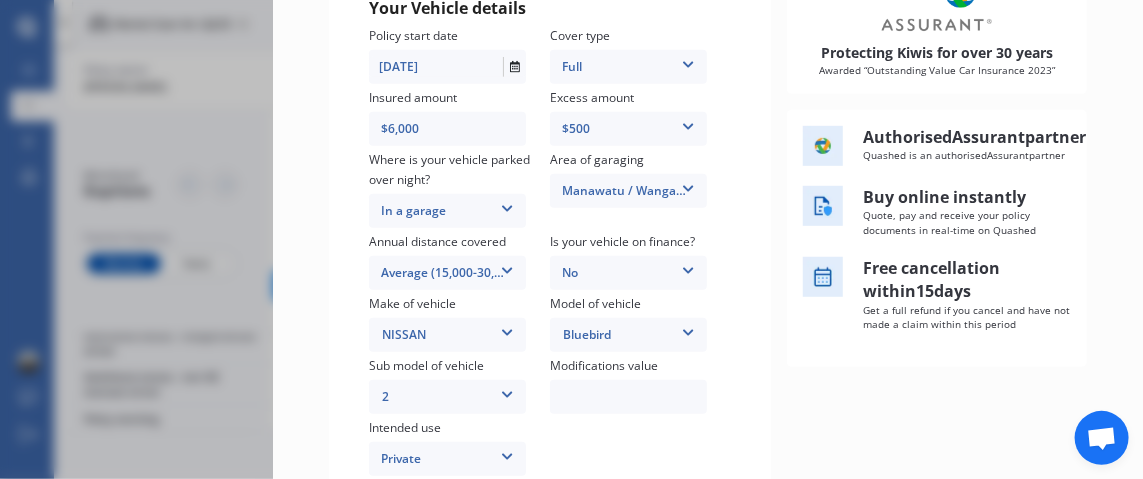 scroll, scrollTop: 399, scrollLeft: 0, axis: vertical 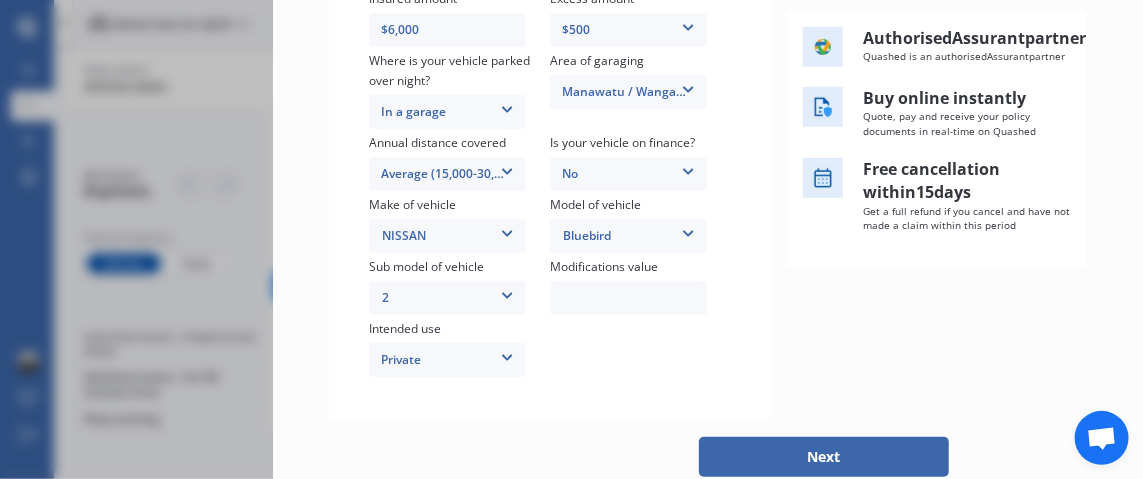 click on "2" at bounding box center (448, 298) 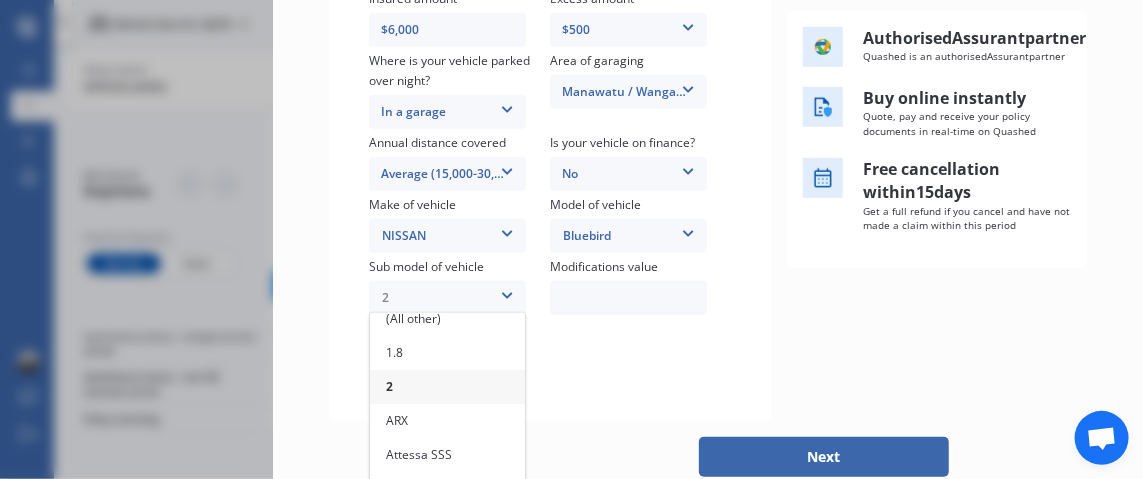 scroll, scrollTop: 0, scrollLeft: 0, axis: both 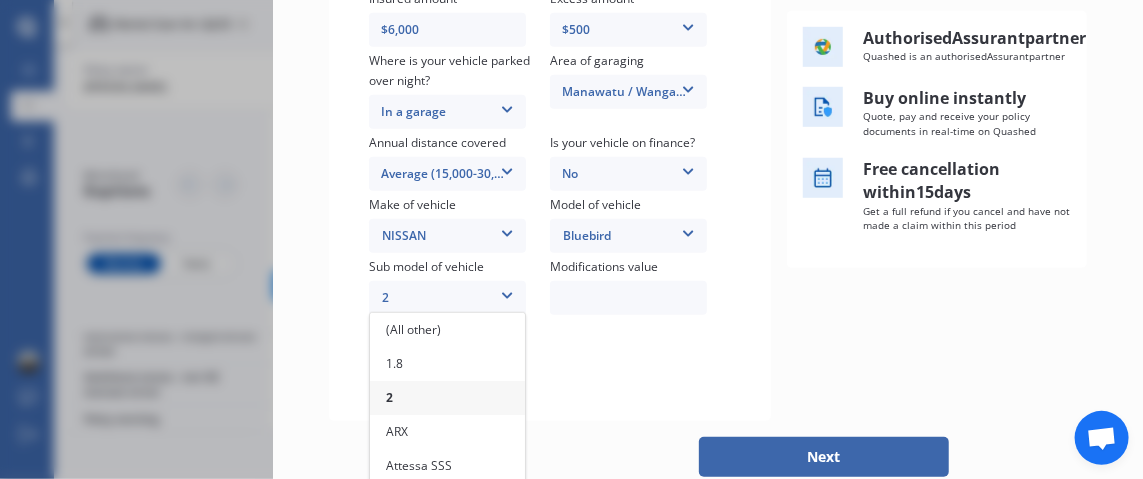 click on "Your Vehicle details Policy start date [DATE] Cover type Full Full 3rd Party 3rd Party Fire & Theft Insured amount $6,000 Excess amount $500 $500 Where is your vehicle parked over night? In a garage In a garage On own property On street or road Area of garaging [GEOGRAPHIC_DATA] / [GEOGRAPHIC_DATA] [GEOGRAPHIC_DATA] [GEOGRAPHIC_DATA] [GEOGRAPHIC_DATA] / [PERSON_NAME] / [GEOGRAPHIC_DATA] [GEOGRAPHIC_DATA] [GEOGRAPHIC_DATA] [GEOGRAPHIC_DATA] Howick / [GEOGRAPHIC_DATA] / [GEOGRAPHIC_DATA] [GEOGRAPHIC_DATA] / [GEOGRAPHIC_DATA] [GEOGRAPHIC_DATA] [GEOGRAPHIC_DATA] [GEOGRAPHIC_DATA] [GEOGRAPHIC_DATA] [GEOGRAPHIC_DATA] [GEOGRAPHIC_DATA] [GEOGRAPHIC_DATA] / [GEOGRAPHIC_DATA] [GEOGRAPHIC_DATA] [GEOGRAPHIC_DATA] [GEOGRAPHIC_DATA] [GEOGRAPHIC_DATA] [GEOGRAPHIC_DATA] Annual distance covered Average (15,000-30,000km per year) Low (less than 15,000km per year) Average (15,000-30,000km per year) High (30,000+km per year) Is your vehicle on finance? No No Yes Make of vehicle NISSAN AC ALFA ROMEO ASTON [PERSON_NAME] AUDI AUSTIN BEDFORD Bentley BMW BYD CADILLAC CAN-AM CHERY CHEVROLET CHRYSLER Citroen CRUISEAIR CUPRA DAEWOO DAIHATSU DAIMLER DAMON DIAHATSU DODGE EXOCET FACTORY FIVE FERRARI FIAT Fiord ZX" at bounding box center (550, 140) 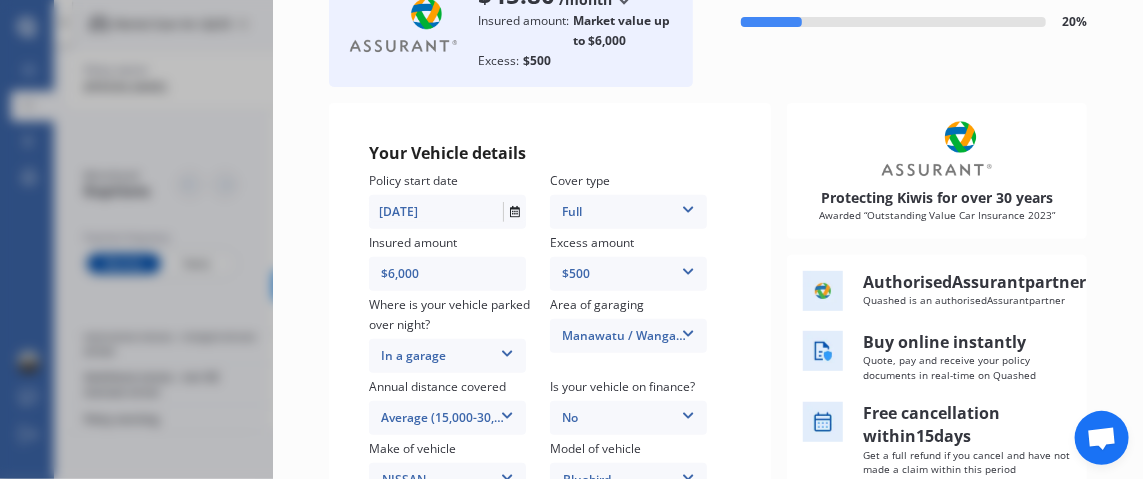 scroll, scrollTop: 55, scrollLeft: 0, axis: vertical 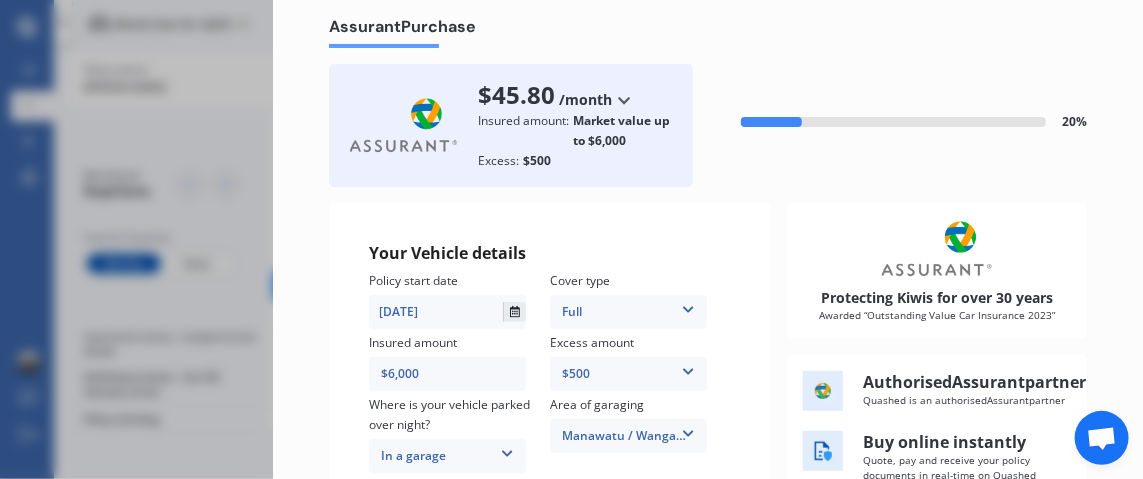 click 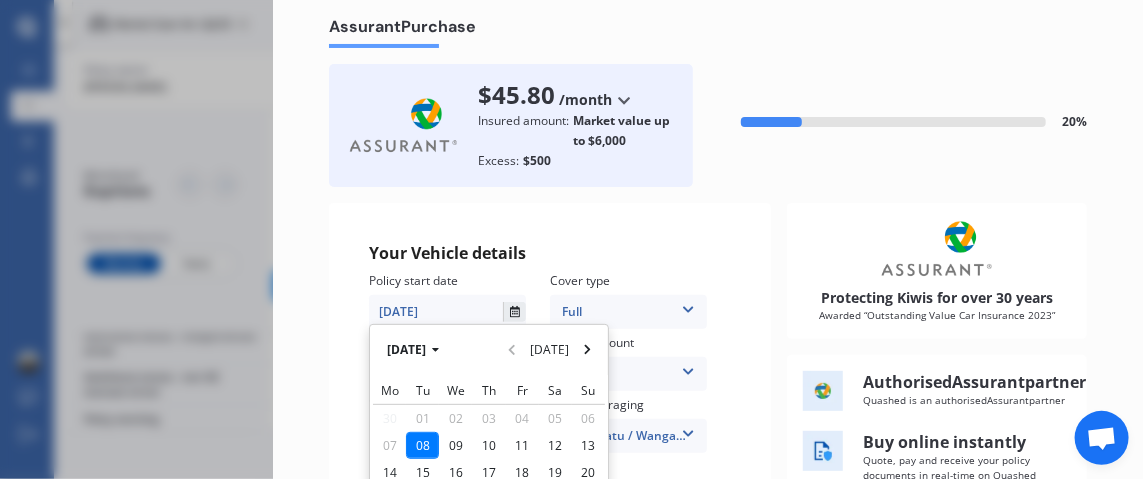 scroll, scrollTop: 155, scrollLeft: 0, axis: vertical 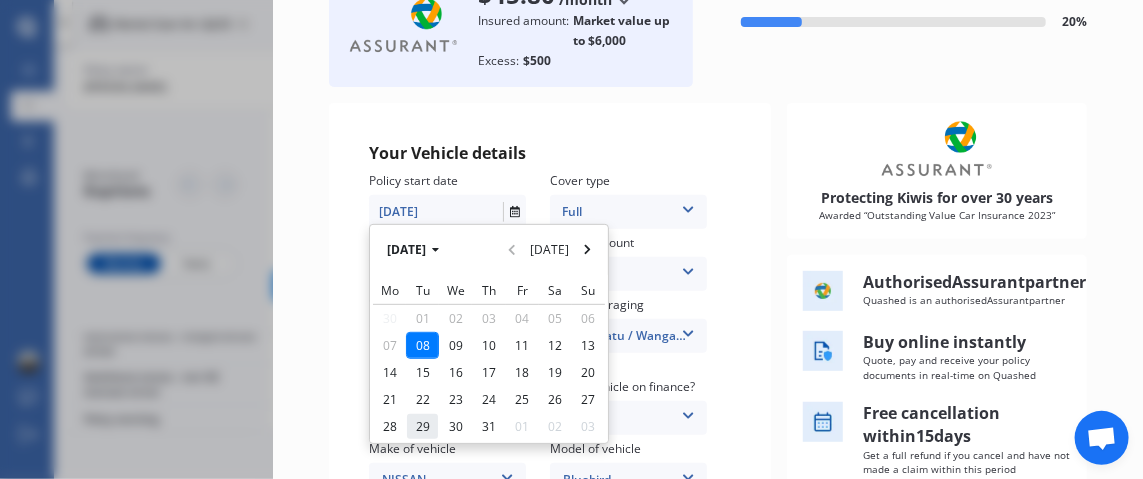 click on "29" at bounding box center [423, 426] 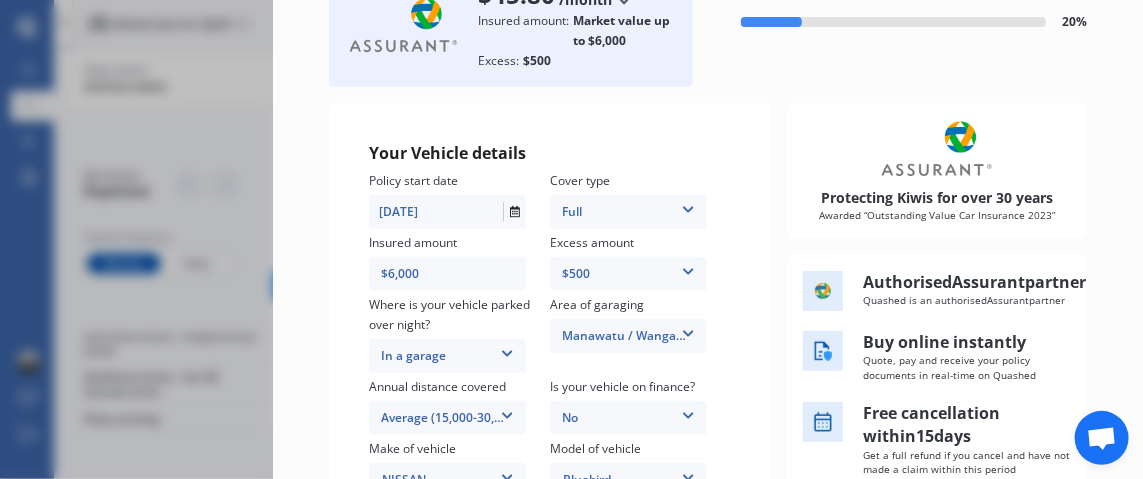 scroll, scrollTop: 255, scrollLeft: 0, axis: vertical 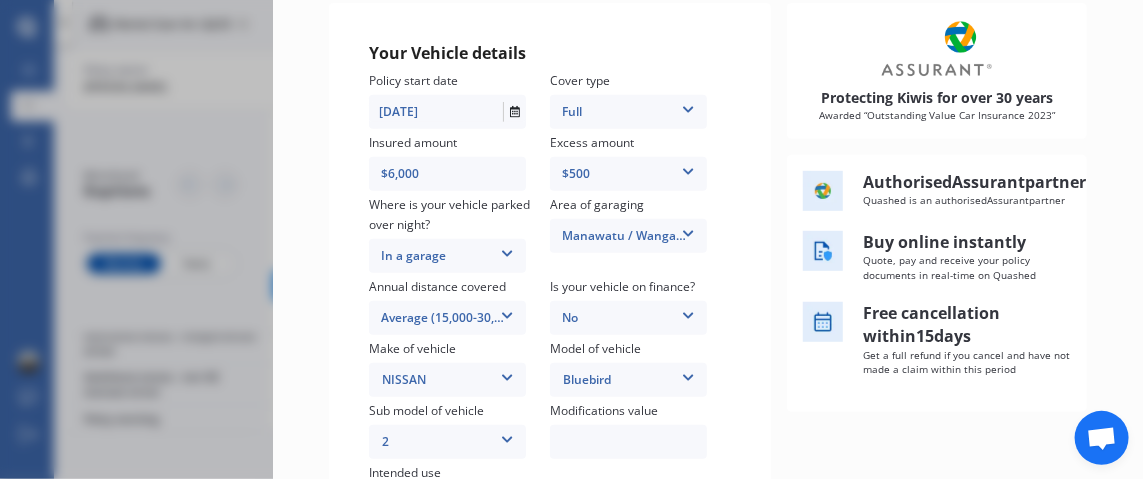 click at bounding box center (688, 230) 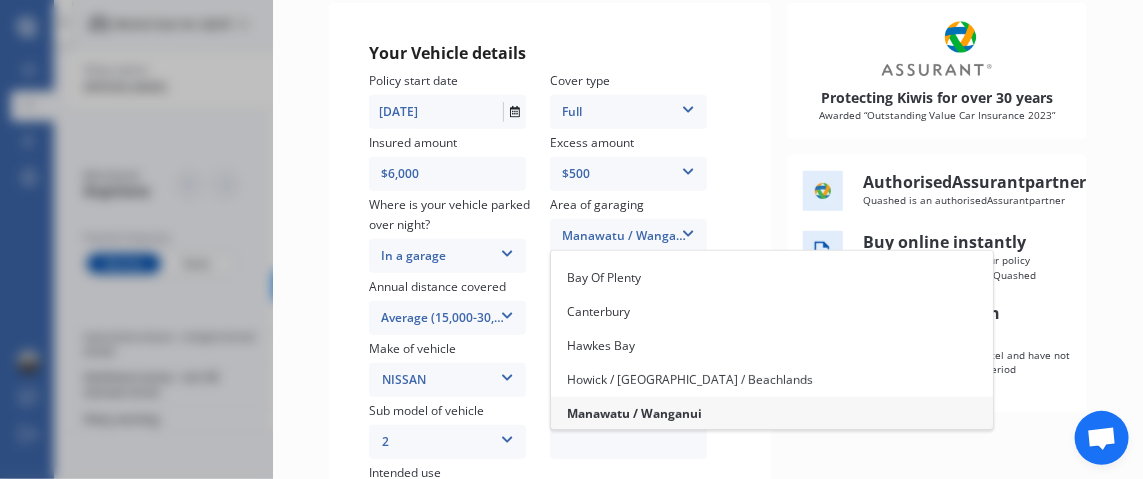 click at bounding box center [688, 230] 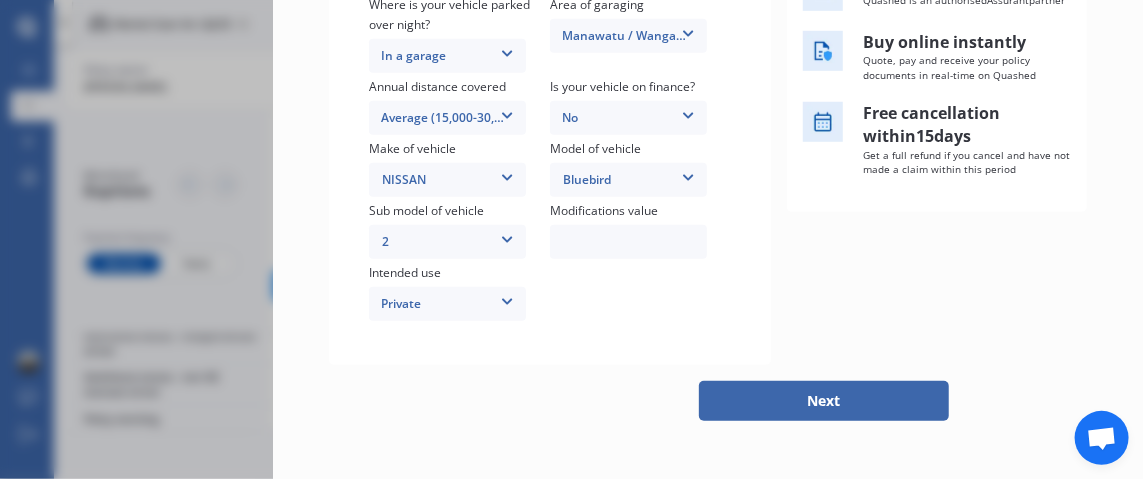 scroll, scrollTop: 555, scrollLeft: 0, axis: vertical 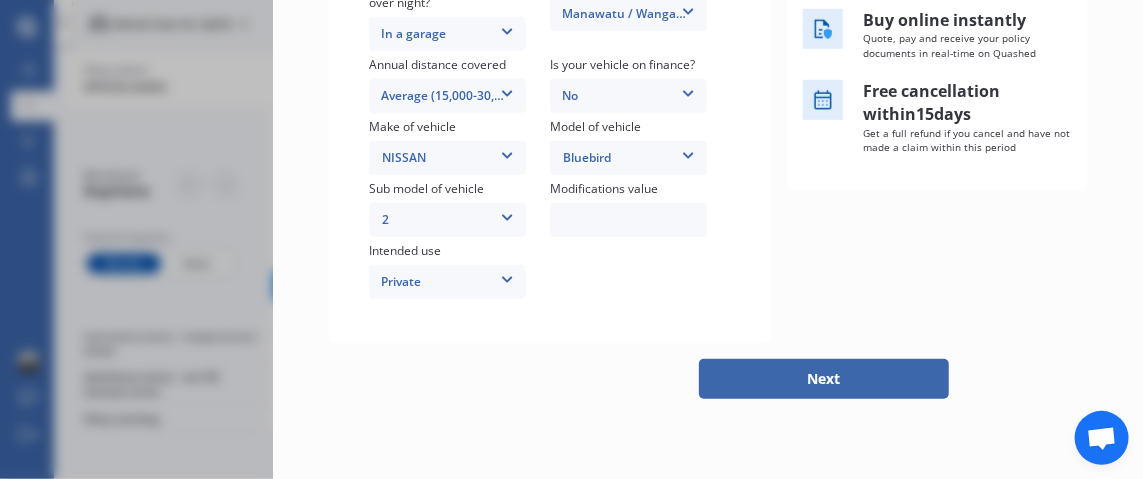 click on "Next" at bounding box center [824, 379] 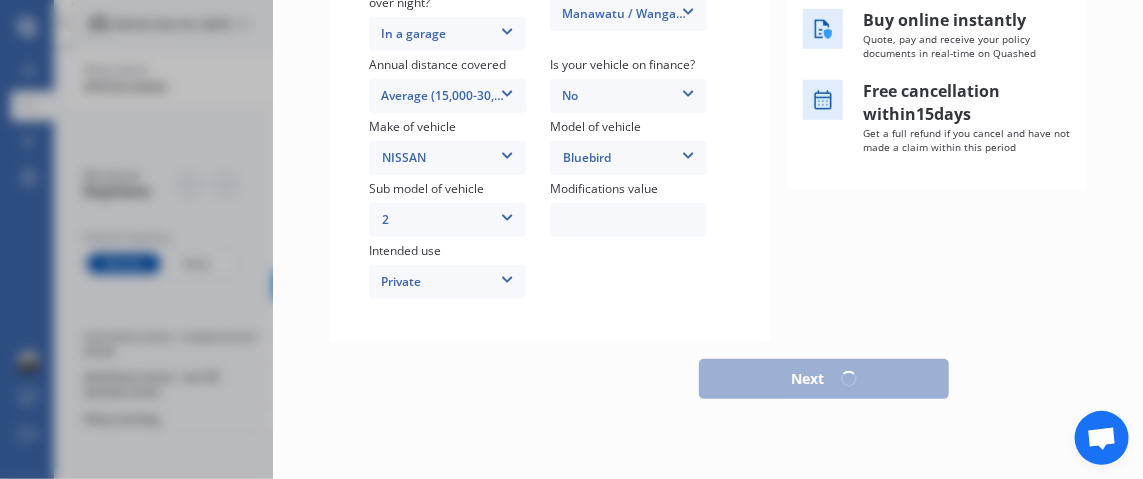 scroll, scrollTop: 540, scrollLeft: 0, axis: vertical 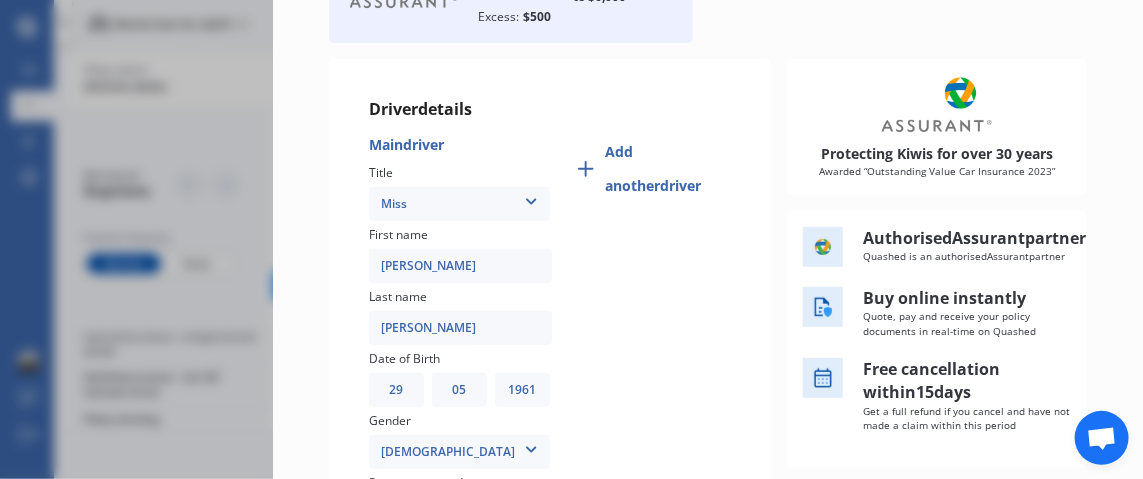 click at bounding box center [531, 198] 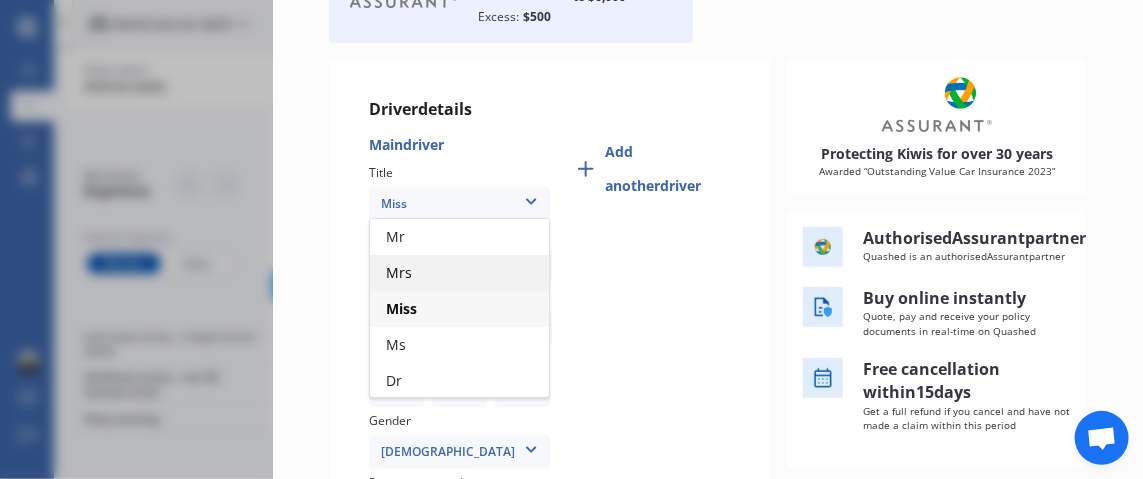 click on "Mrs" at bounding box center (459, 273) 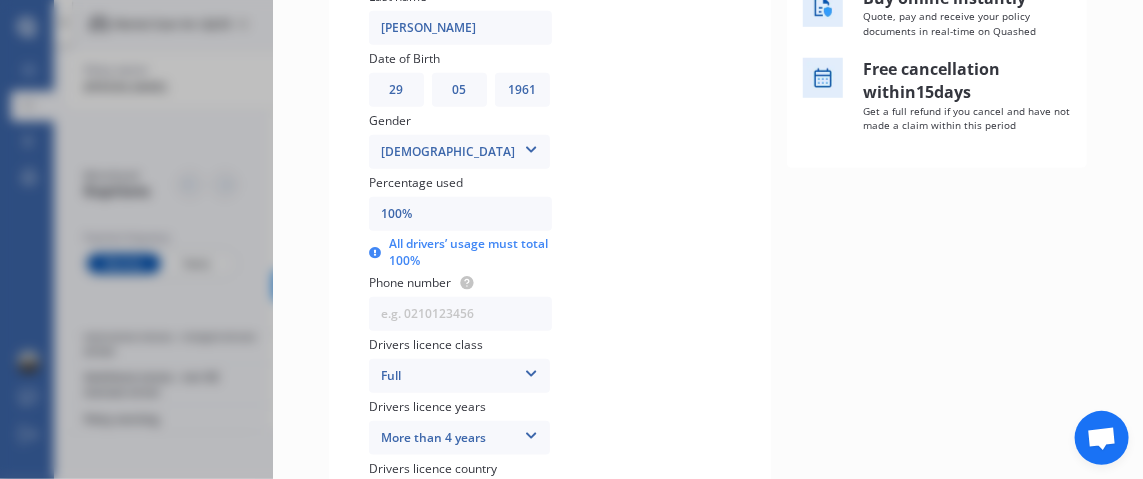 scroll, scrollTop: 399, scrollLeft: 0, axis: vertical 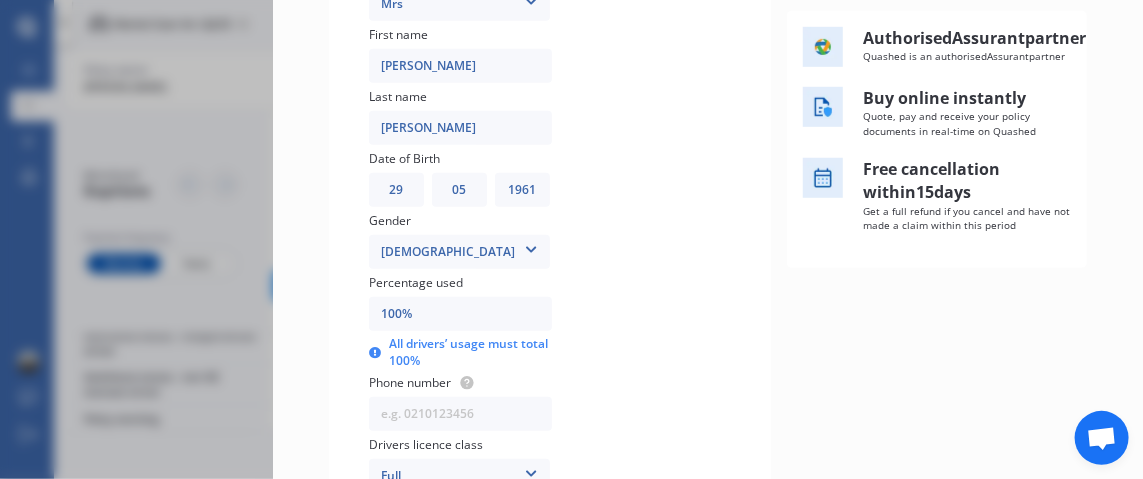 click on "100%" at bounding box center [460, 314] 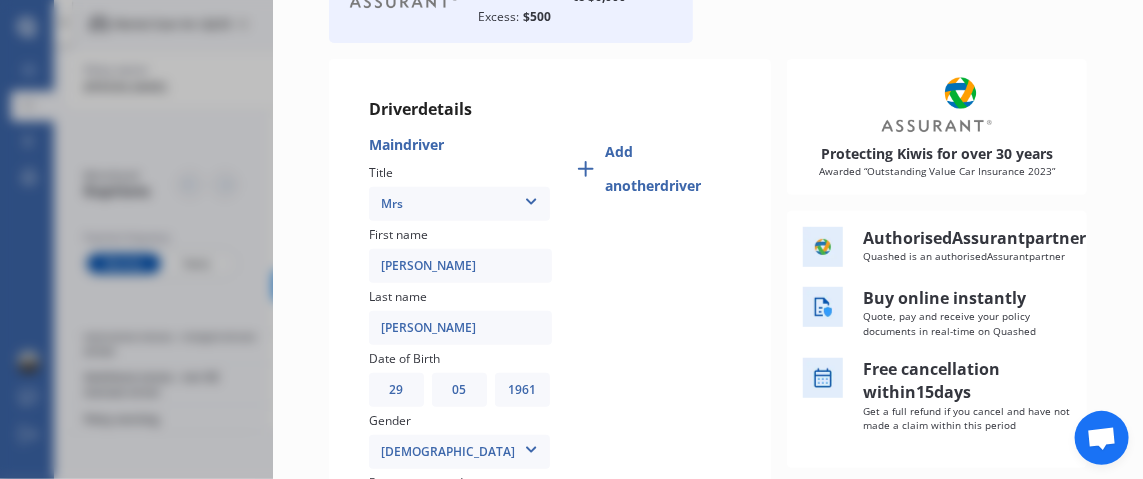 scroll, scrollTop: 99, scrollLeft: 0, axis: vertical 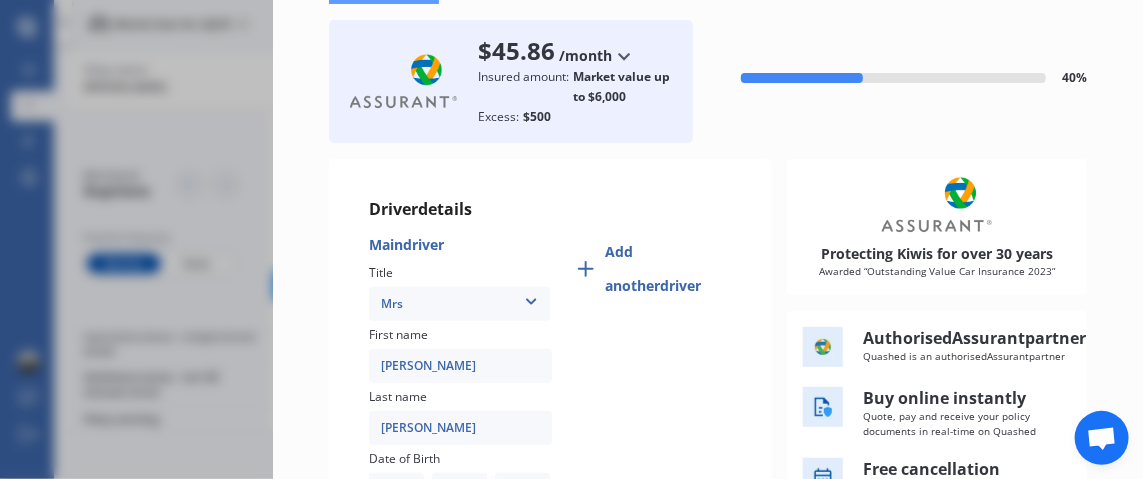 click 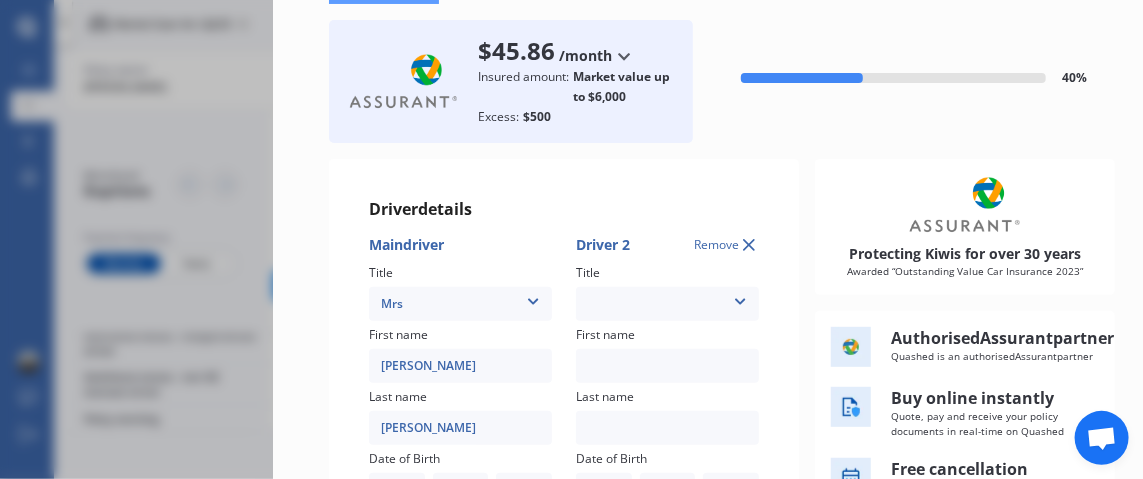 click at bounding box center (740, 298) 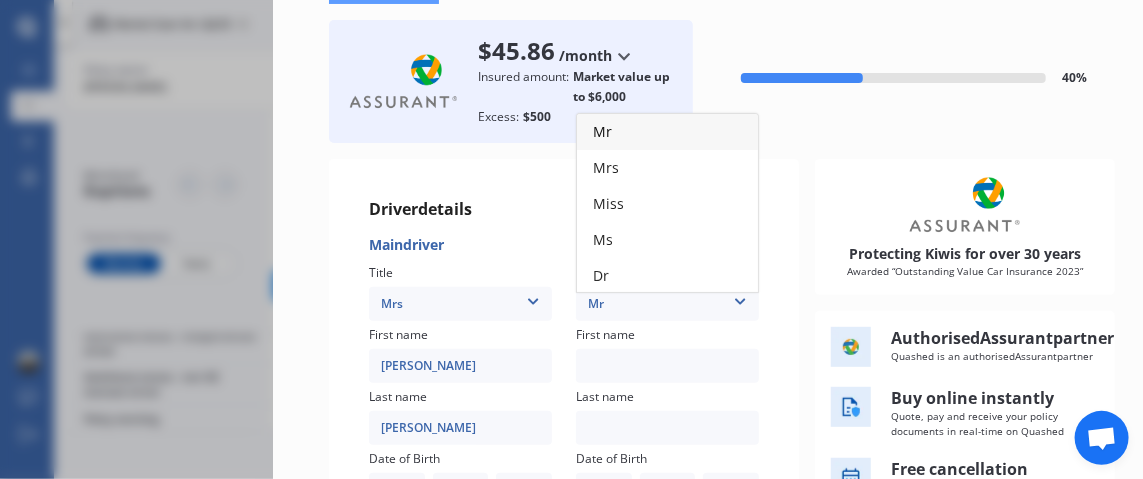 click on "Mr" at bounding box center [602, 131] 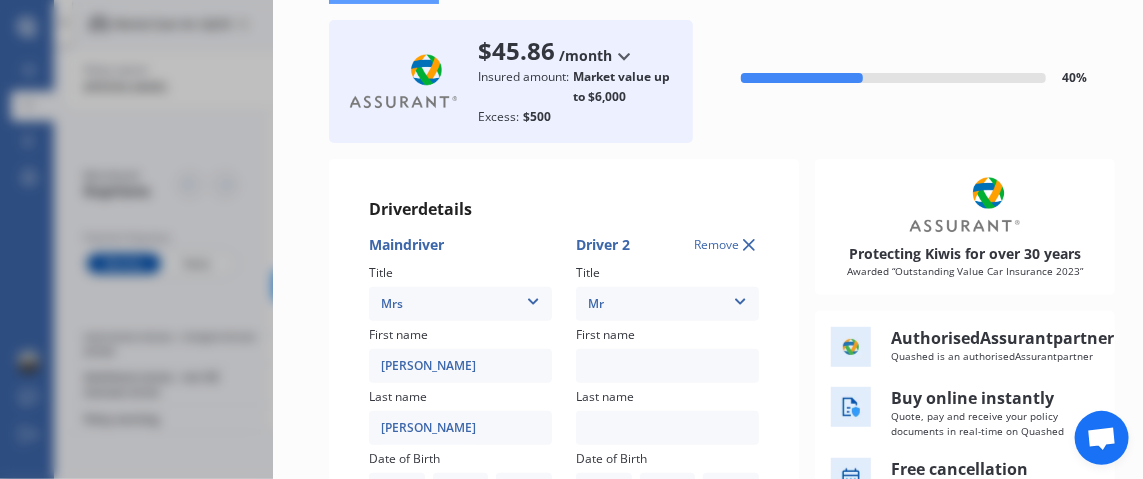 drag, startPoint x: 646, startPoint y: 361, endPoint x: 663, endPoint y: 361, distance: 17 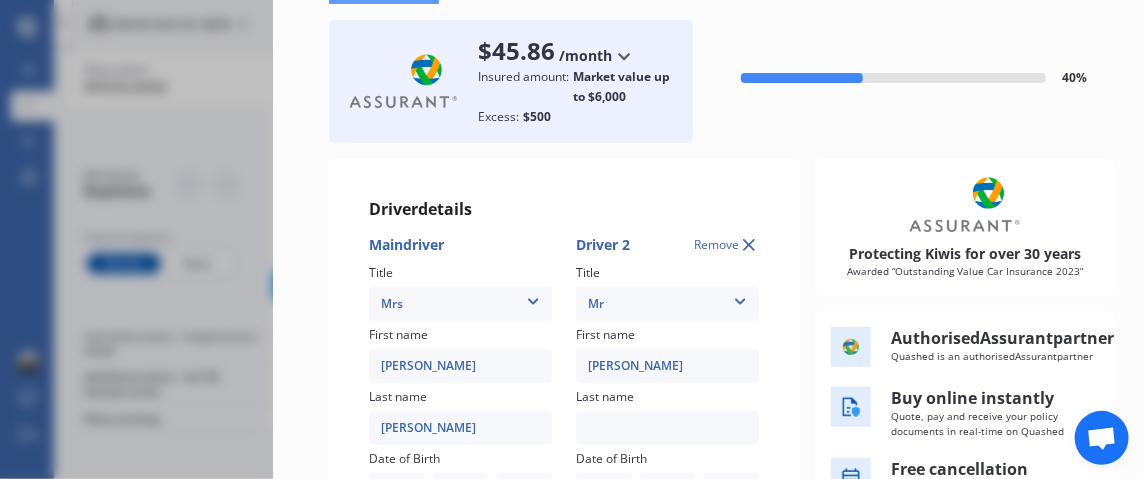 type on "[PERSON_NAME]" 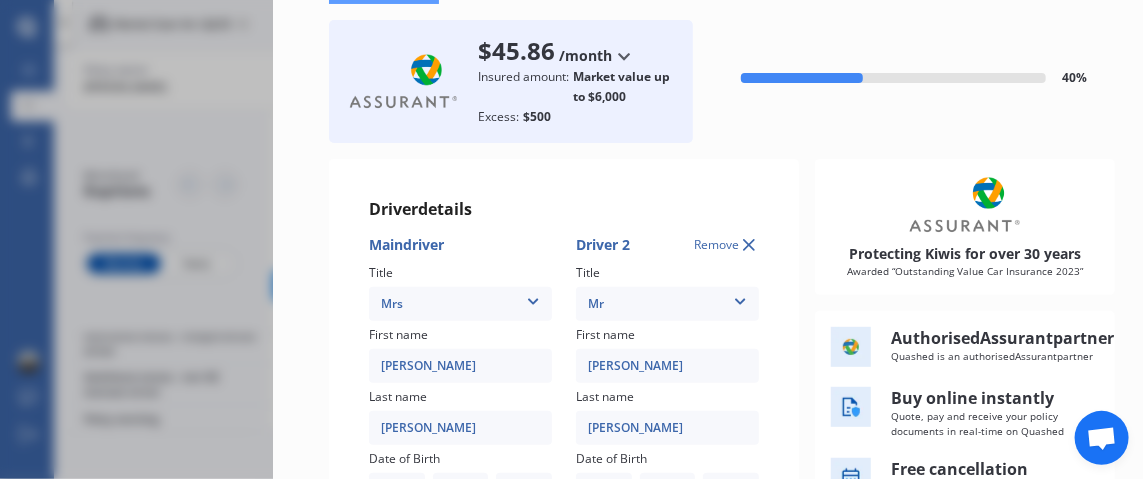 type on "[PERSON_NAME]" 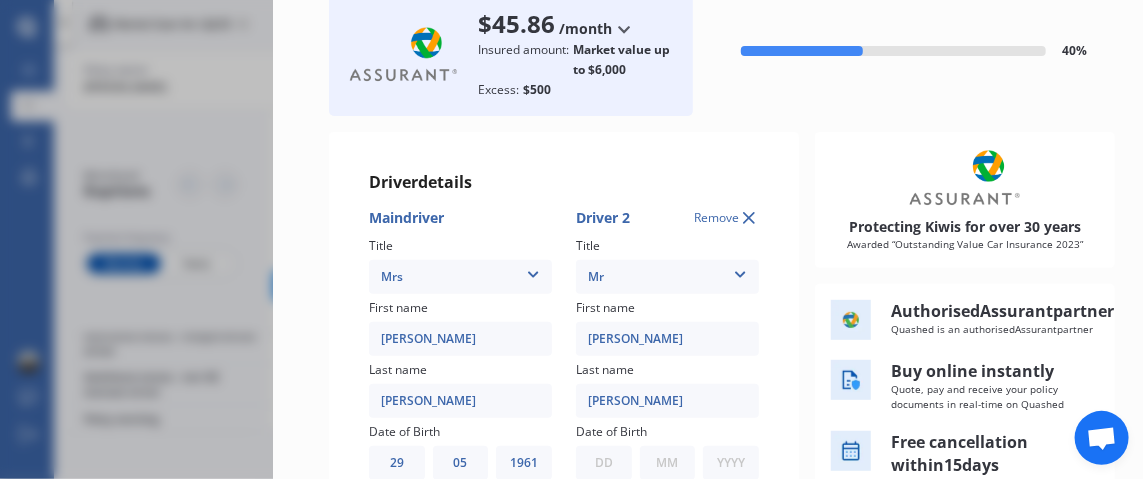 scroll, scrollTop: 326, scrollLeft: 0, axis: vertical 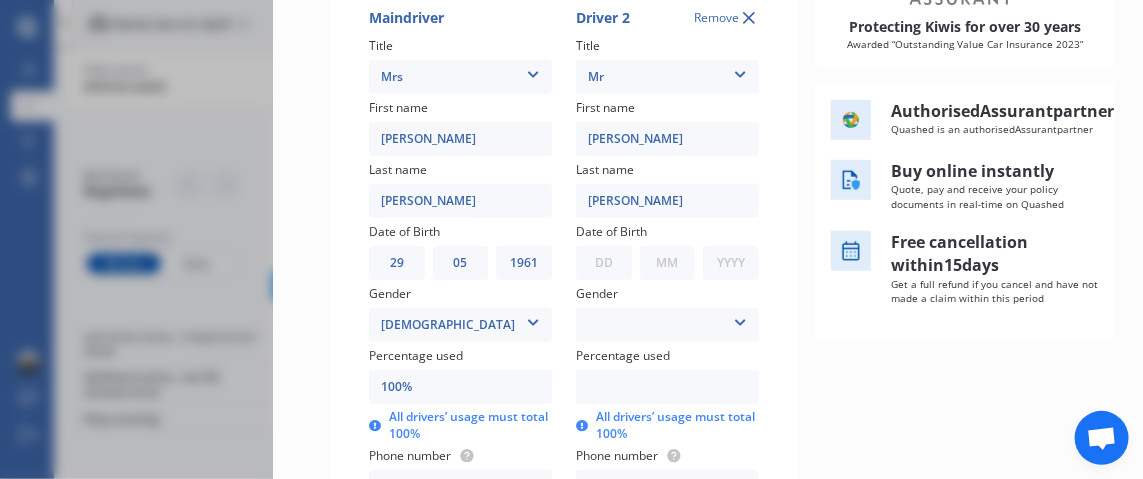 click on "DD 01 02 03 04 05 06 07 08 09 10 11 12 13 14 15 16 17 18 19 20 21 22 23 24 25 26 27 28 29 30 31" at bounding box center [604, 263] 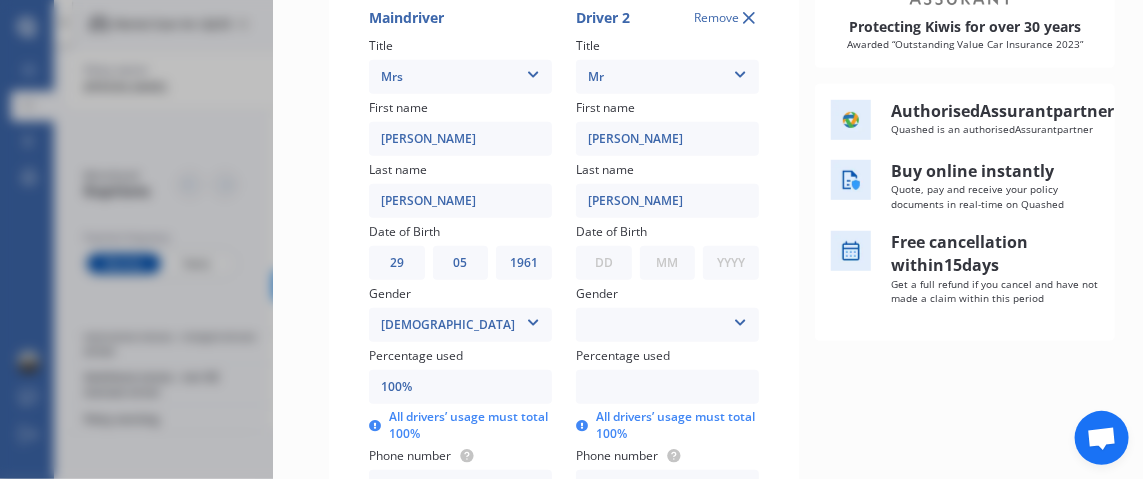 select on "21" 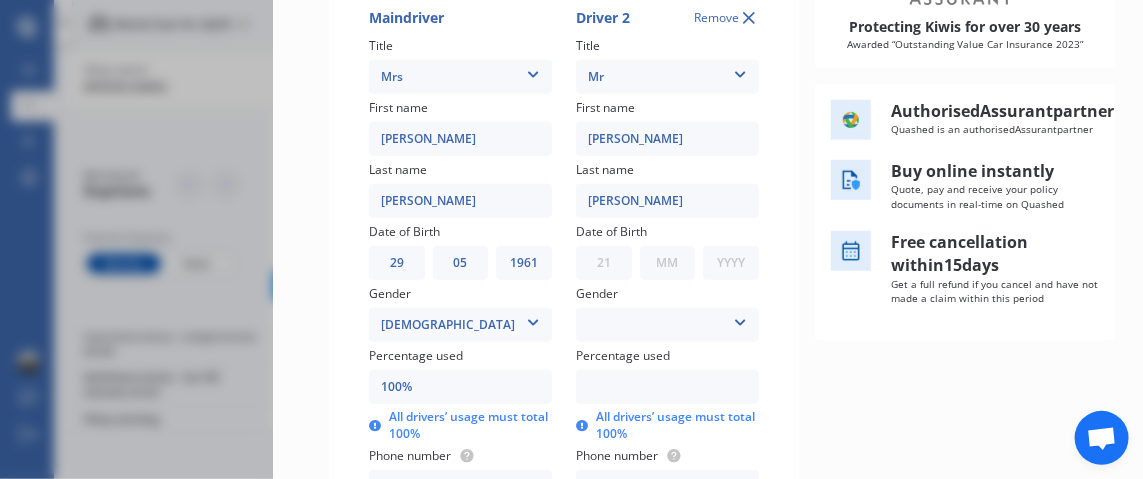 click on "DD 01 02 03 04 05 06 07 08 09 10 11 12 13 14 15 16 17 18 19 20 21 22 23 24 25 26 27 28 29 30 31" at bounding box center [604, 263] 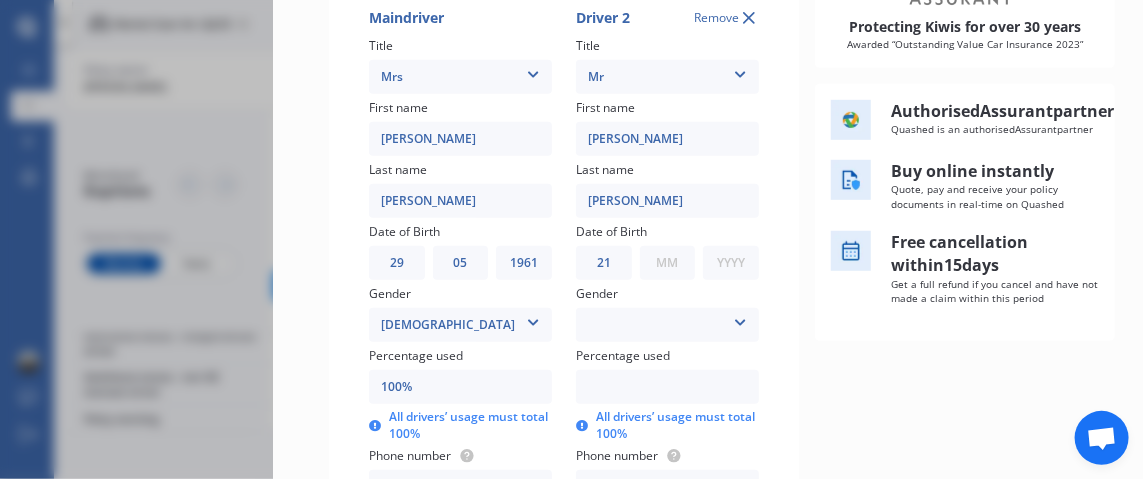 click on "MM 01 02 03 04 05 06 07 08 09 10 11 12" at bounding box center [668, 263] 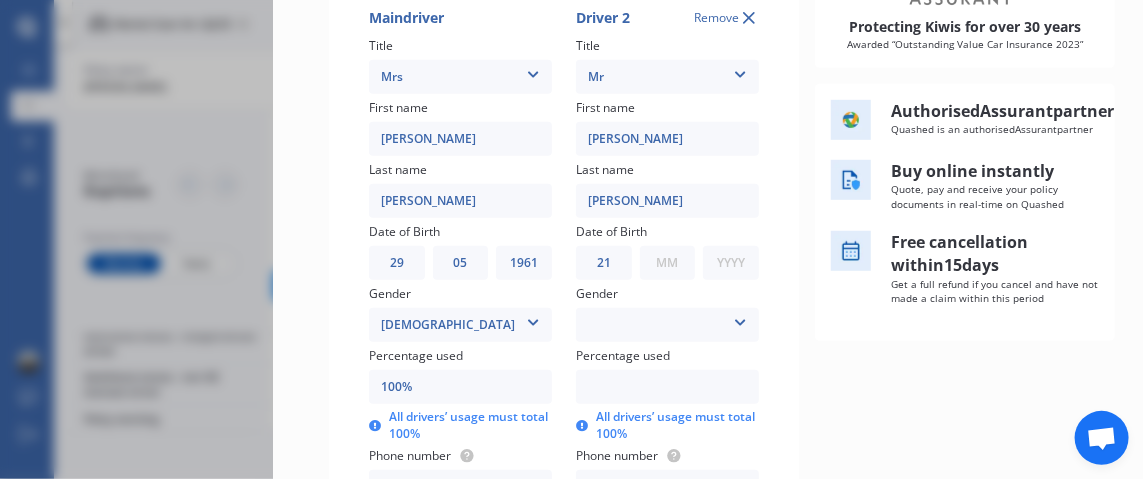 select on "08" 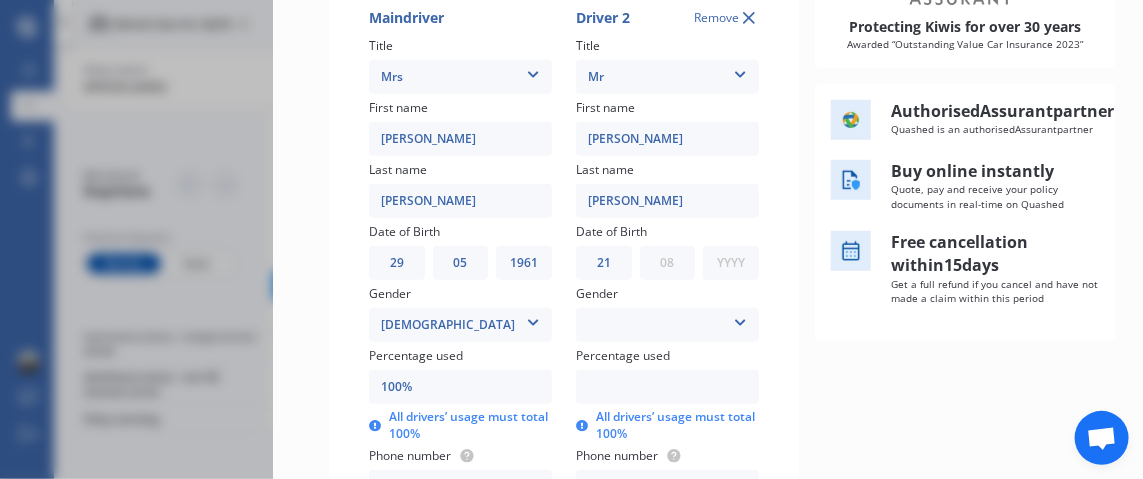 click on "MM 01 02 03 04 05 06 07 08 09 10 11 12" at bounding box center [668, 263] 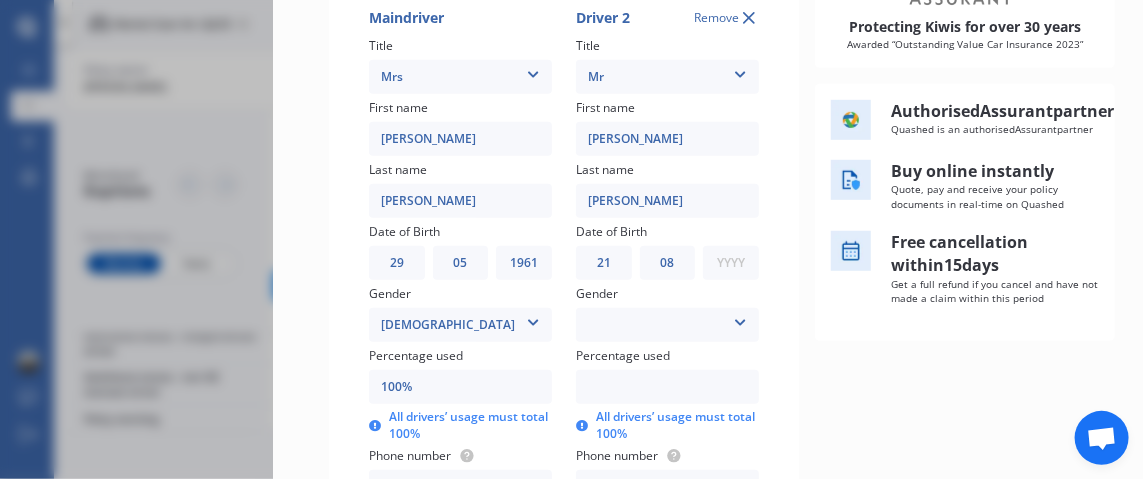 click on "YYYY 2009 2008 2007 2006 2005 2004 2003 2002 2001 2000 1999 1998 1997 1996 1995 1994 1993 1992 1991 1990 1989 1988 1987 1986 1985 1984 1983 1982 1981 1980 1979 1978 1977 1976 1975 1974 1973 1972 1971 1970 1969 1968 1967 1966 1965 1964 1963 1962 1961 1960 1959 1958 1957 1956 1955 1954 1953 1952 1951 1950 1949 1948 1947 1946 1945 1944 1943 1942 1941 1940 1939 1938 1937 1936 1935 1934 1933 1932 1931 1930 1929 1928 1927 1926 1925 1924 1923 1922 1921 1920 1919 1918 1917 1916 1915 1914 1913 1912 1911 1910" at bounding box center (731, 263) 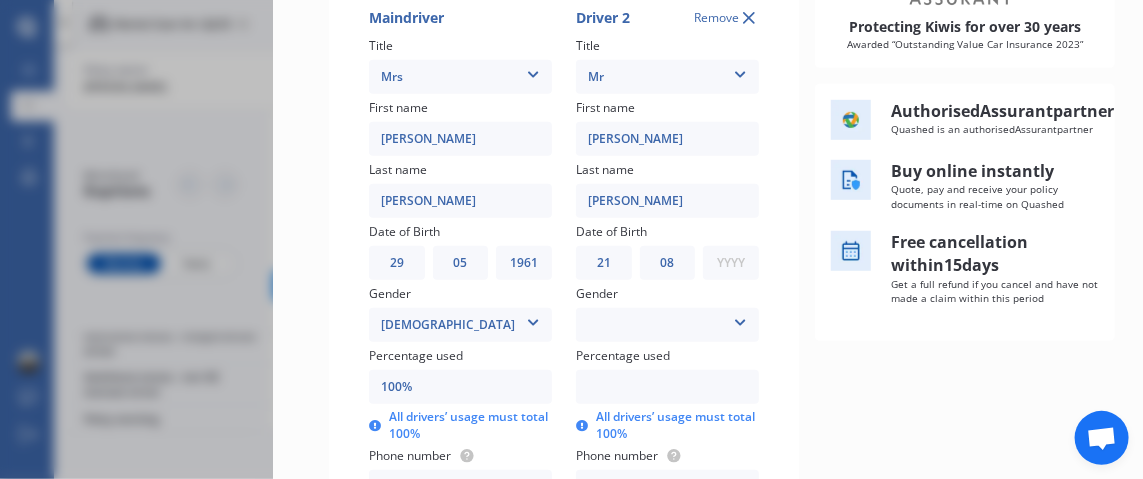 select on "2001" 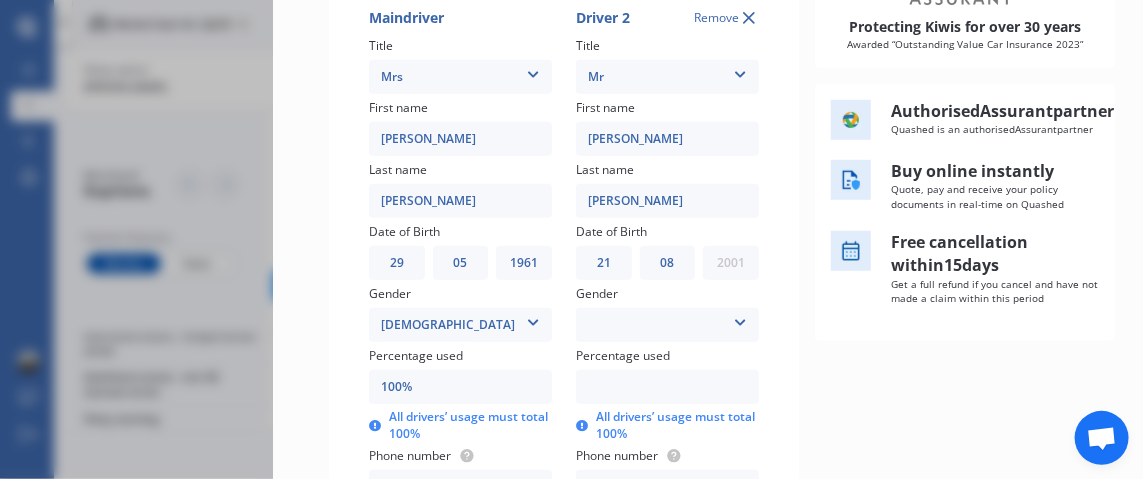 click on "YYYY 2009 2008 2007 2006 2005 2004 2003 2002 2001 2000 1999 1998 1997 1996 1995 1994 1993 1992 1991 1990 1989 1988 1987 1986 1985 1984 1983 1982 1981 1980 1979 1978 1977 1976 1975 1974 1973 1972 1971 1970 1969 1968 1967 1966 1965 1964 1963 1962 1961 1960 1959 1958 1957 1956 1955 1954 1953 1952 1951 1950 1949 1948 1947 1946 1945 1944 1943 1942 1941 1940 1939 1938 1937 1936 1935 1934 1933 1932 1931 1930 1929 1928 1927 1926 1925 1924 1923 1922 1921 1920 1919 1918 1917 1916 1915 1914 1913 1912 1911 1910" at bounding box center (731, 263) 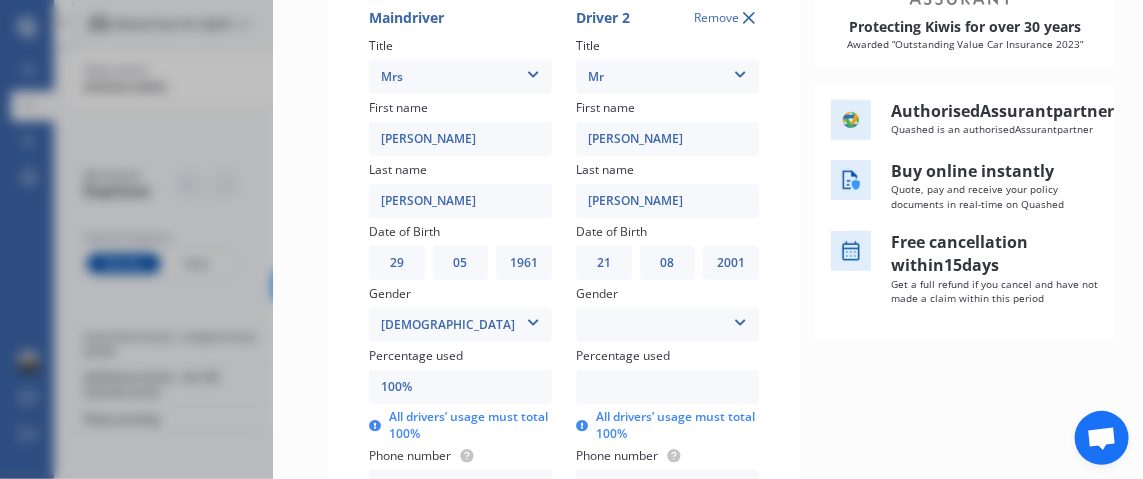 click at bounding box center (740, 319) 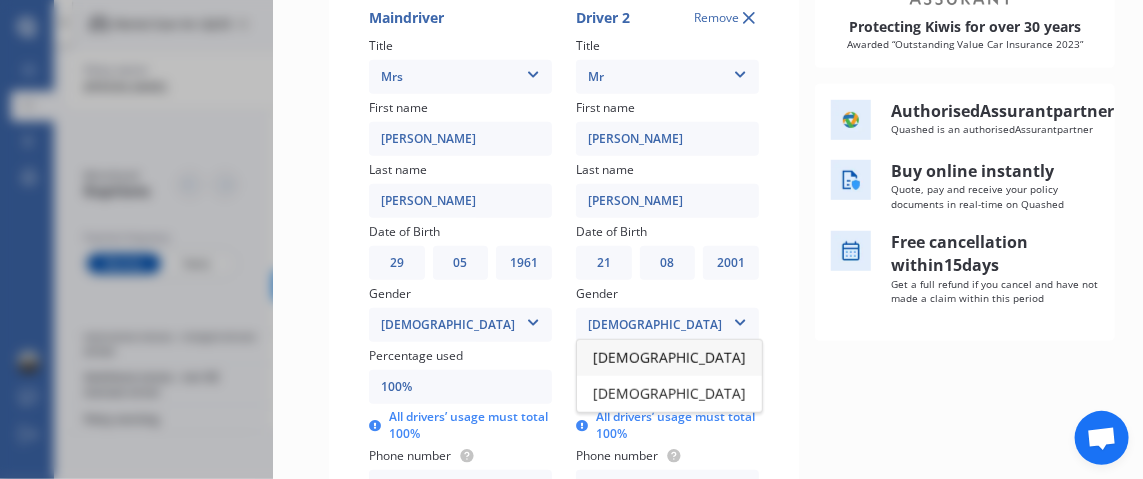 click on "[DEMOGRAPHIC_DATA]" at bounding box center (669, 357) 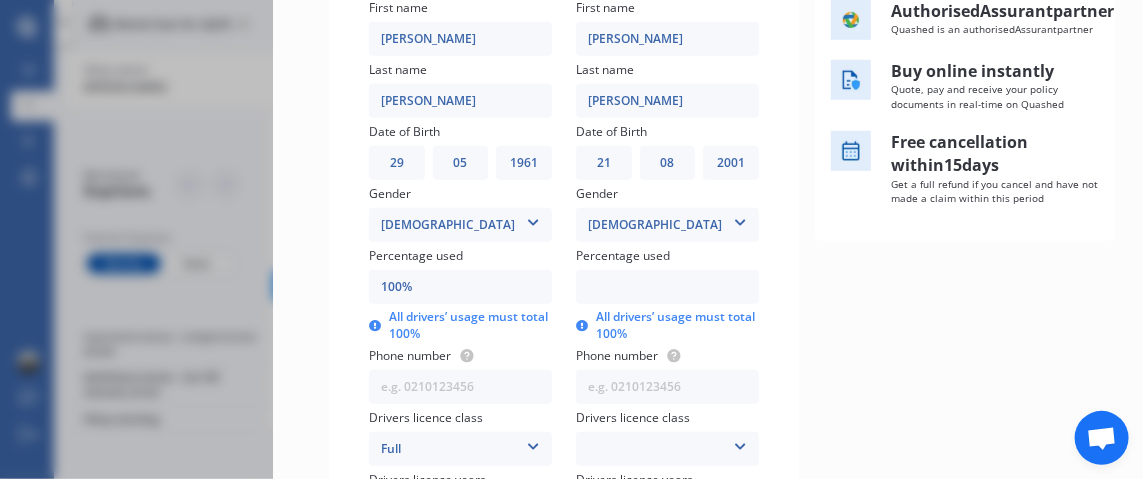 scroll, scrollTop: 526, scrollLeft: 0, axis: vertical 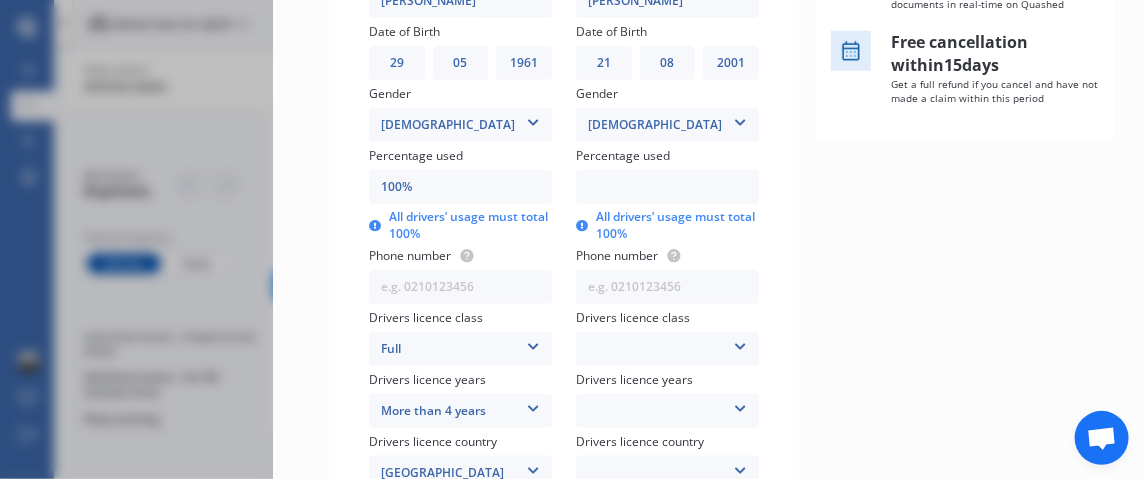 click at bounding box center [667, 187] 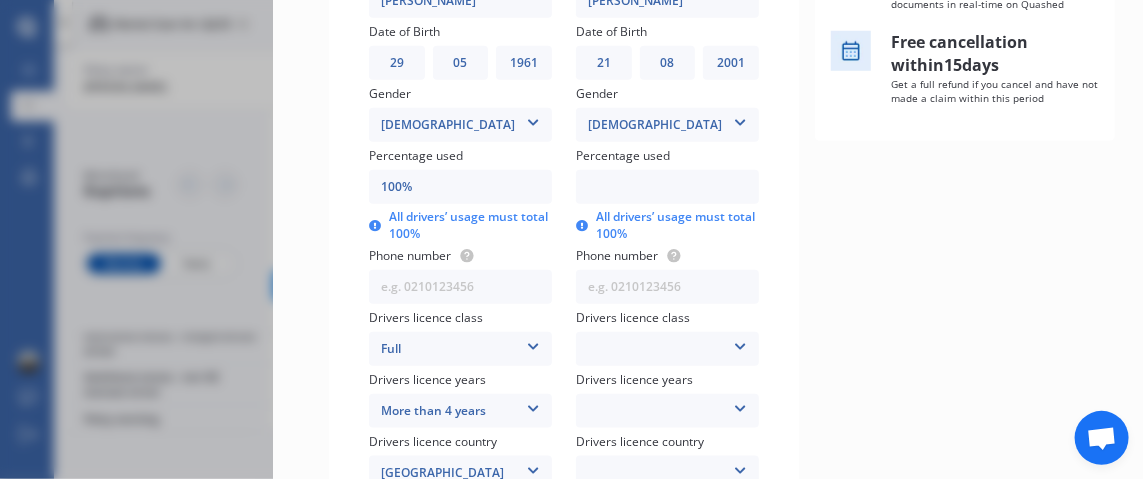 type on "98%" 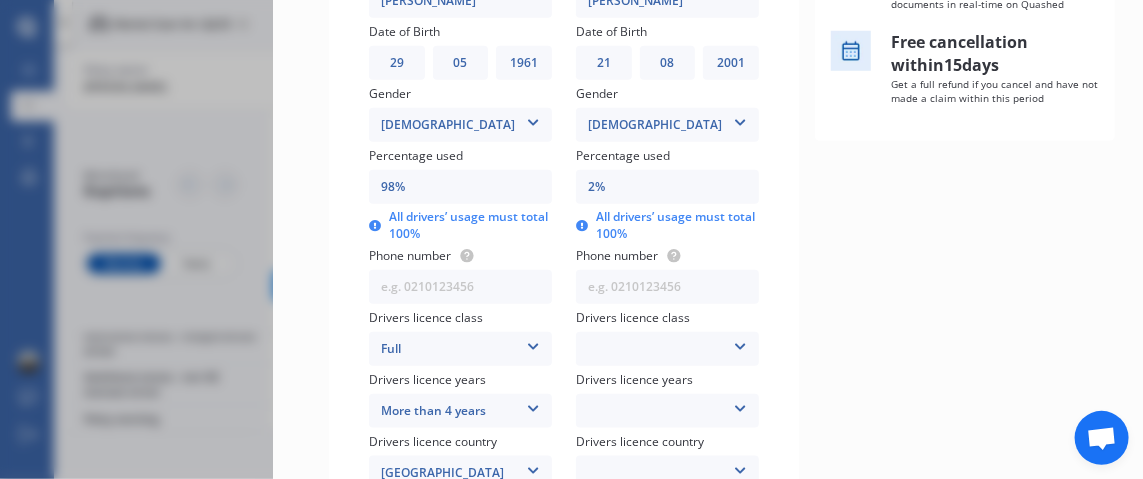 scroll, scrollTop: 626, scrollLeft: 0, axis: vertical 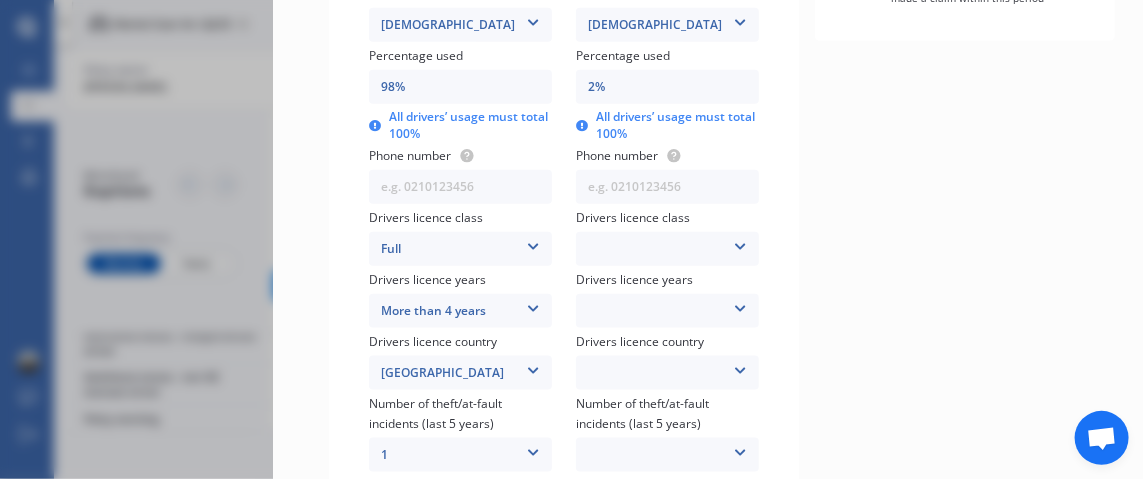 type on "2%" 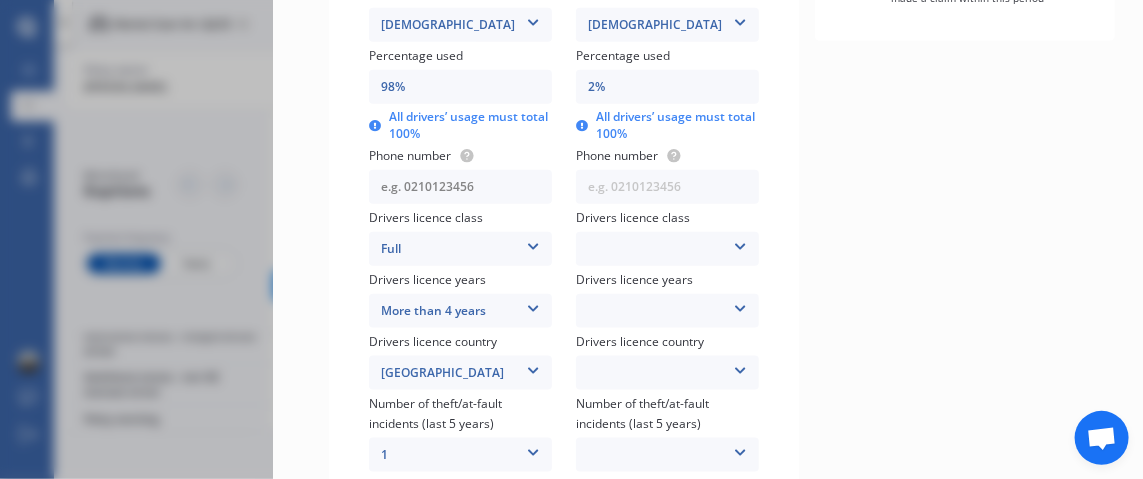 click at bounding box center [460, 187] 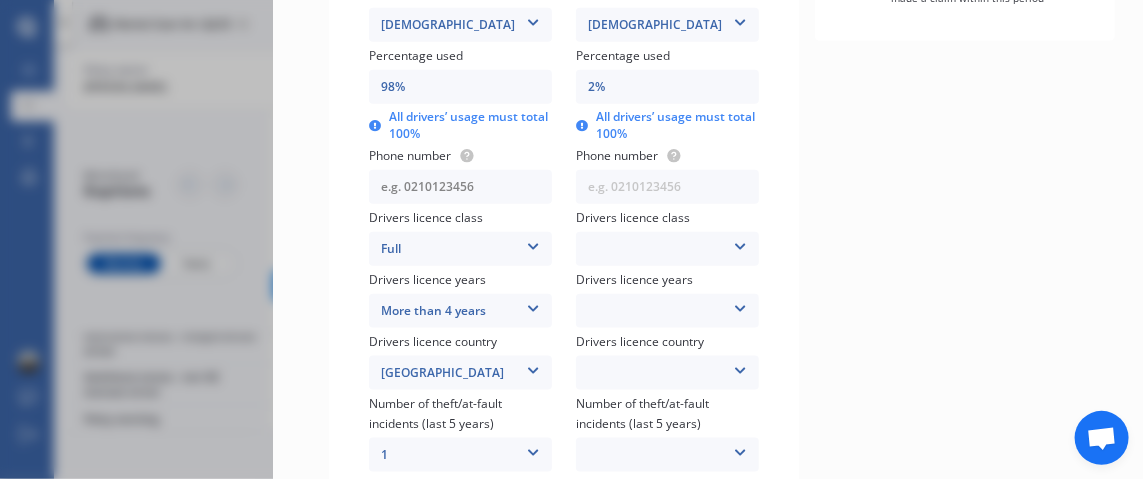 type on "0276507836" 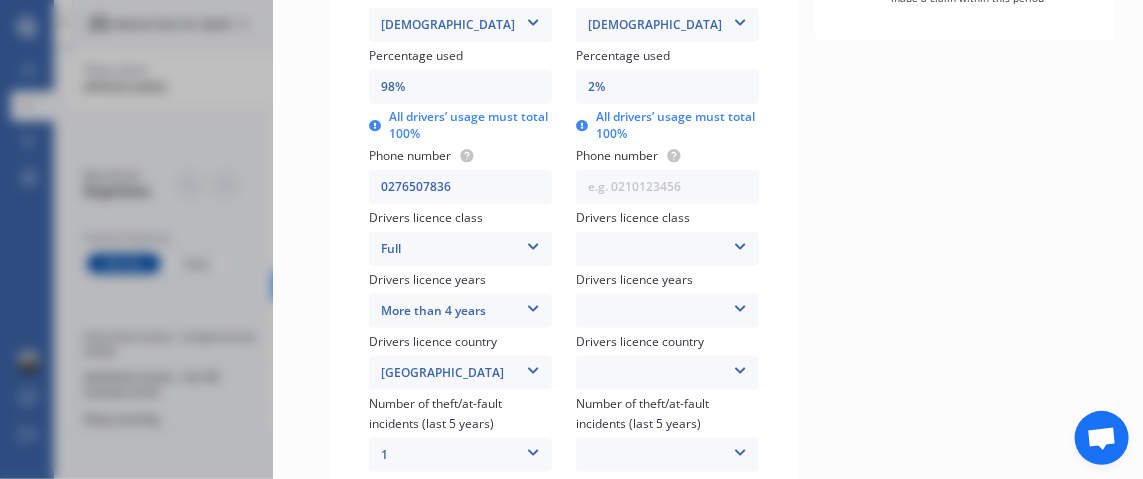 click at bounding box center [740, 243] 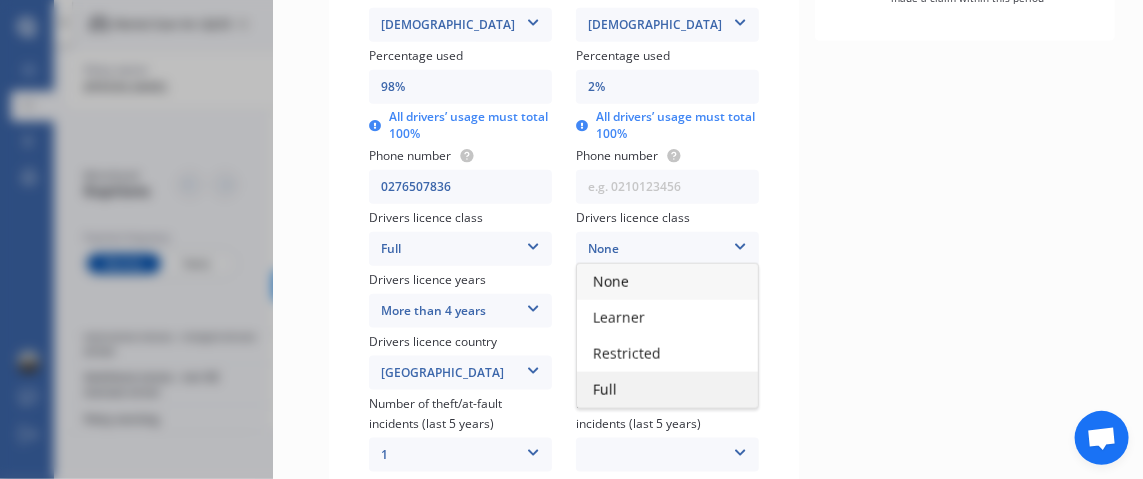click on "Full" at bounding box center (605, 389) 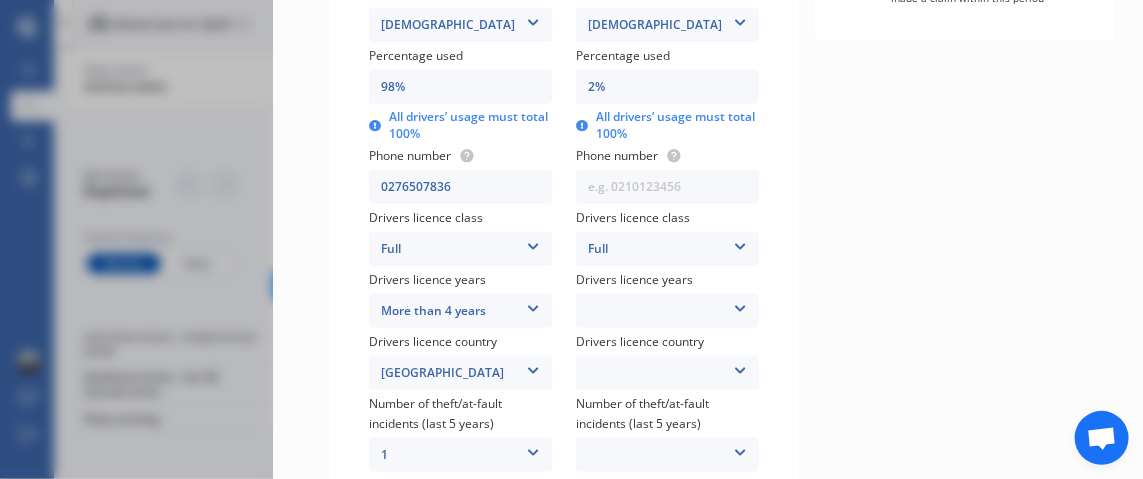 click at bounding box center [740, 305] 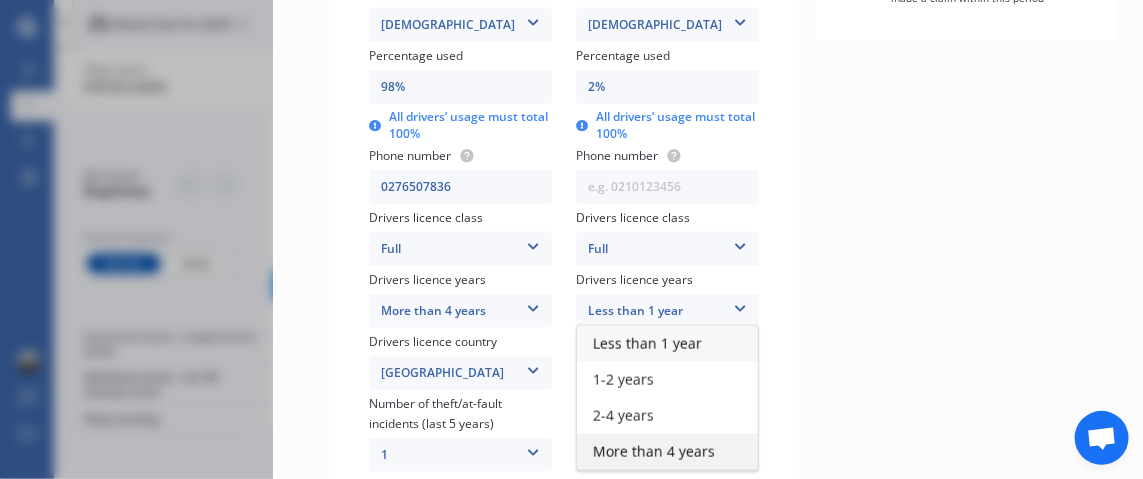 click on "More than 4 years" at bounding box center (654, 451) 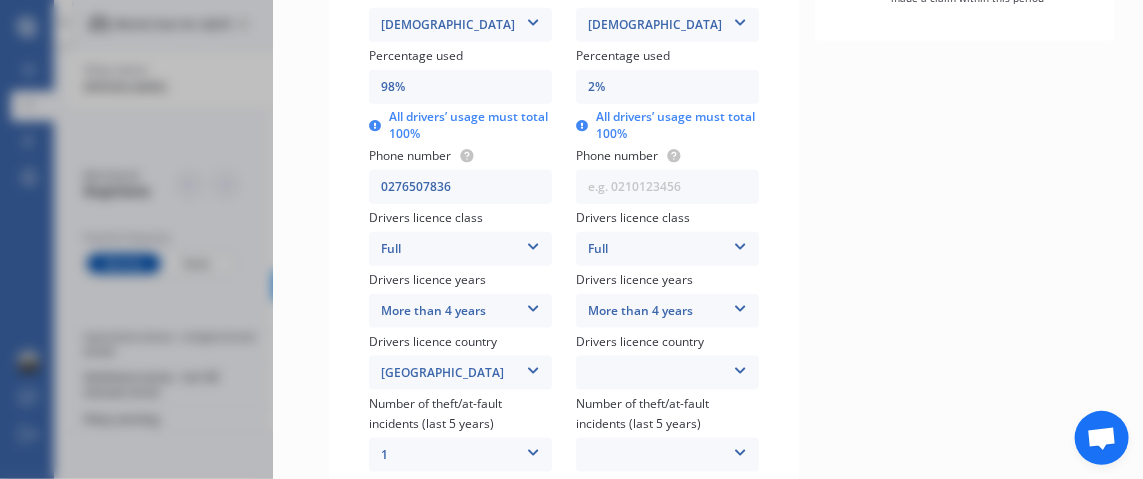 click at bounding box center (740, 367) 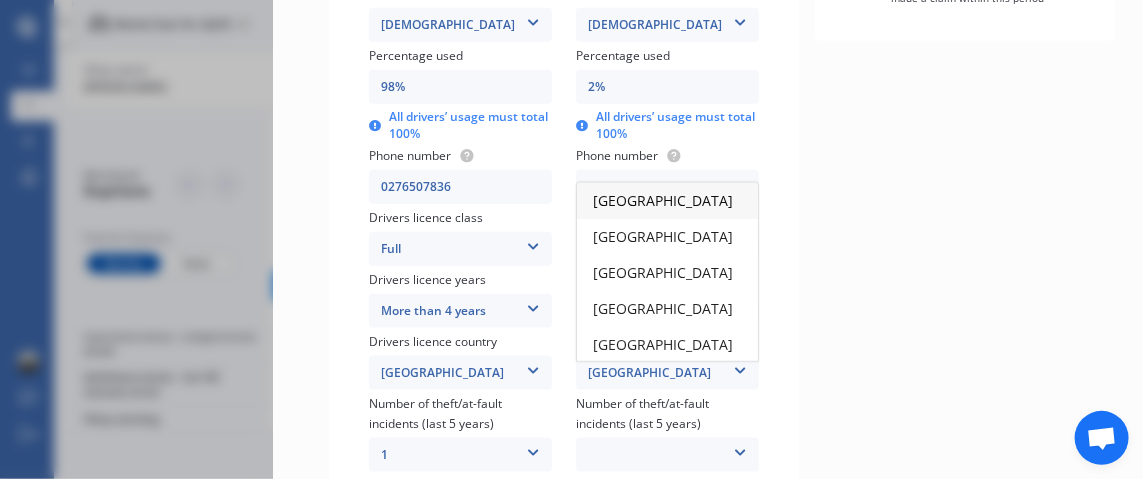 click on "[GEOGRAPHIC_DATA]" at bounding box center [663, 200] 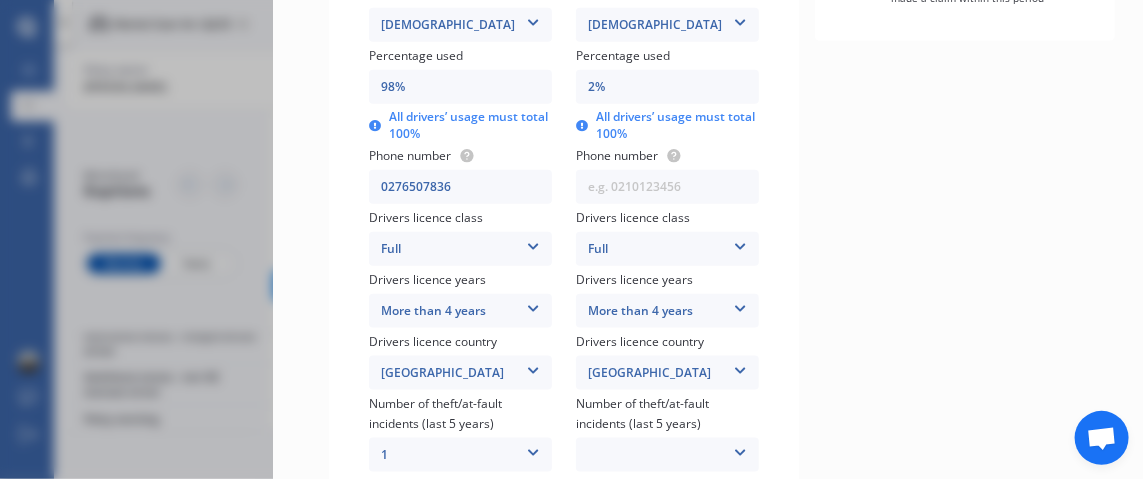 scroll, scrollTop: 826, scrollLeft: 0, axis: vertical 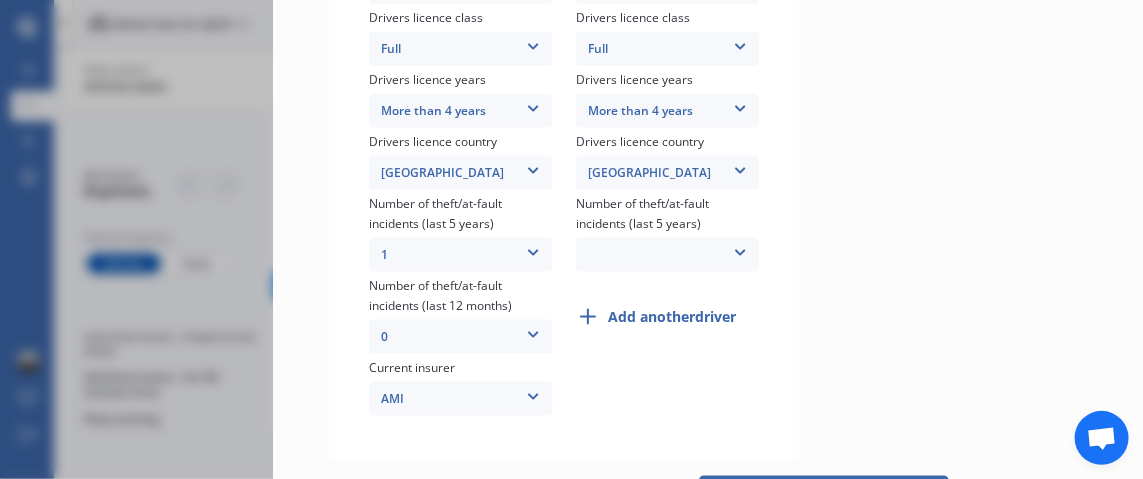 click at bounding box center [740, 249] 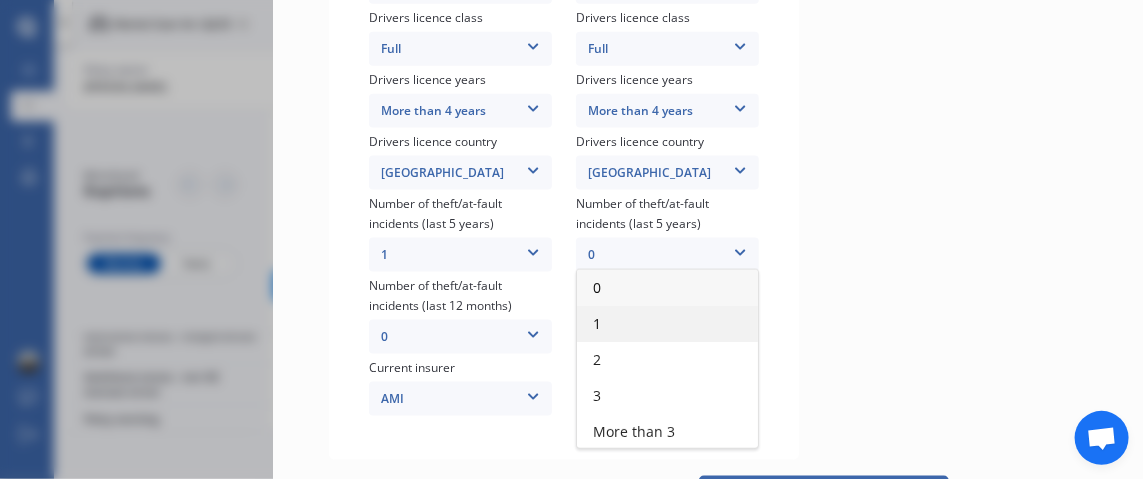 click on "1" at bounding box center [667, 324] 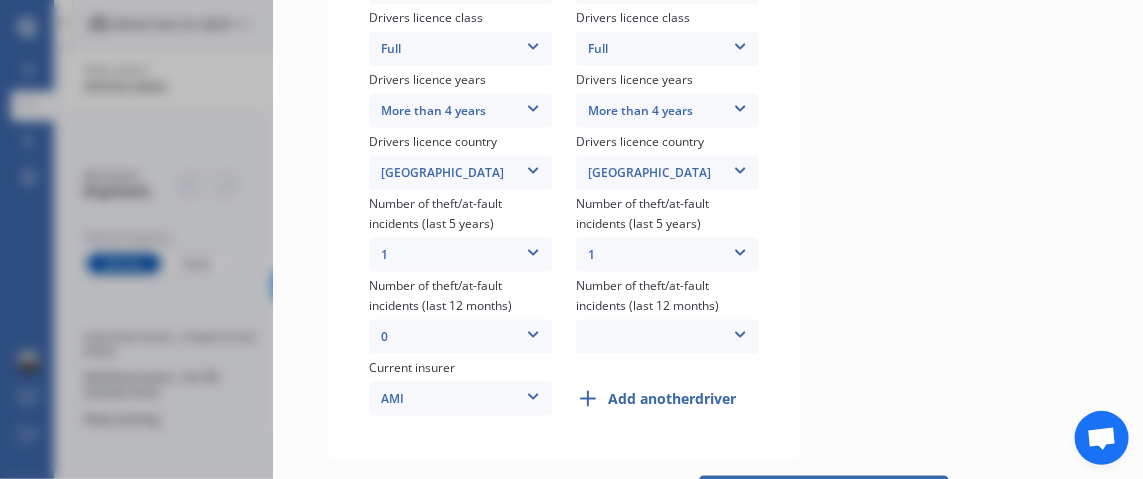 click at bounding box center (740, 331) 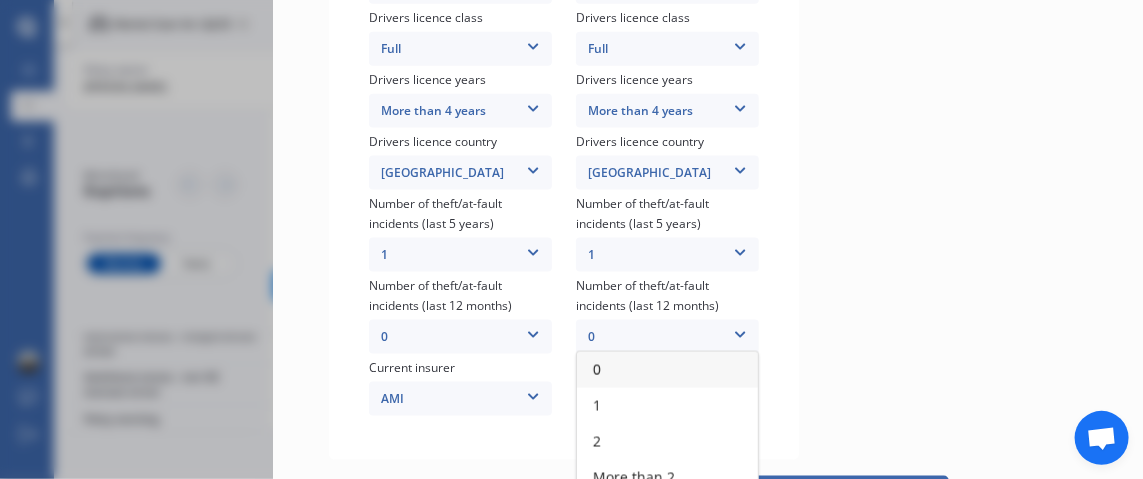 click on "0" at bounding box center [667, 370] 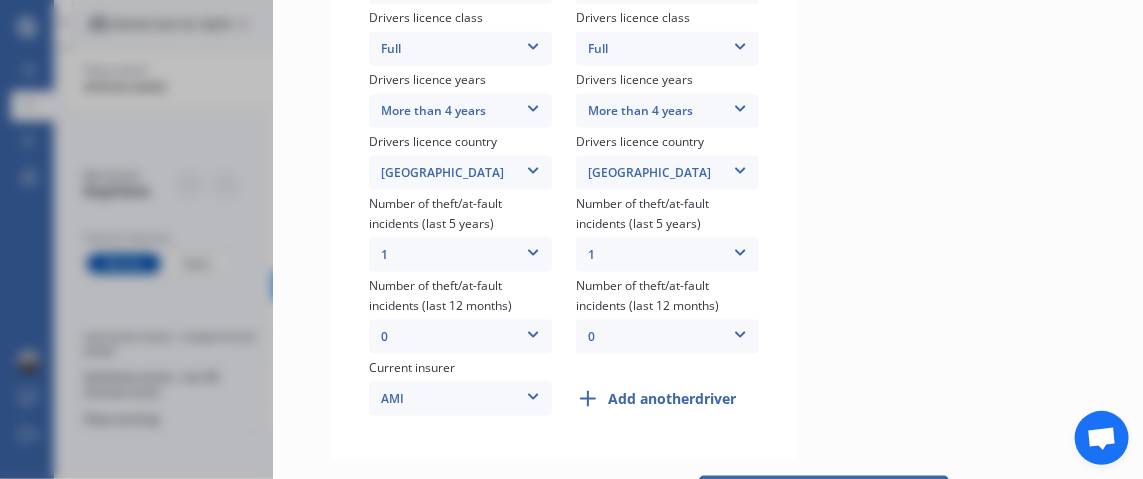 scroll, scrollTop: 925, scrollLeft: 0, axis: vertical 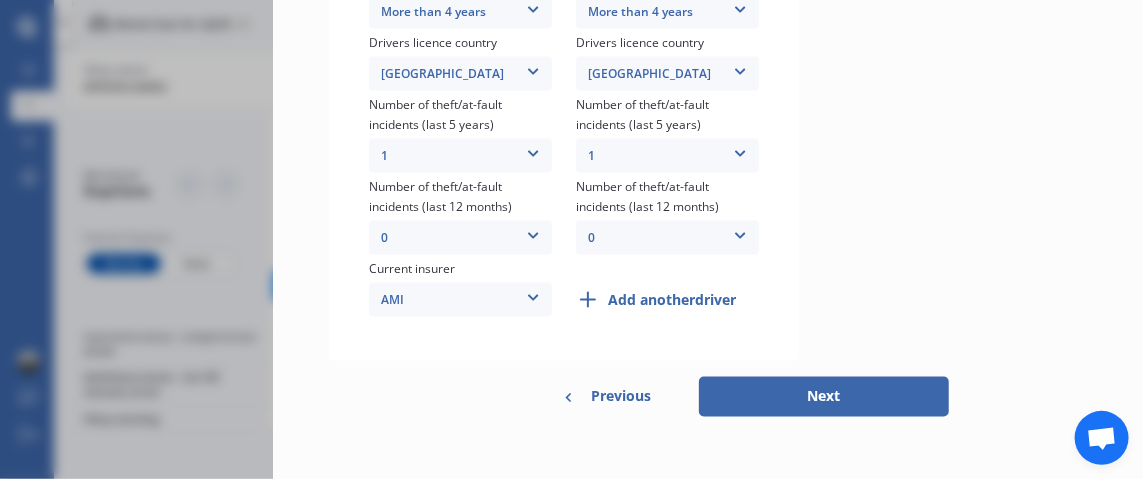 click 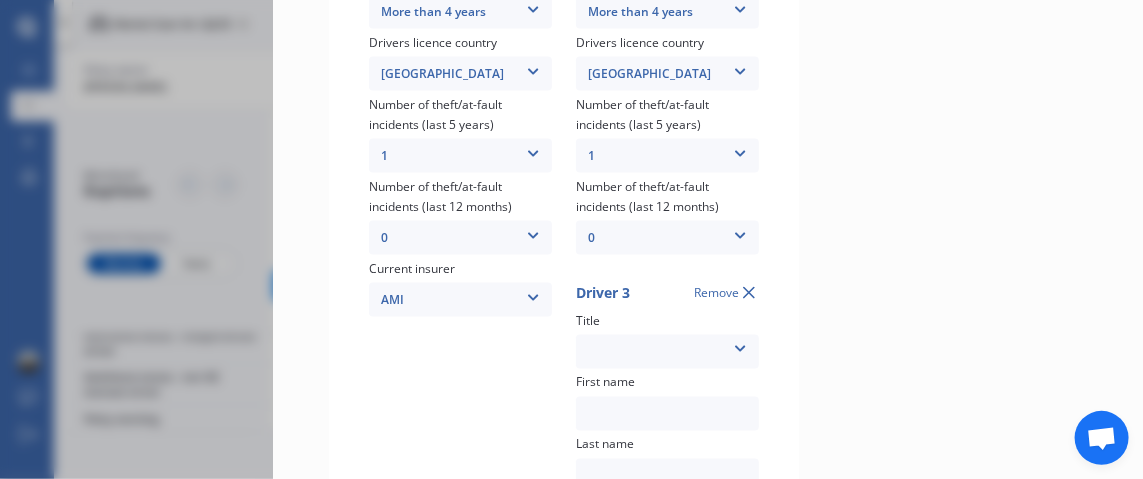 click at bounding box center [740, 346] 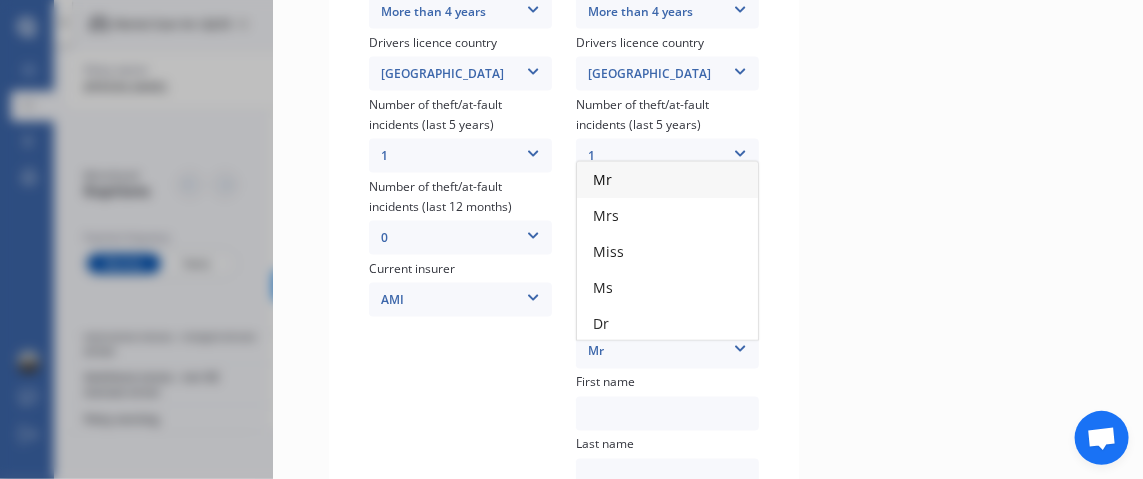 click on "Mrs" at bounding box center [667, 216] 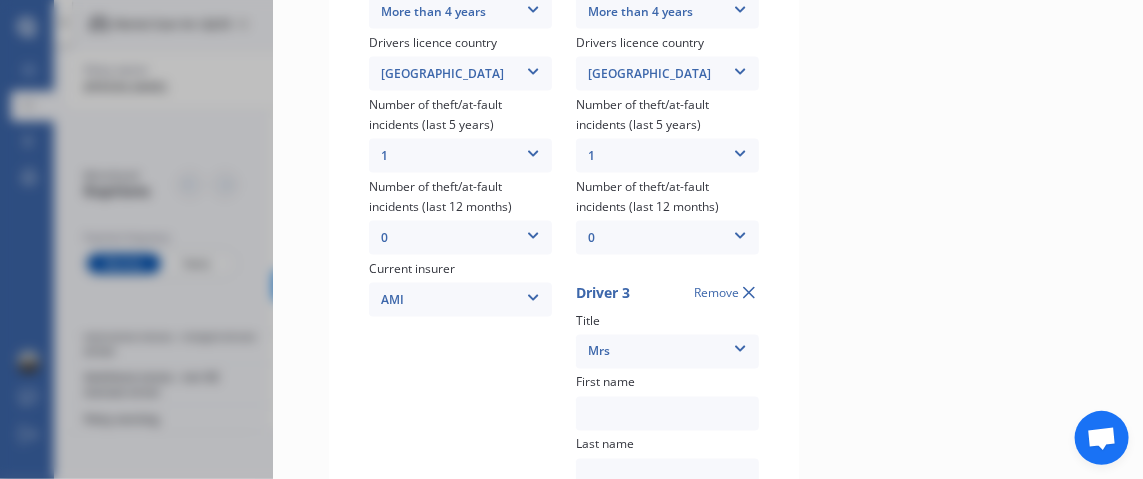 click at bounding box center (667, 414) 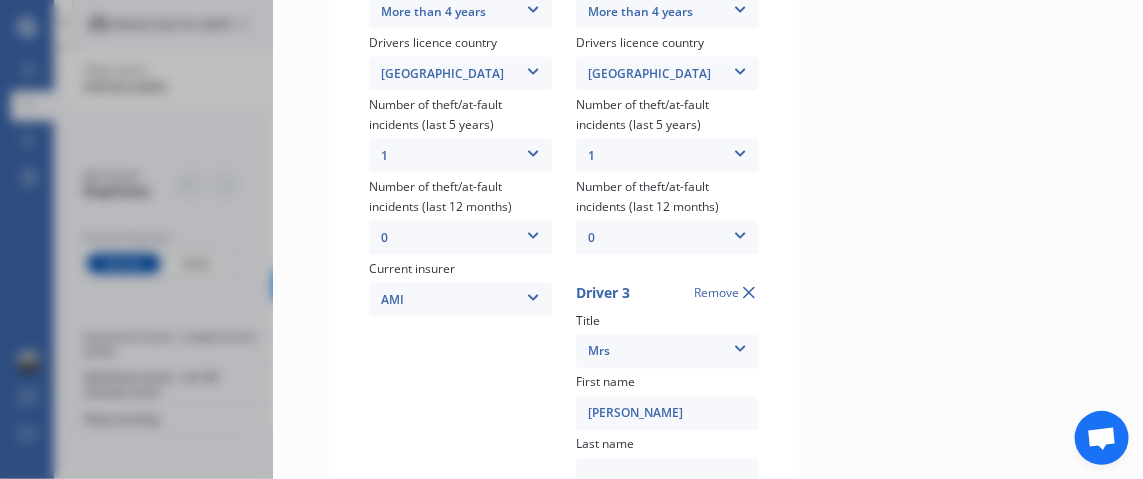 scroll, scrollTop: 1125, scrollLeft: 0, axis: vertical 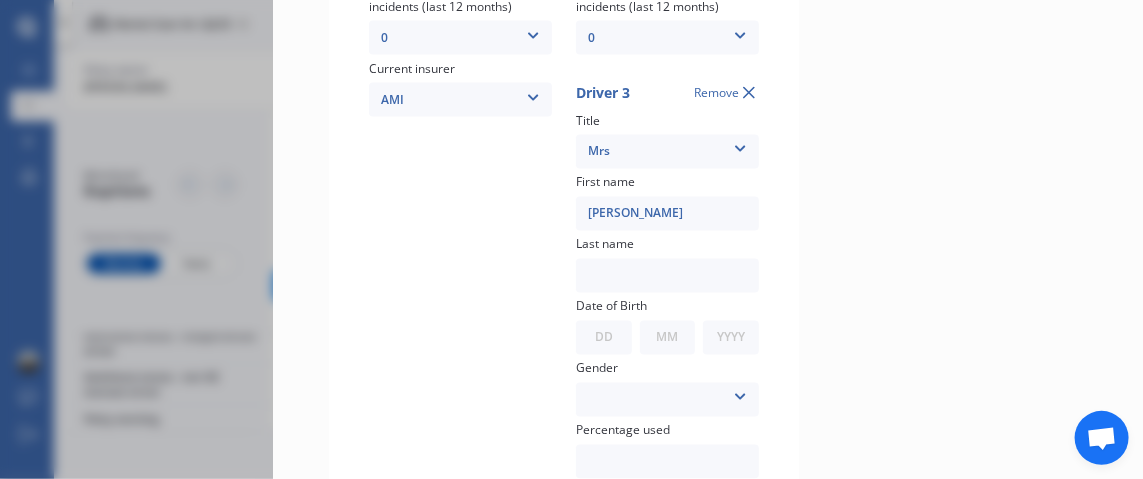 type on "[PERSON_NAME]" 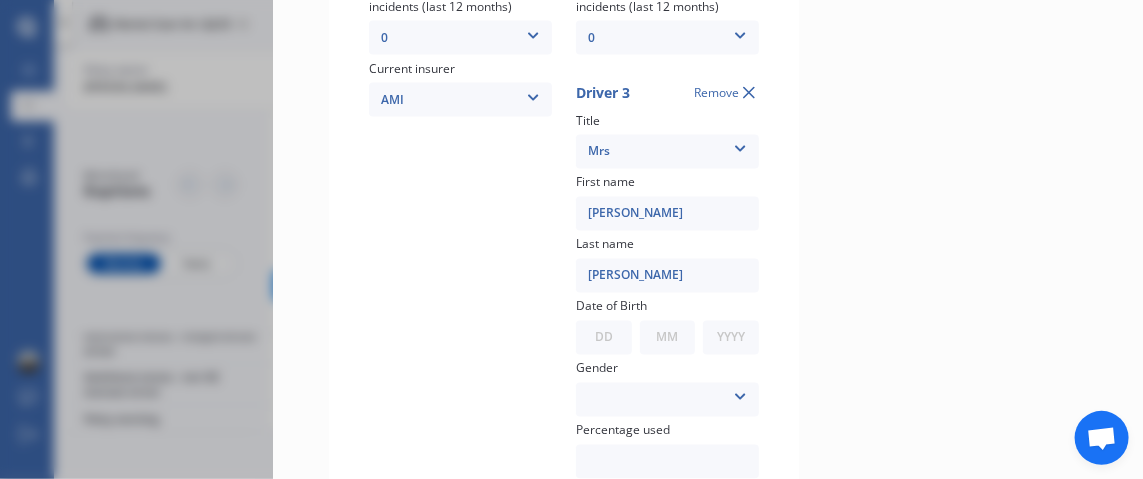 type on "[PERSON_NAME]" 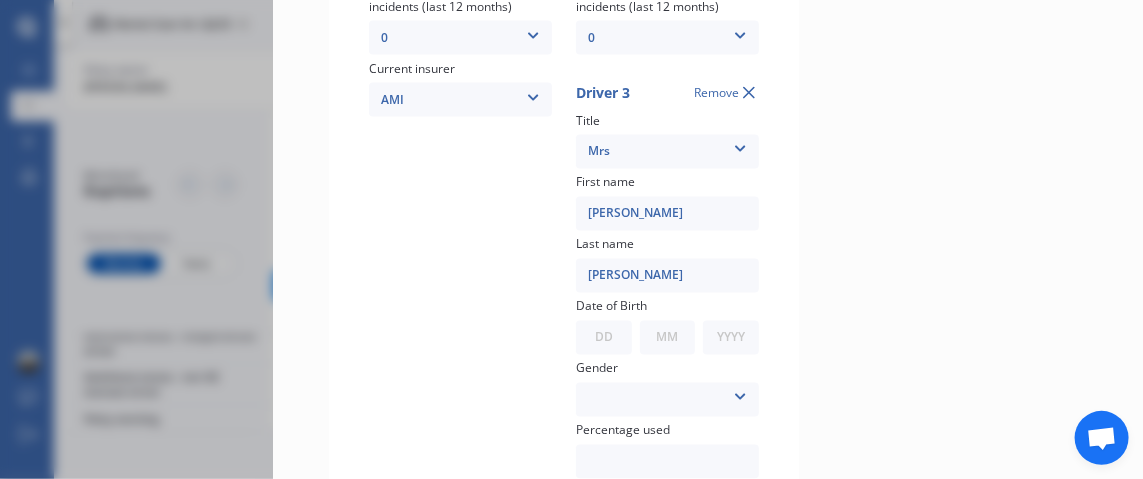 click on "DD 01 02 03 04 05 06 07 08 09 10 11 12 13 14 15 16 17 18 19 20 21 22 23 24 25 26 27 28 29 30 31" at bounding box center (604, 338) 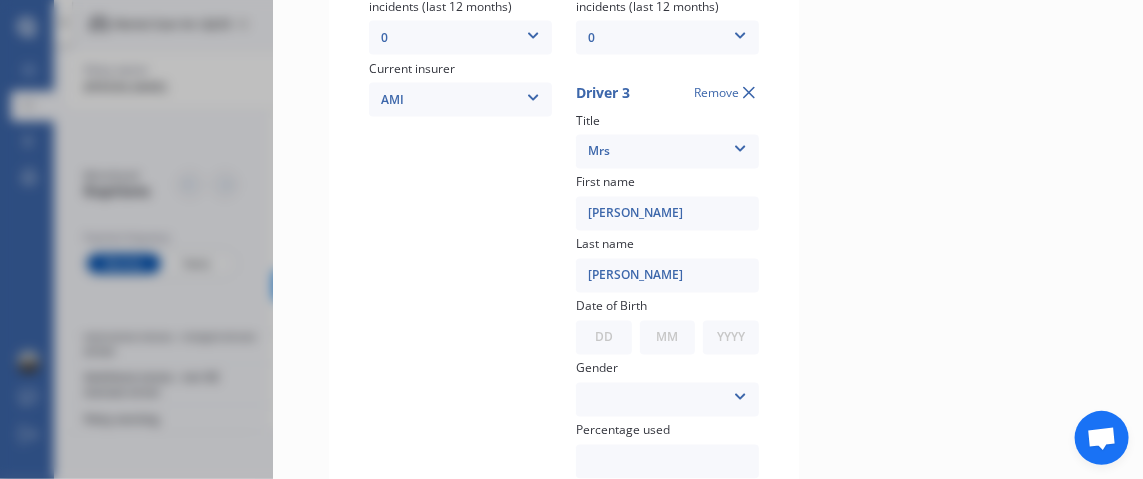 select on "08" 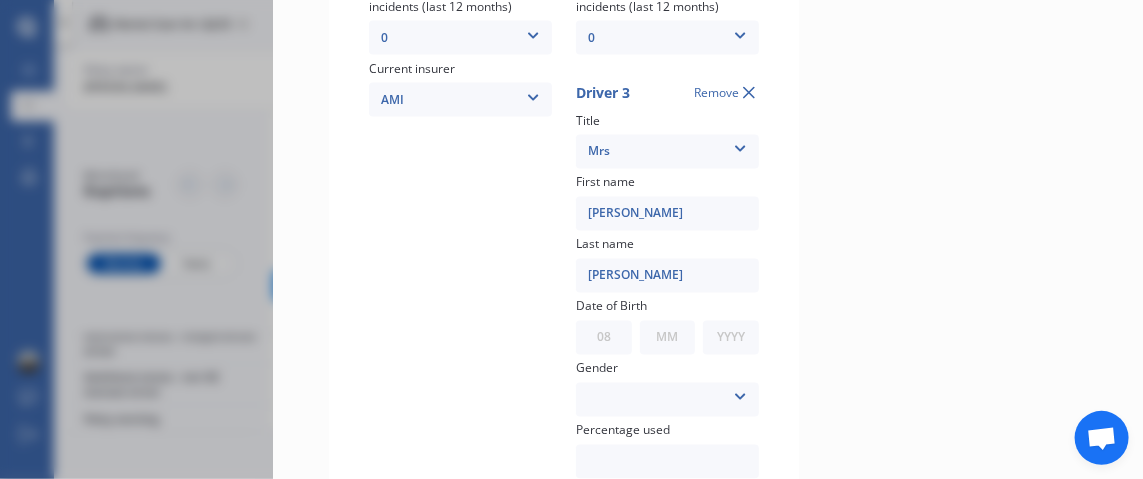 click on "DD 01 02 03 04 05 06 07 08 09 10 11 12 13 14 15 16 17 18 19 20 21 22 23 24 25 26 27 28 29 30 31" at bounding box center [604, 338] 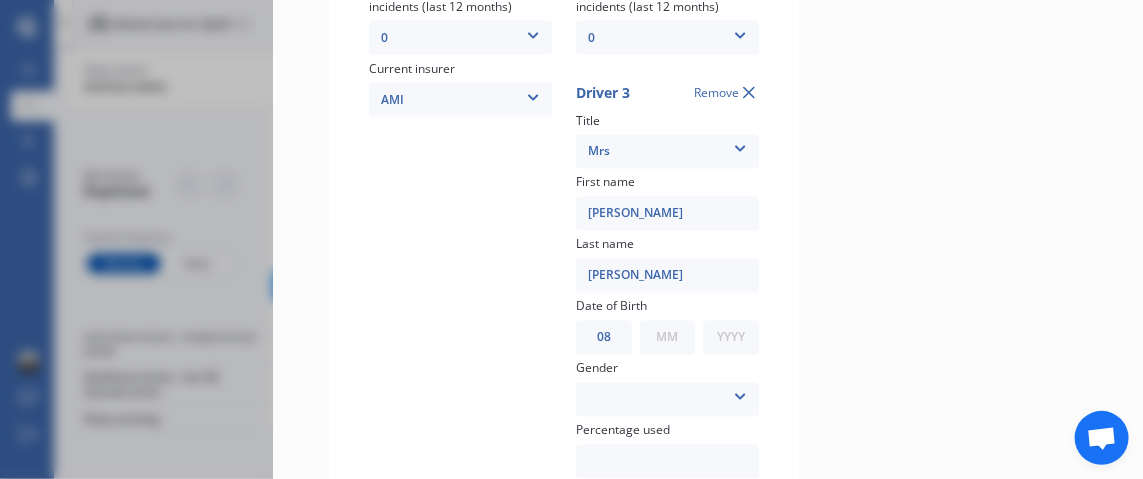 click on "MM 01 02 03 04 05 06 07 08 09 10 11 12" at bounding box center (668, 338) 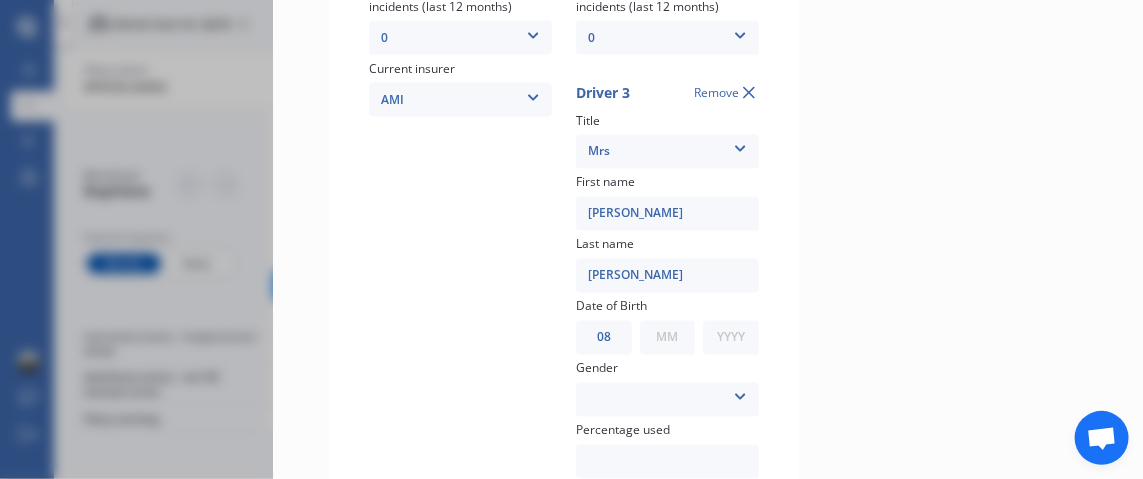 select on "01" 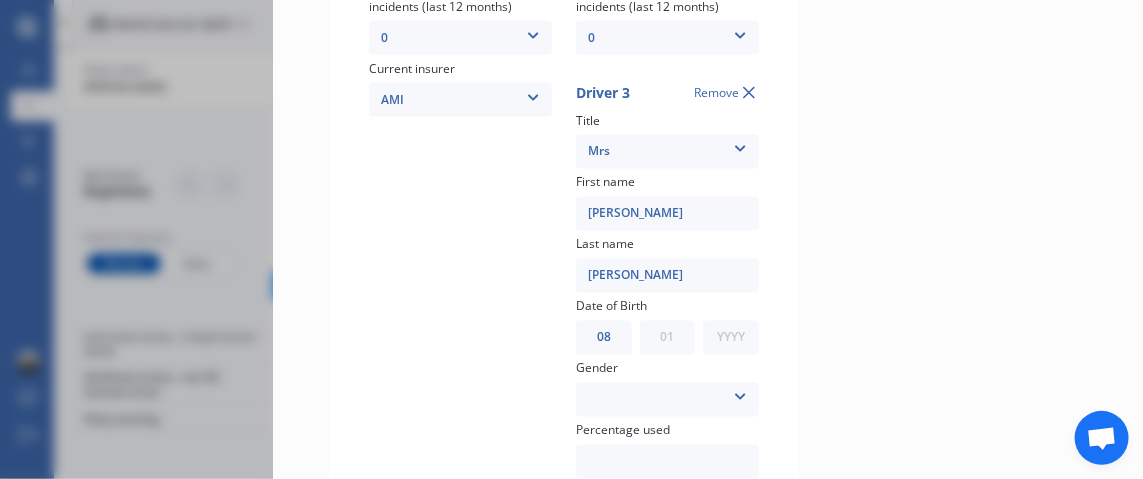 click on "MM 01 02 03 04 05 06 07 08 09 10 11 12" at bounding box center (668, 338) 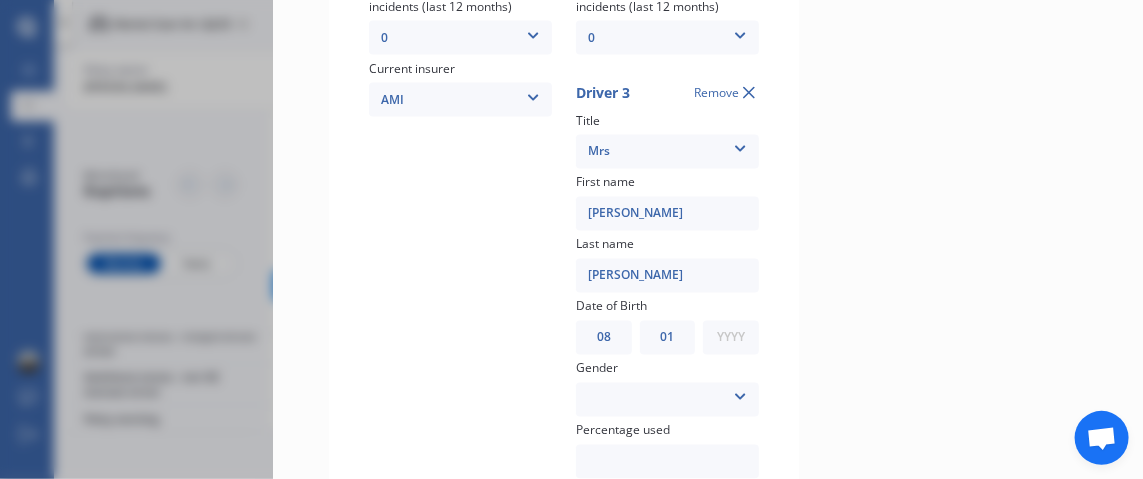 click on "YYYY 2009 2008 2007 2006 2005 2004 2003 2002 2001 2000 1999 1998 1997 1996 1995 1994 1993 1992 1991 1990 1989 1988 1987 1986 1985 1984 1983 1982 1981 1980 1979 1978 1977 1976 1975 1974 1973 1972 1971 1970 1969 1968 1967 1966 1965 1964 1963 1962 1961 1960 1959 1958 1957 1956 1955 1954 1953 1952 1951 1950 1949 1948 1947 1946 1945 1944 1943 1942 1941 1940 1939 1938 1937 1936 1935 1934 1933 1932 1931 1930 1929 1928 1927 1926 1925 1924 1923 1922 1921 1920 1919 1918 1917 1916 1915 1914 1913 1912 1911 1910" at bounding box center (731, 338) 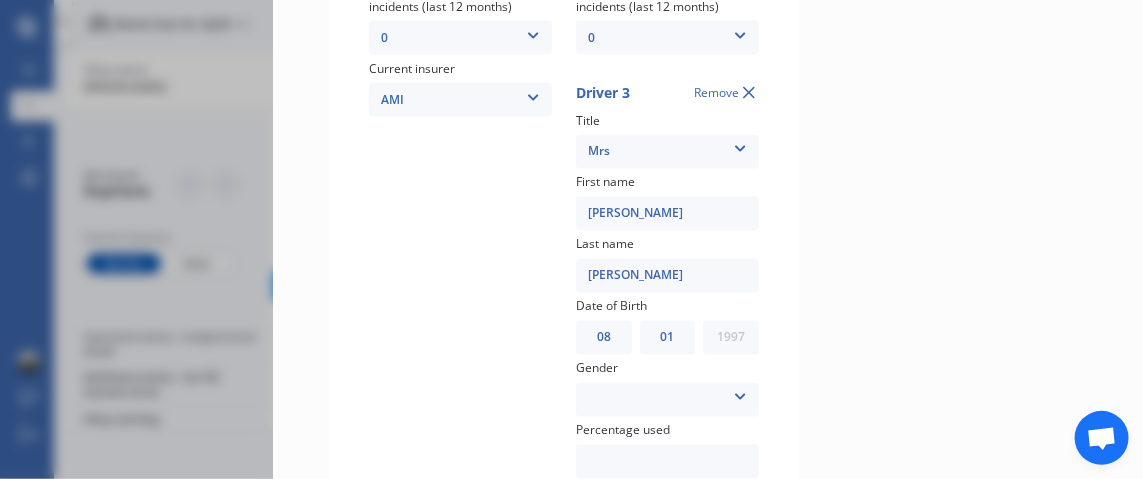 click on "YYYY 2009 2008 2007 2006 2005 2004 2003 2002 2001 2000 1999 1998 1997 1996 1995 1994 1993 1992 1991 1990 1989 1988 1987 1986 1985 1984 1983 1982 1981 1980 1979 1978 1977 1976 1975 1974 1973 1972 1971 1970 1969 1968 1967 1966 1965 1964 1963 1962 1961 1960 1959 1958 1957 1956 1955 1954 1953 1952 1951 1950 1949 1948 1947 1946 1945 1944 1943 1942 1941 1940 1939 1938 1937 1936 1935 1934 1933 1932 1931 1930 1929 1928 1927 1926 1925 1924 1923 1922 1921 1920 1919 1918 1917 1916 1915 1914 1913 1912 1911 1910" at bounding box center (731, 338) 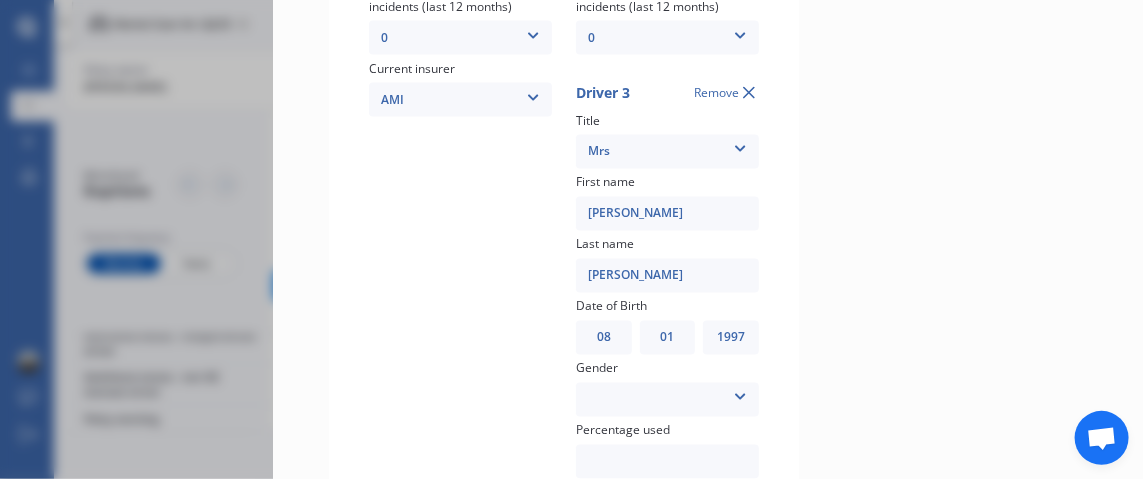 click at bounding box center [740, 394] 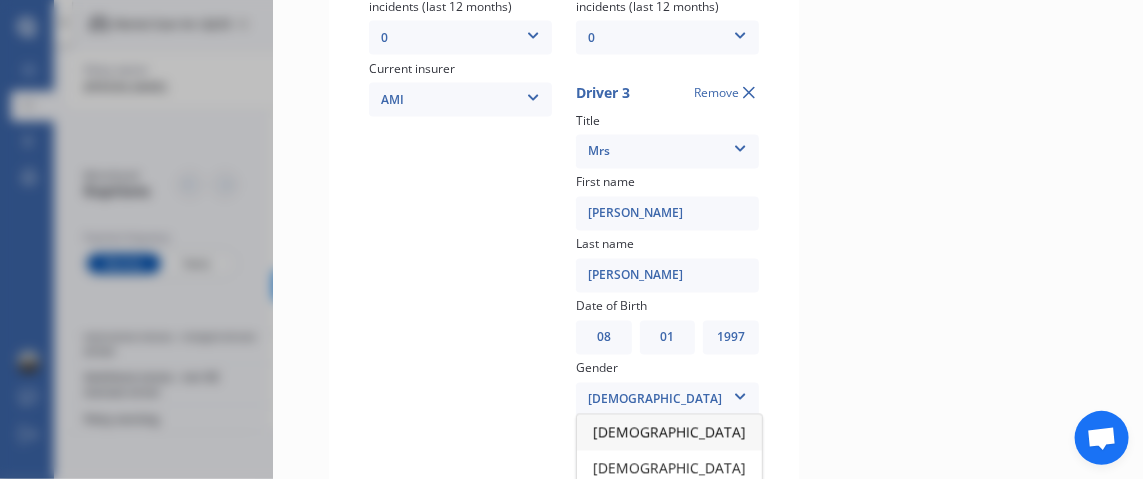 drag, startPoint x: 677, startPoint y: 450, endPoint x: 761, endPoint y: 440, distance: 84.59315 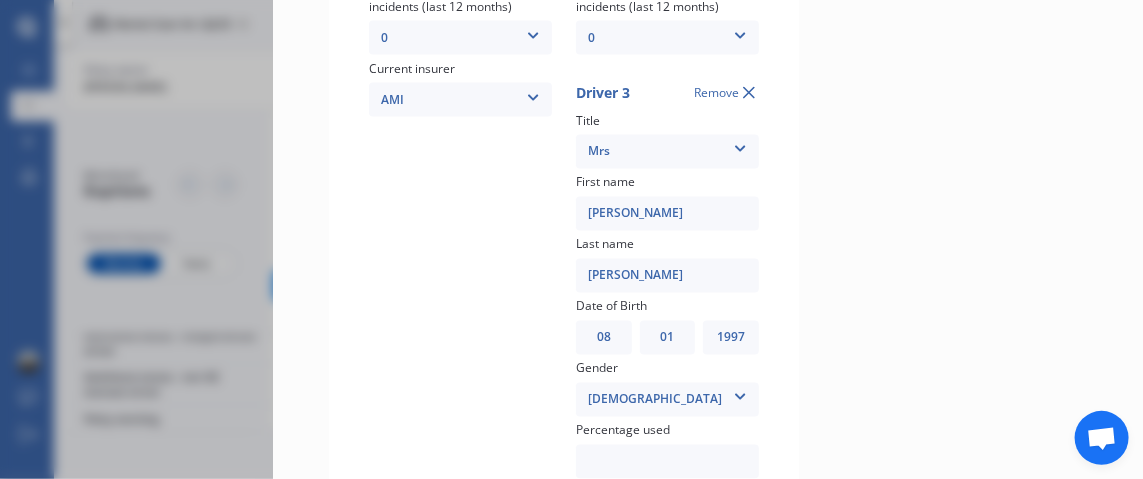 scroll, scrollTop: 1325, scrollLeft: 0, axis: vertical 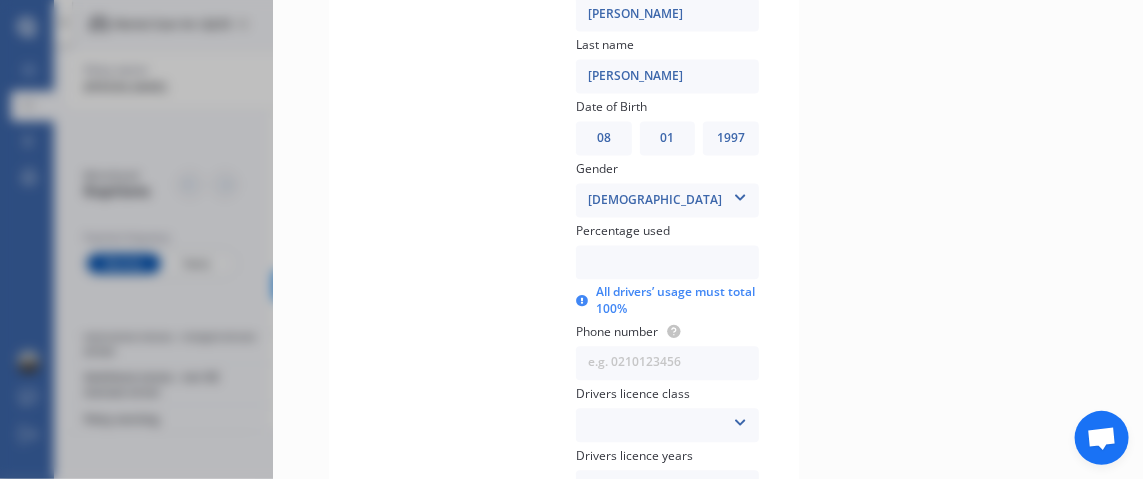 click at bounding box center [667, 262] 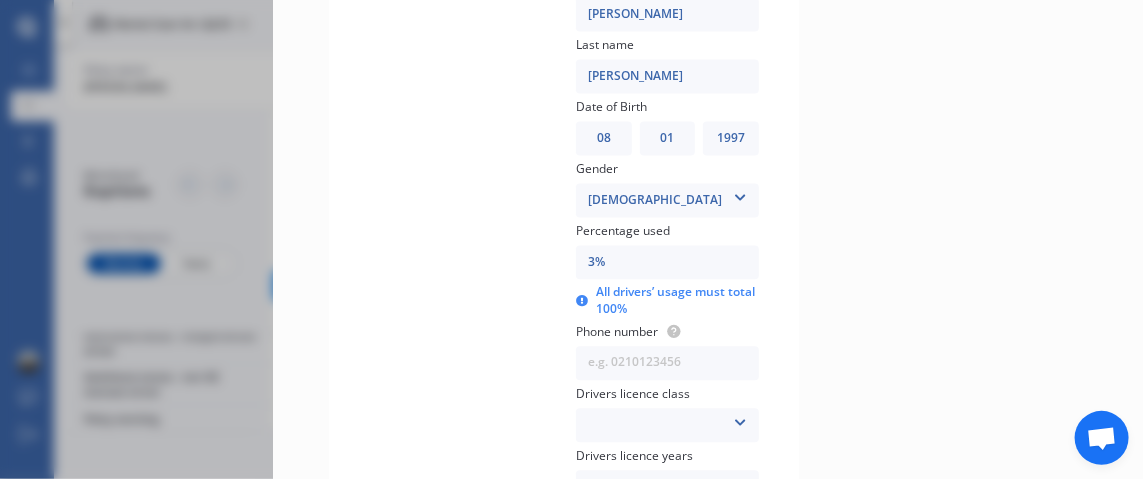 type on "3%" 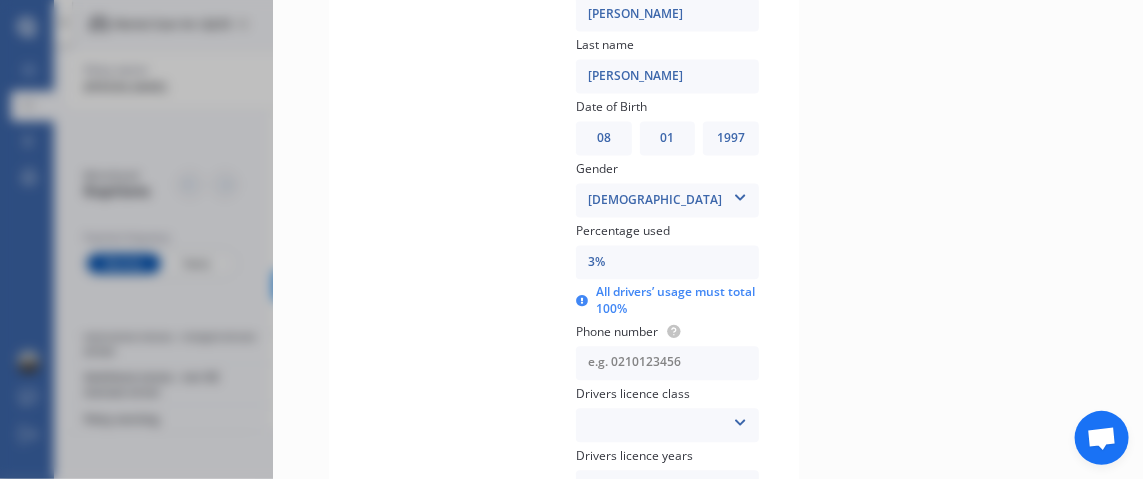 drag, startPoint x: 647, startPoint y: 320, endPoint x: 666, endPoint y: 314, distance: 19.924858 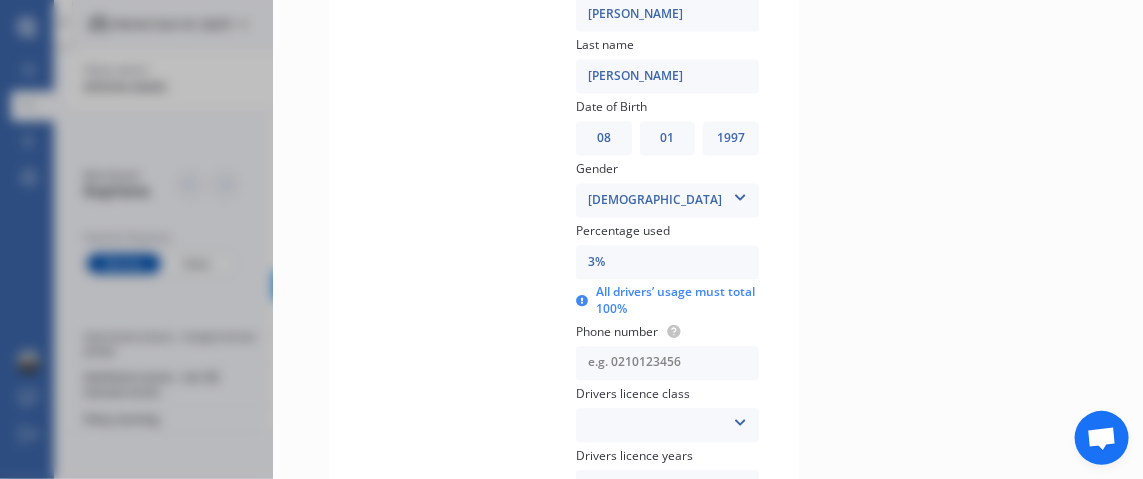 click at bounding box center [667, 363] 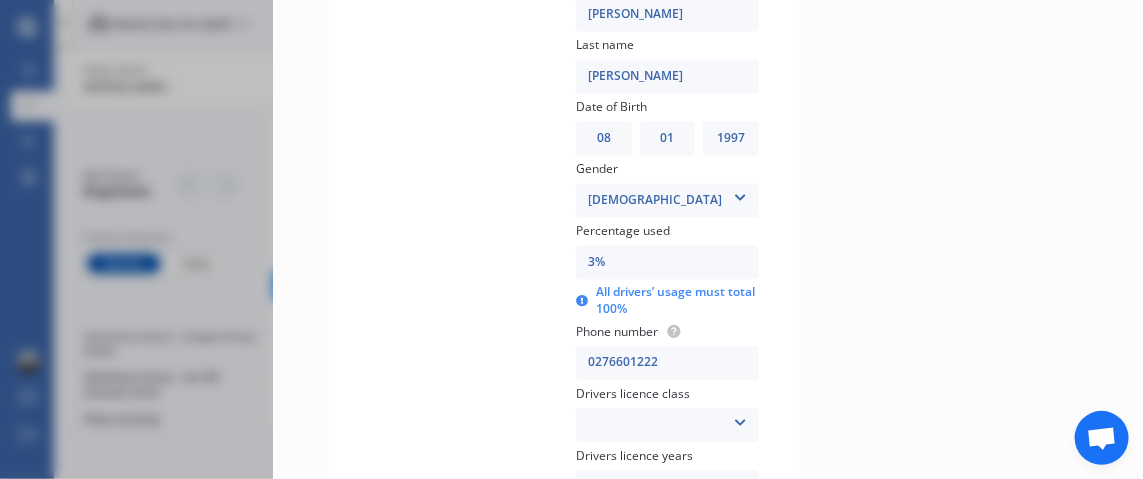 type on "0276601222" 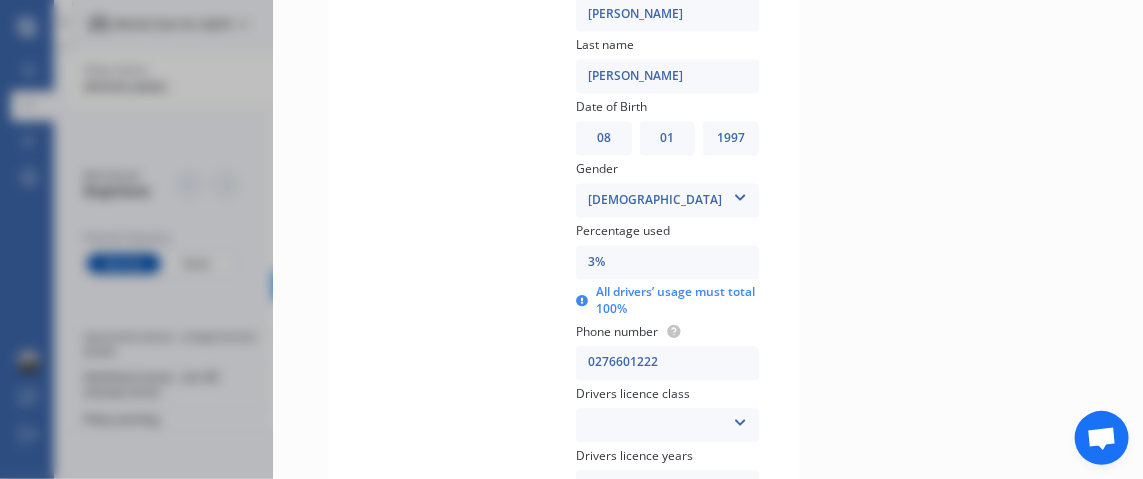 click at bounding box center (740, 419) 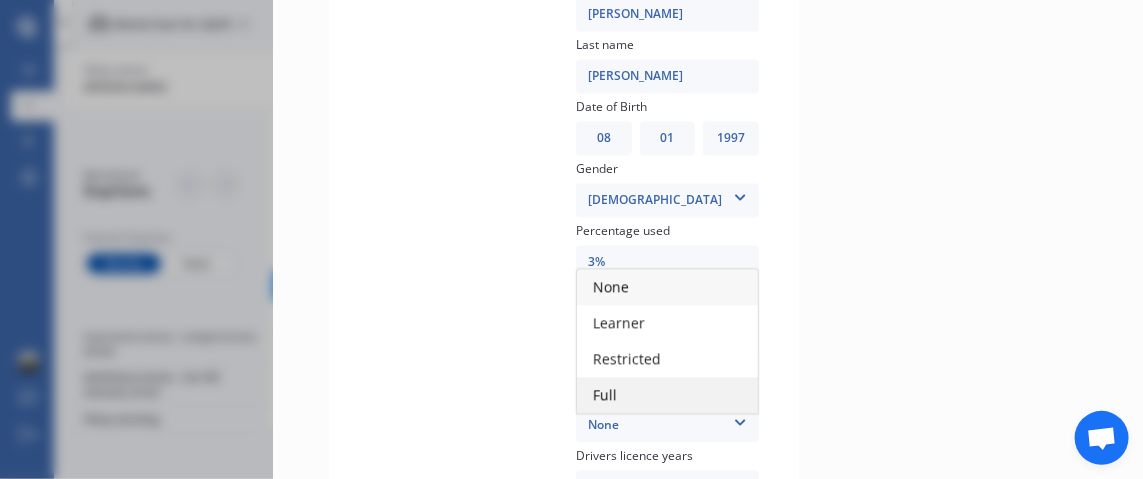 click on "Full" at bounding box center (667, 395) 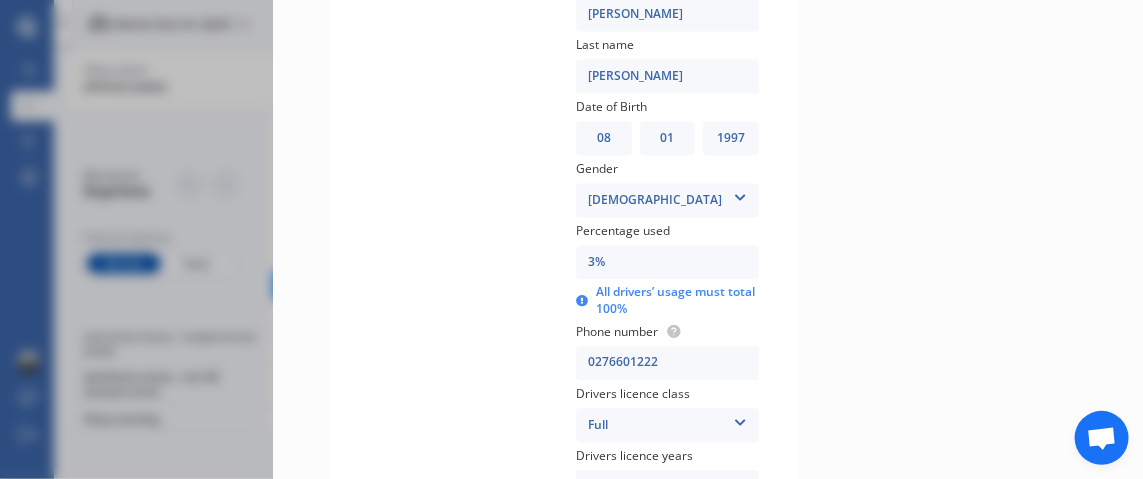 scroll, scrollTop: 1525, scrollLeft: 0, axis: vertical 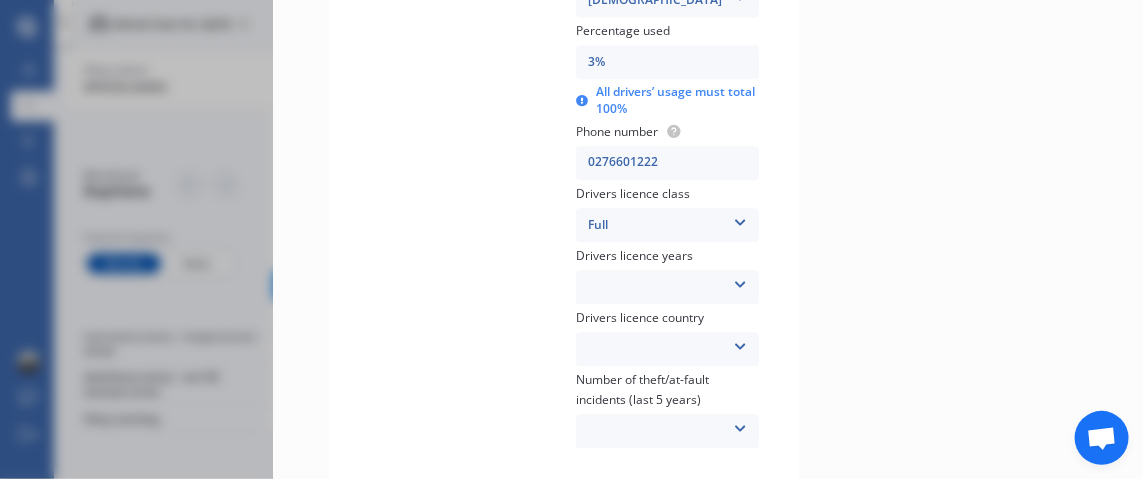 click on "Less than 1 year 1-2 years 2-4 years More than 4 years" at bounding box center [667, 287] 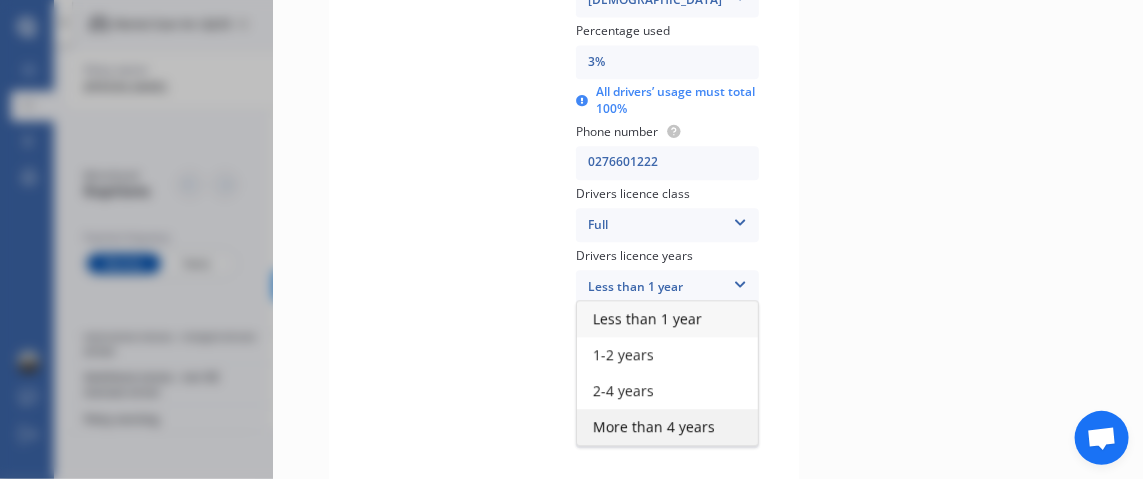 click on "More than 4 years" at bounding box center (654, 426) 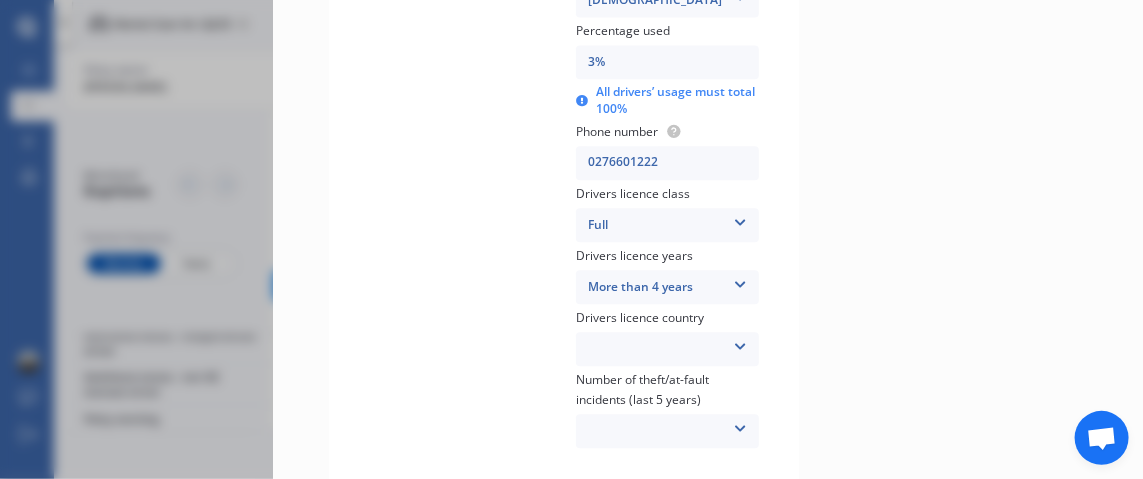 click at bounding box center [740, 343] 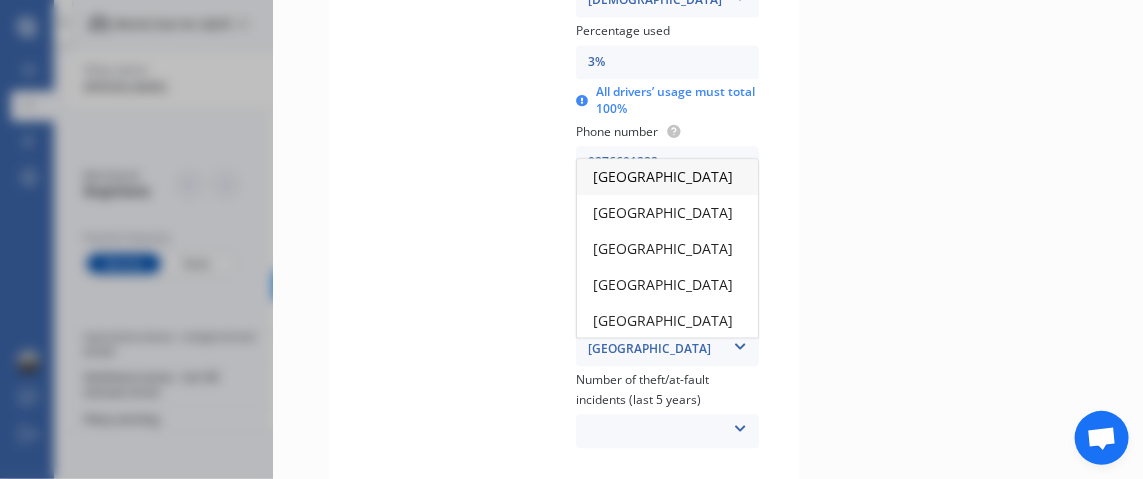 click on "[GEOGRAPHIC_DATA]" at bounding box center (663, 176) 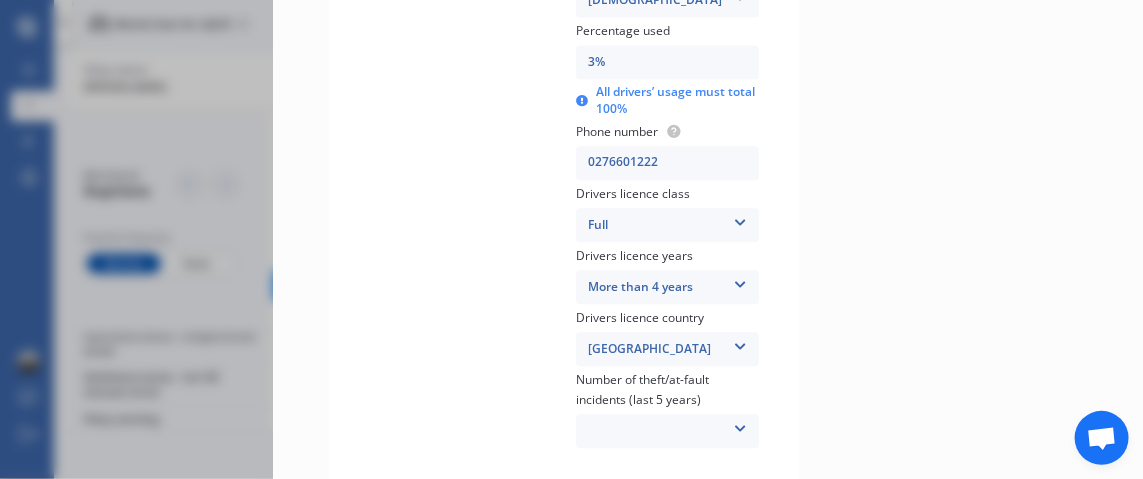 scroll, scrollTop: 1625, scrollLeft: 0, axis: vertical 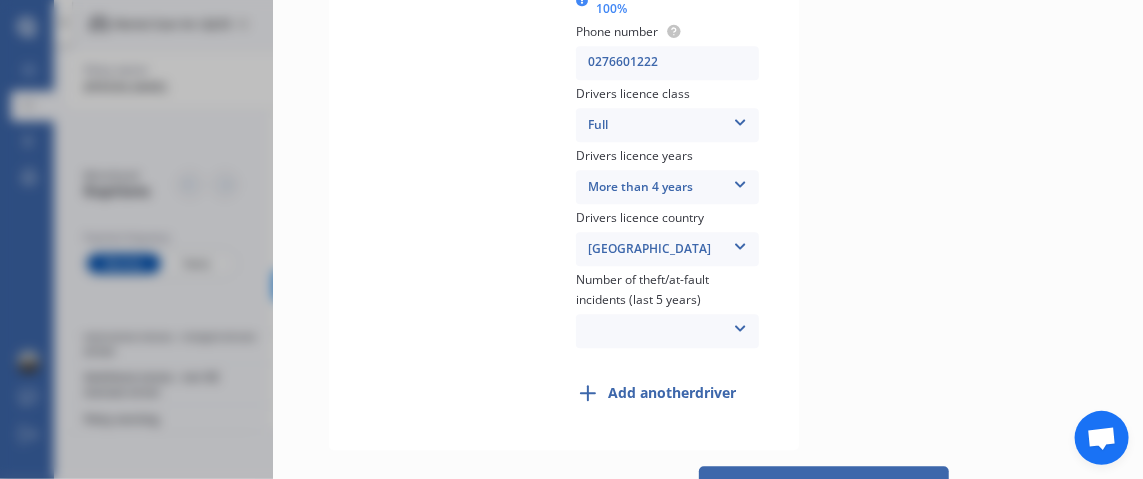 click at bounding box center [740, 325] 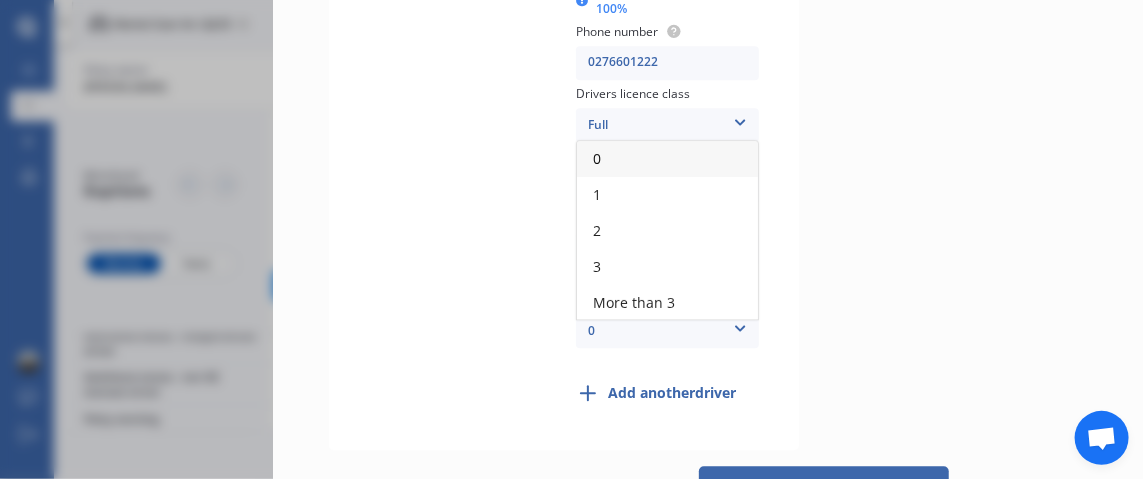 click on "0" at bounding box center (667, 331) 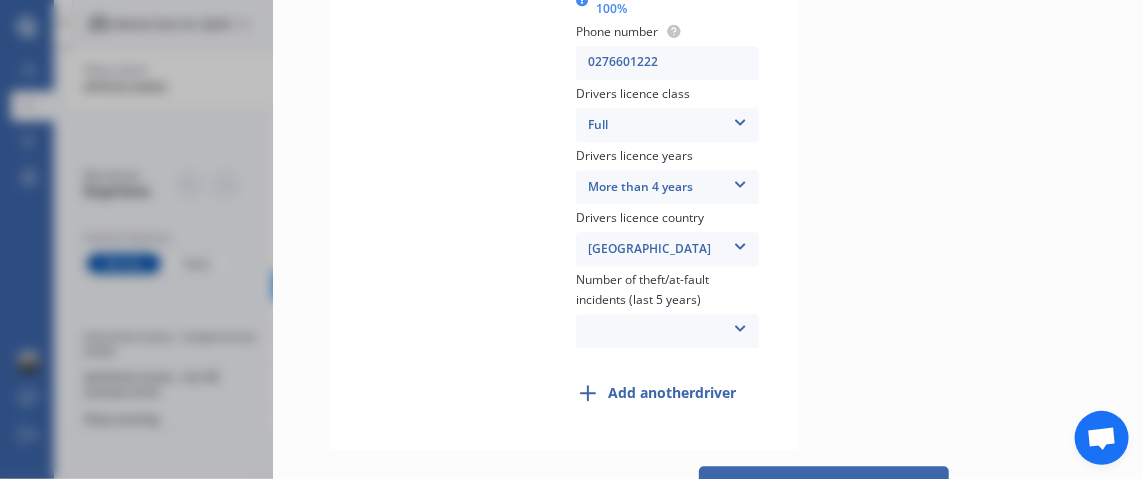 click at bounding box center [740, 325] 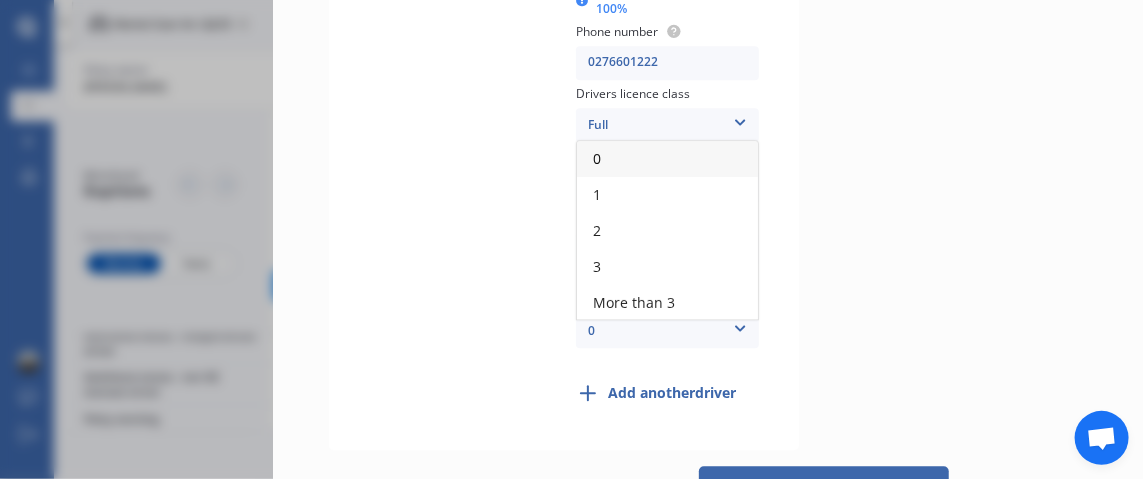 click on "0" at bounding box center (597, 158) 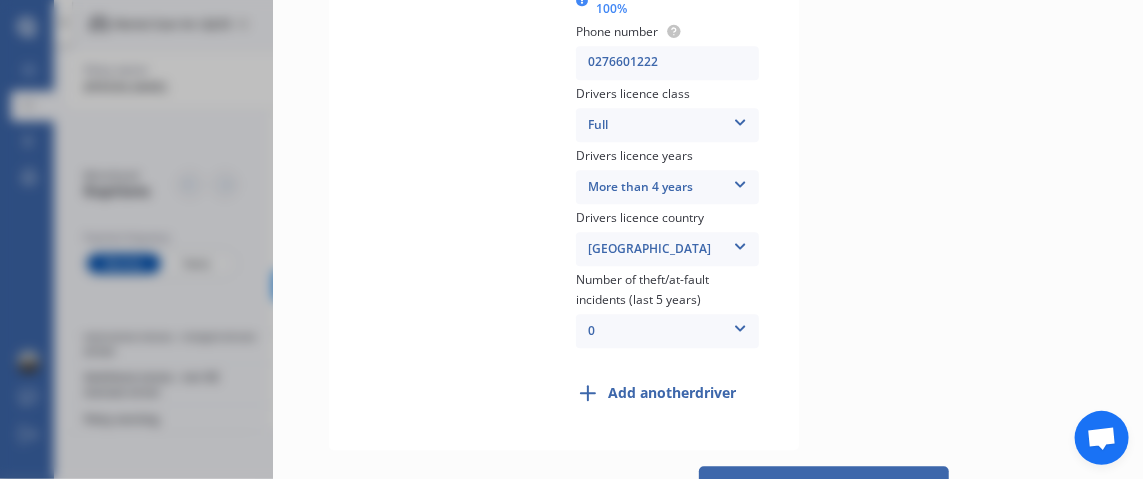 click 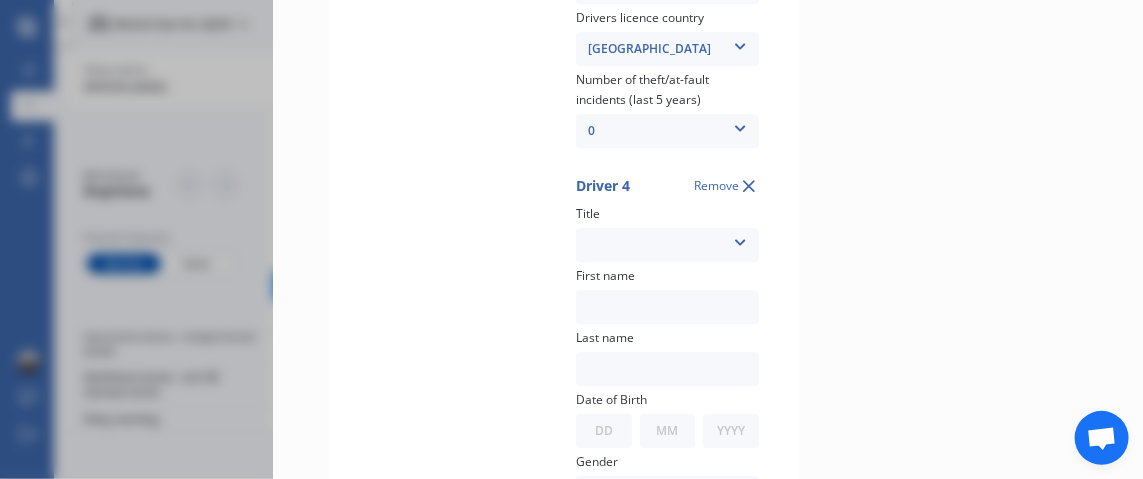 scroll, scrollTop: 1925, scrollLeft: 0, axis: vertical 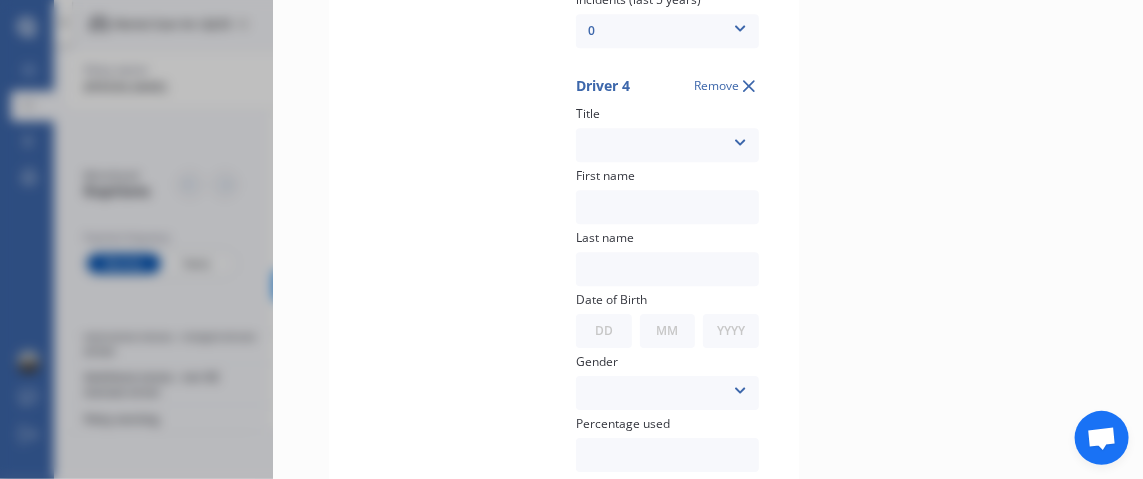click at bounding box center [740, 139] 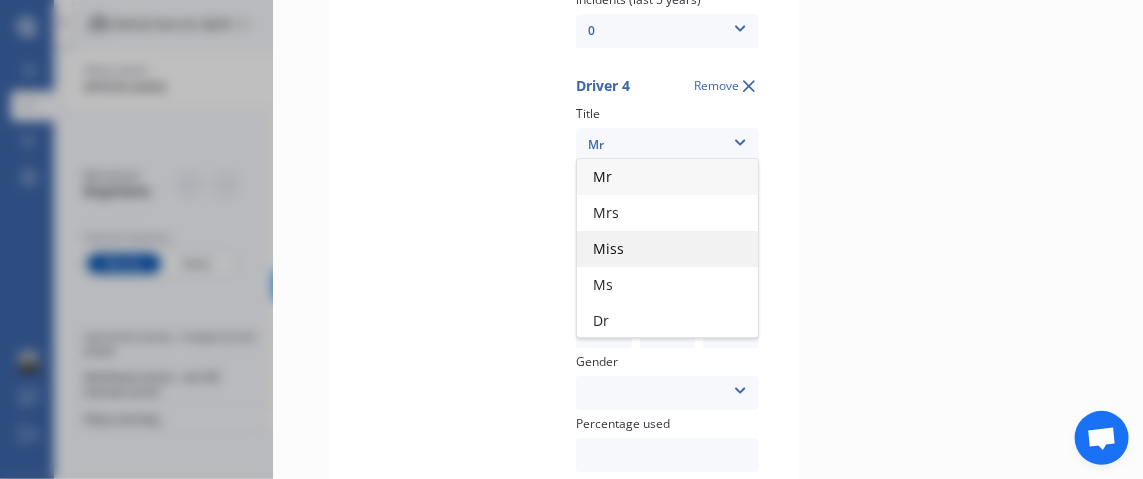 click on "Miss" at bounding box center (667, 249) 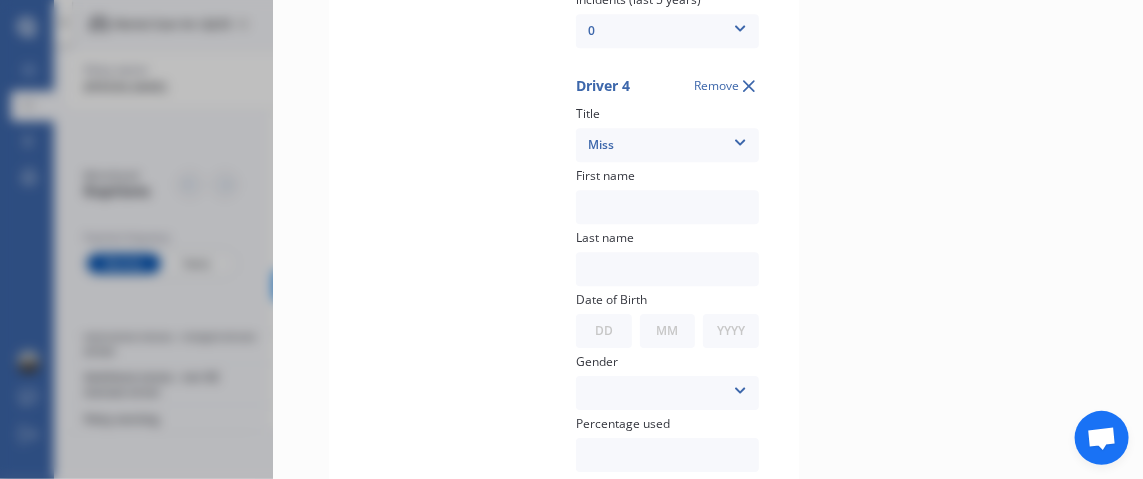 click at bounding box center [667, 206] 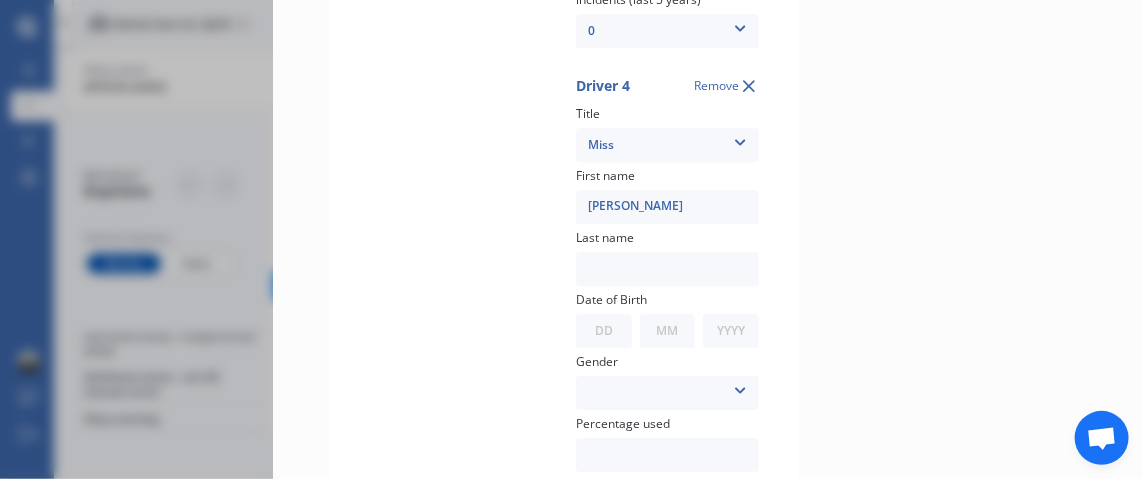type on "[PERSON_NAME]" 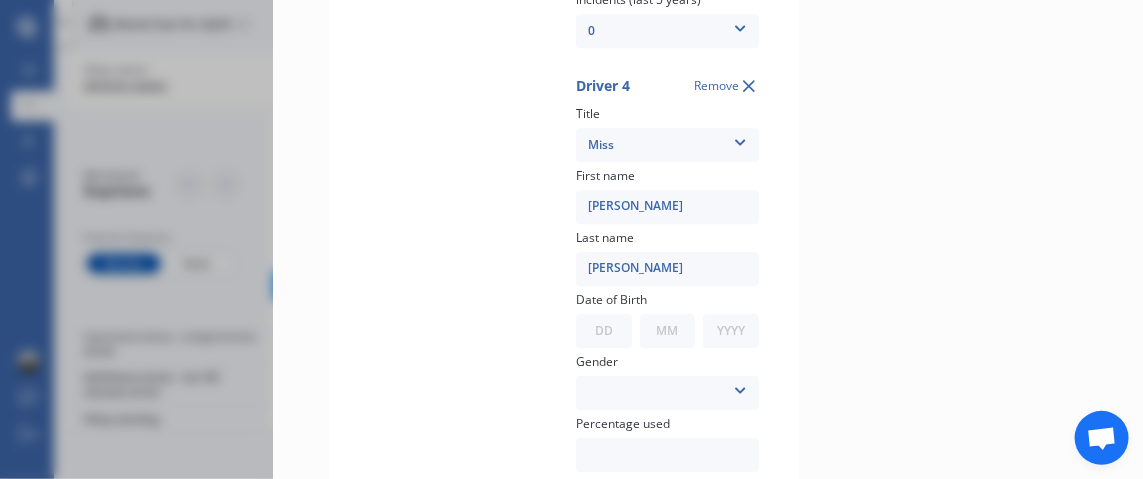 type on "[PERSON_NAME]" 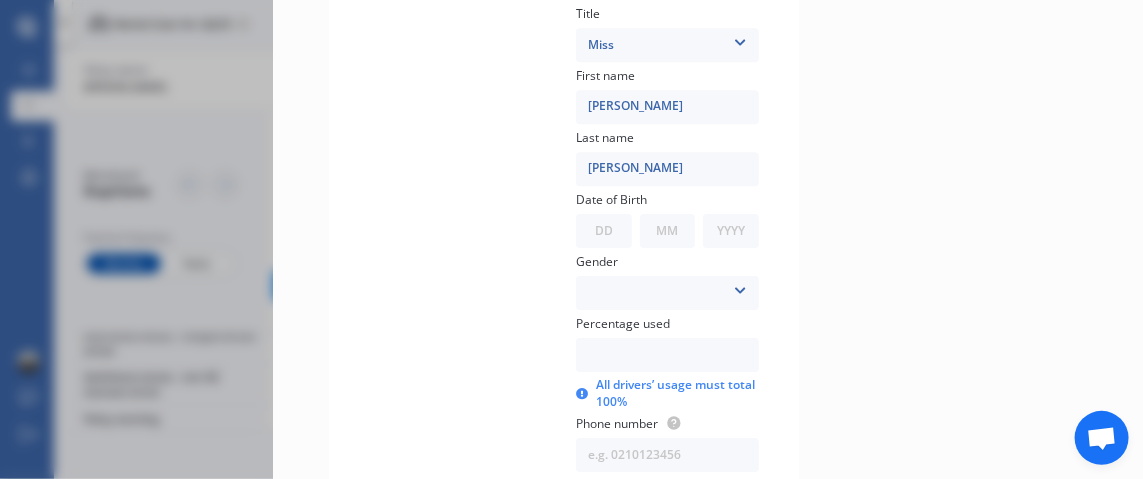 click on "DD 01 02 03 04 05 06 07 08 09 10 11 12 13 14 15 16 17 18 19 20 21 22 23 24 25 26 27 28 29 30 31" at bounding box center [604, 231] 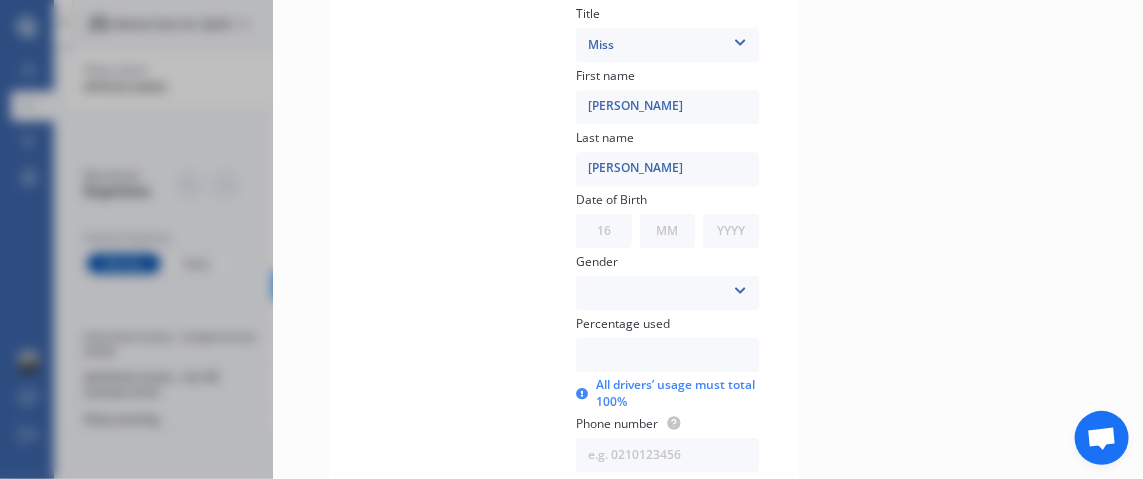 click on "DD 01 02 03 04 05 06 07 08 09 10 11 12 13 14 15 16 17 18 19 20 21 22 23 24 25 26 27 28 29 30 31" at bounding box center (604, 231) 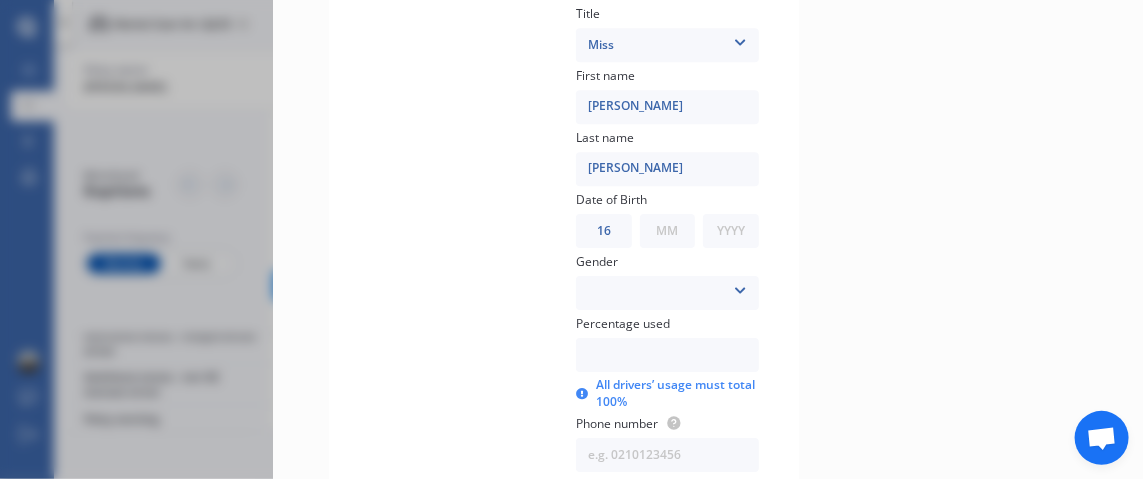 click on "MM 01 02 03 04 05 06 07 08 09 10 11 12" at bounding box center [668, 231] 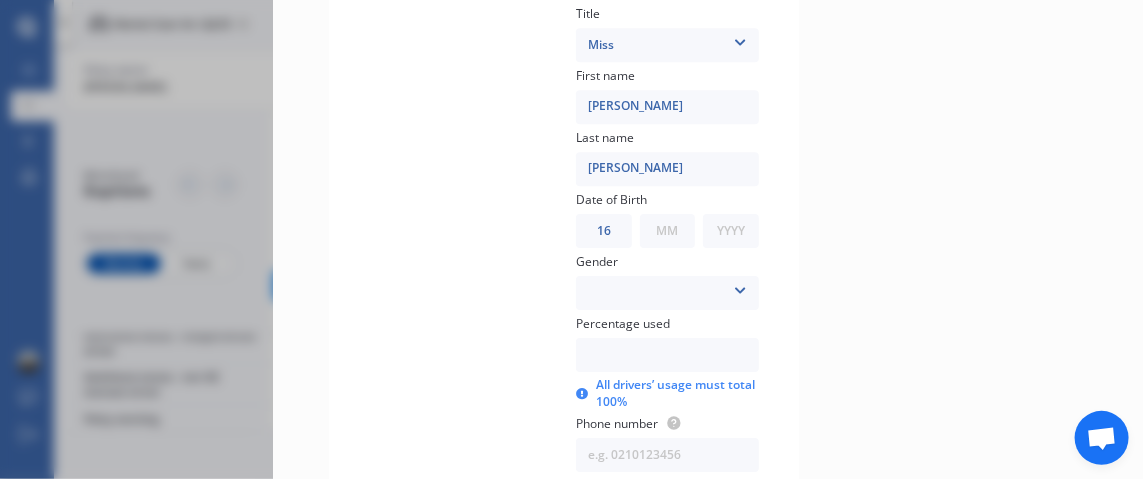 select on "10" 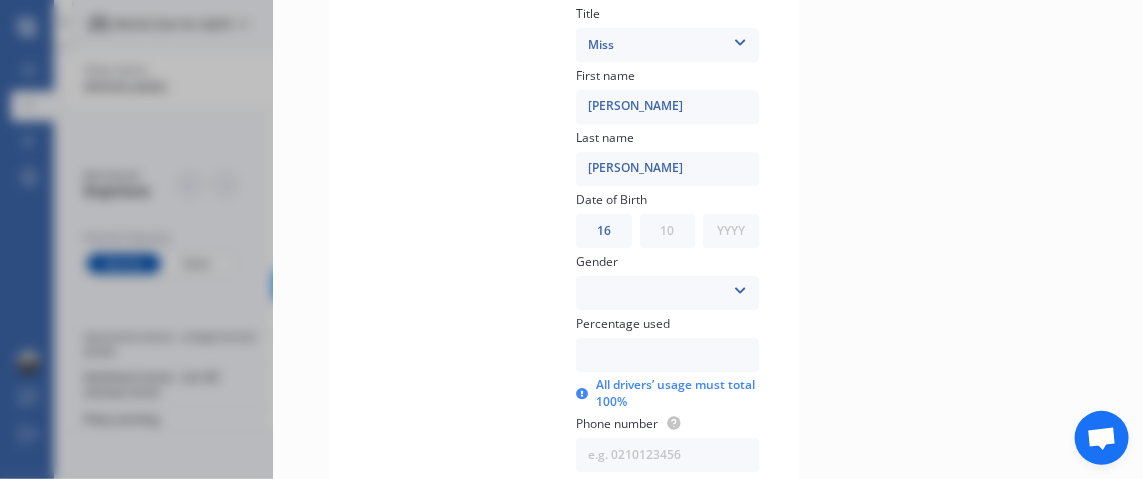 click on "MM 01 02 03 04 05 06 07 08 09 10 11 12" at bounding box center (668, 231) 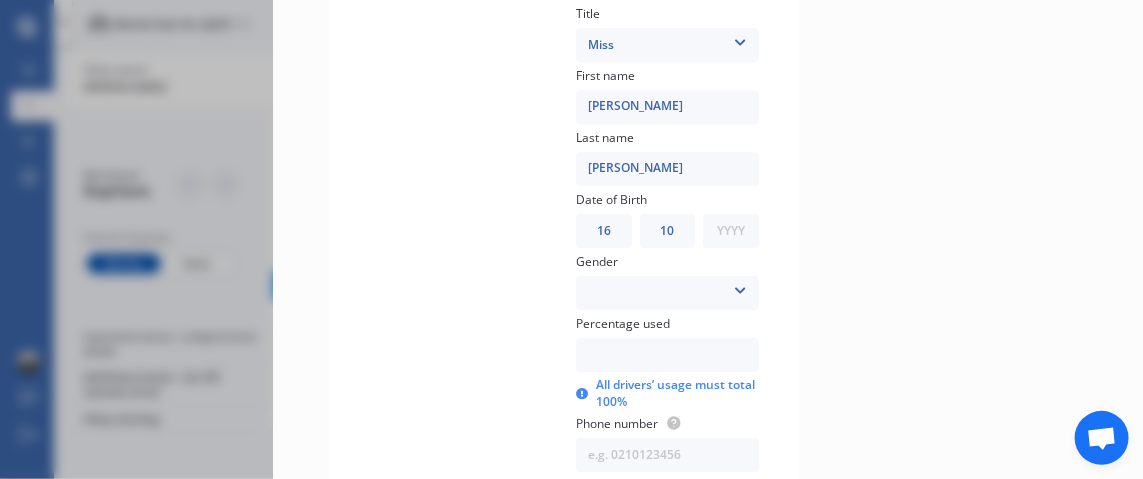 click on "YYYY 2009 2008 2007 2006 2005 2004 2003 2002 2001 2000 1999 1998 1997 1996 1995 1994 1993 1992 1991 1990 1989 1988 1987 1986 1985 1984 1983 1982 1981 1980 1979 1978 1977 1976 1975 1974 1973 1972 1971 1970 1969 1968 1967 1966 1965 1964 1963 1962 1961 1960 1959 1958 1957 1956 1955 1954 1953 1952 1951 1950 1949 1948 1947 1946 1945 1944 1943 1942 1941 1940 1939 1938 1937 1936 1935 1934 1933 1932 1931 1930 1929 1928 1927 1926 1925 1924 1923 1922 1921 1920 1919 1918 1917 1916 1915 1914 1913 1912 1911 1910" at bounding box center (731, 231) 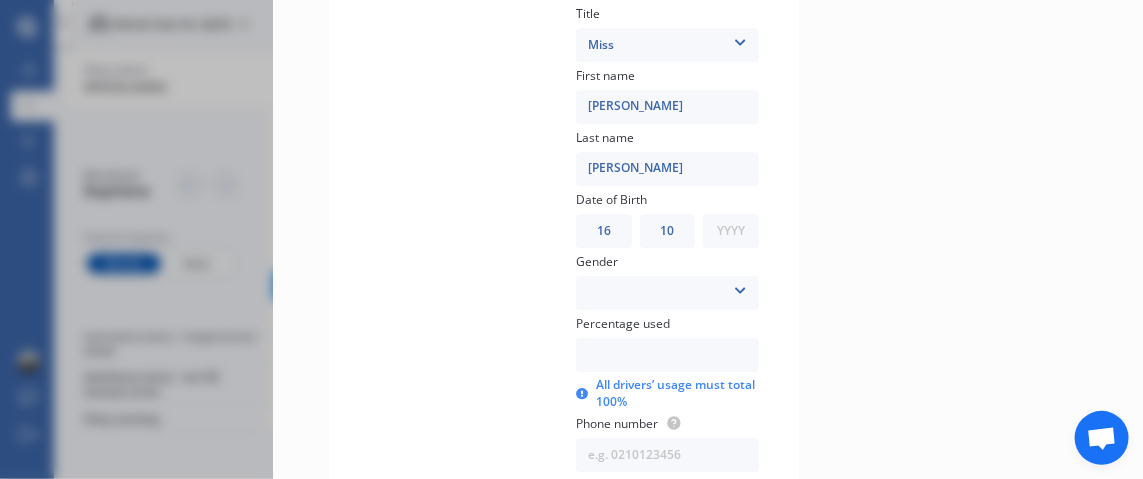 select on "2003" 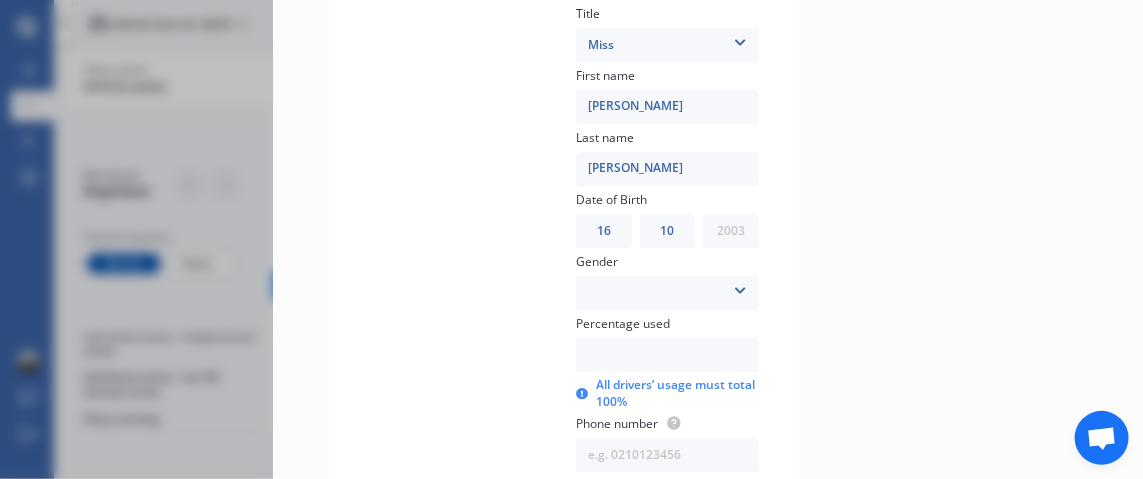 click on "YYYY 2009 2008 2007 2006 2005 2004 2003 2002 2001 2000 1999 1998 1997 1996 1995 1994 1993 1992 1991 1990 1989 1988 1987 1986 1985 1984 1983 1982 1981 1980 1979 1978 1977 1976 1975 1974 1973 1972 1971 1970 1969 1968 1967 1966 1965 1964 1963 1962 1961 1960 1959 1958 1957 1956 1955 1954 1953 1952 1951 1950 1949 1948 1947 1946 1945 1944 1943 1942 1941 1940 1939 1938 1937 1936 1935 1934 1933 1932 1931 1930 1929 1928 1927 1926 1925 1924 1923 1922 1921 1920 1919 1918 1917 1916 1915 1914 1913 1912 1911 1910" at bounding box center (731, 231) 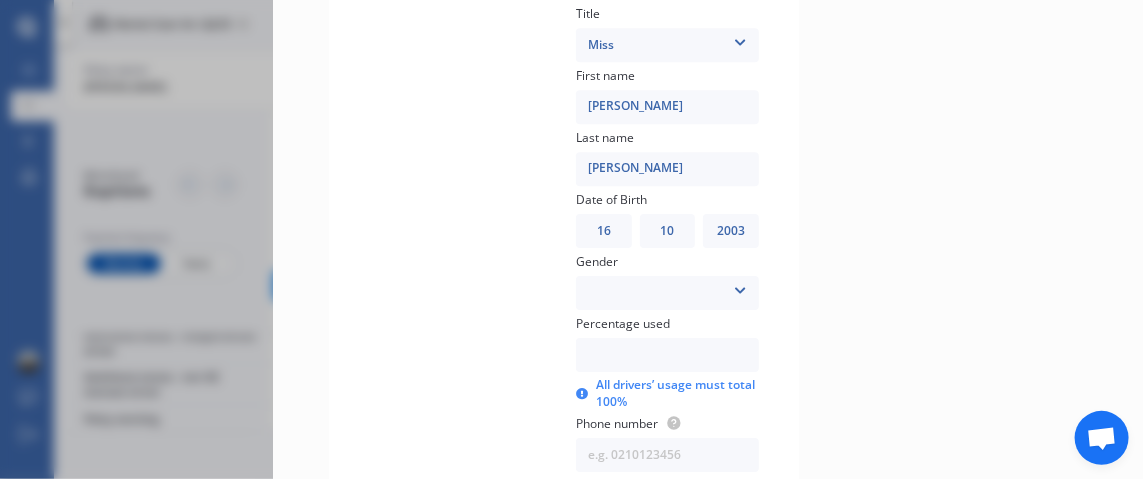 click at bounding box center [740, 287] 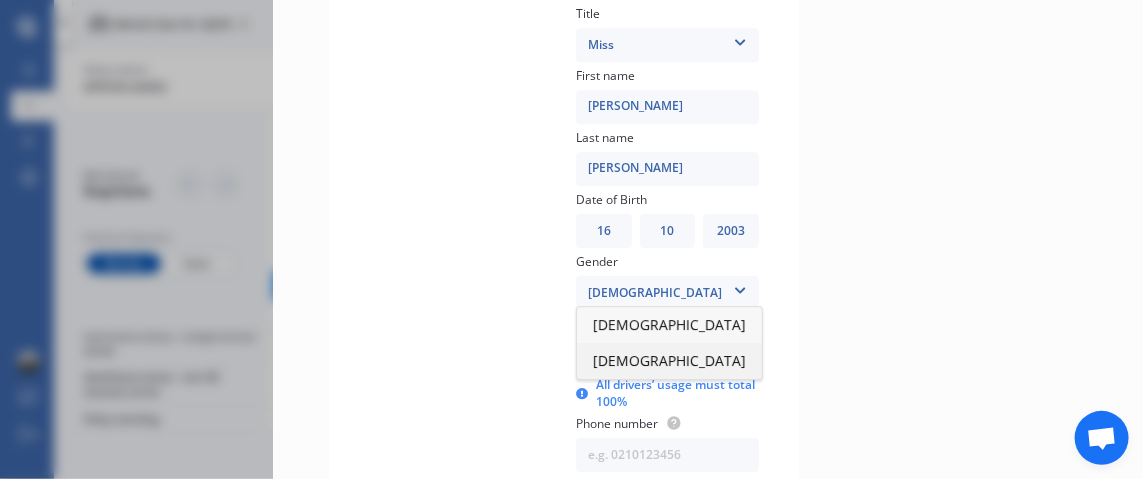 click on "[DEMOGRAPHIC_DATA]" at bounding box center (669, 361) 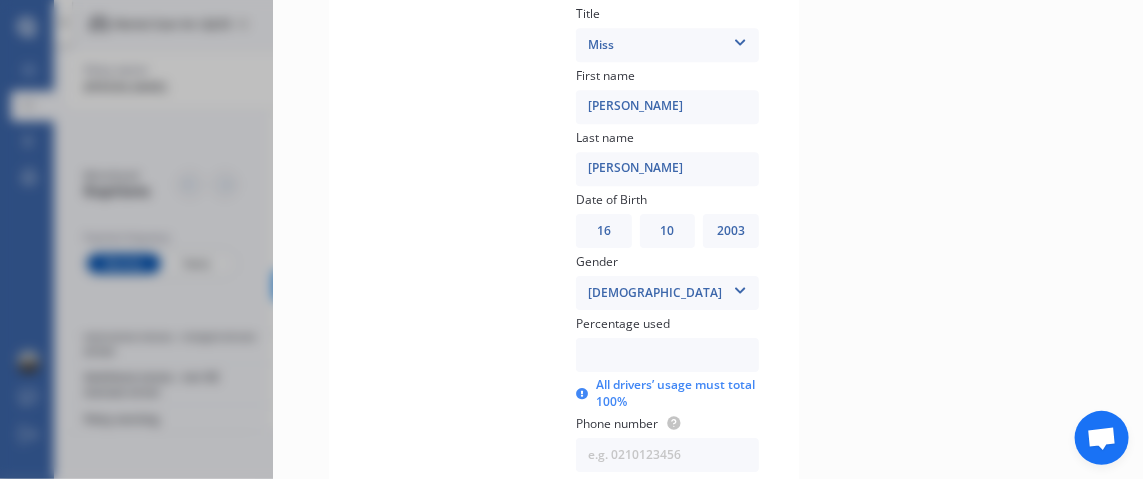 drag, startPoint x: 635, startPoint y: 323, endPoint x: 648, endPoint y: 319, distance: 13.601471 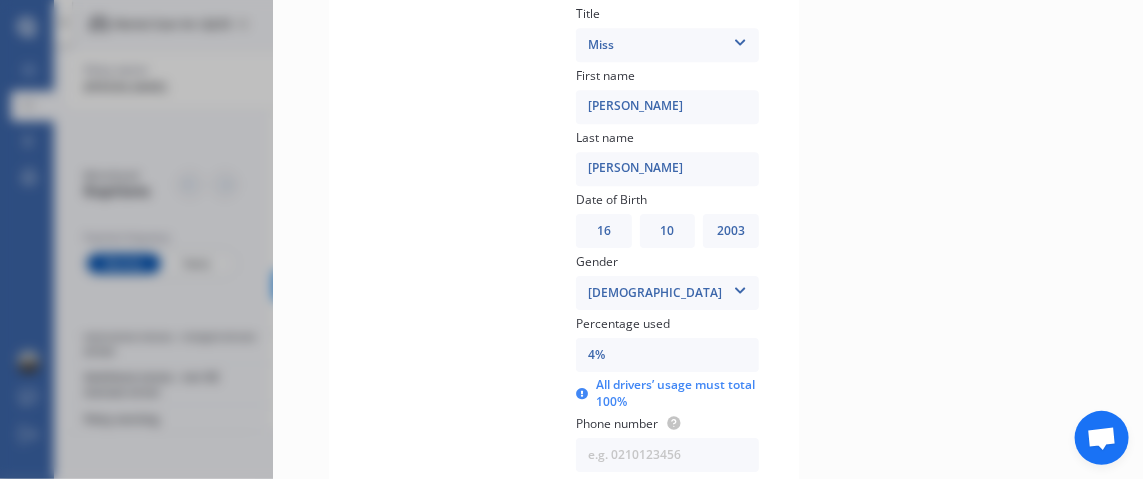scroll, scrollTop: 2125, scrollLeft: 0, axis: vertical 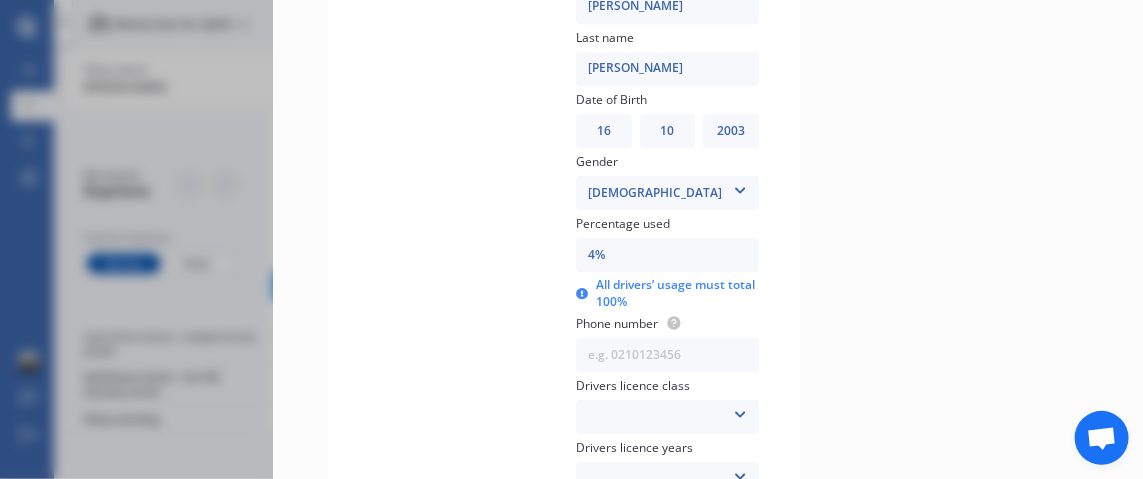 type on "4%" 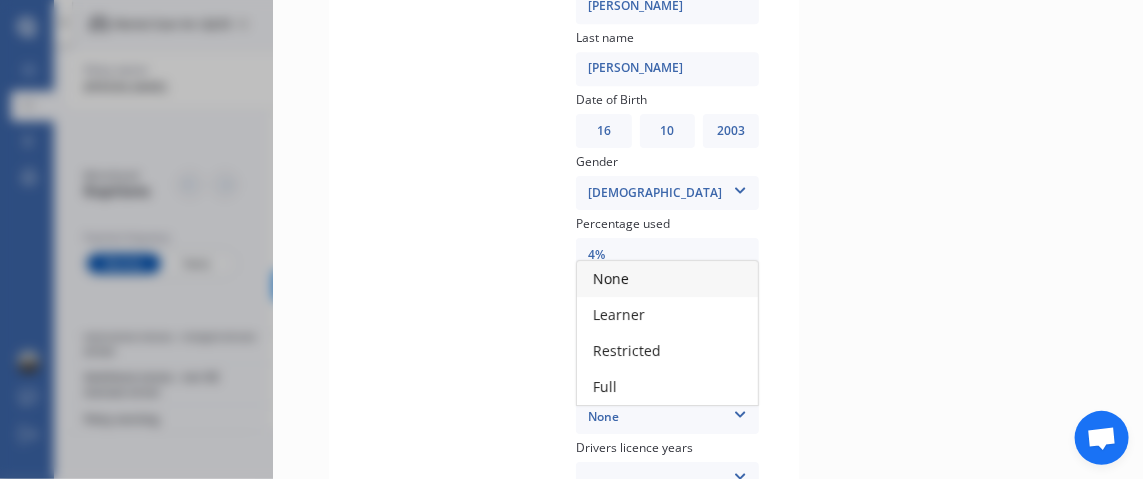 click on "Learner" at bounding box center [619, 314] 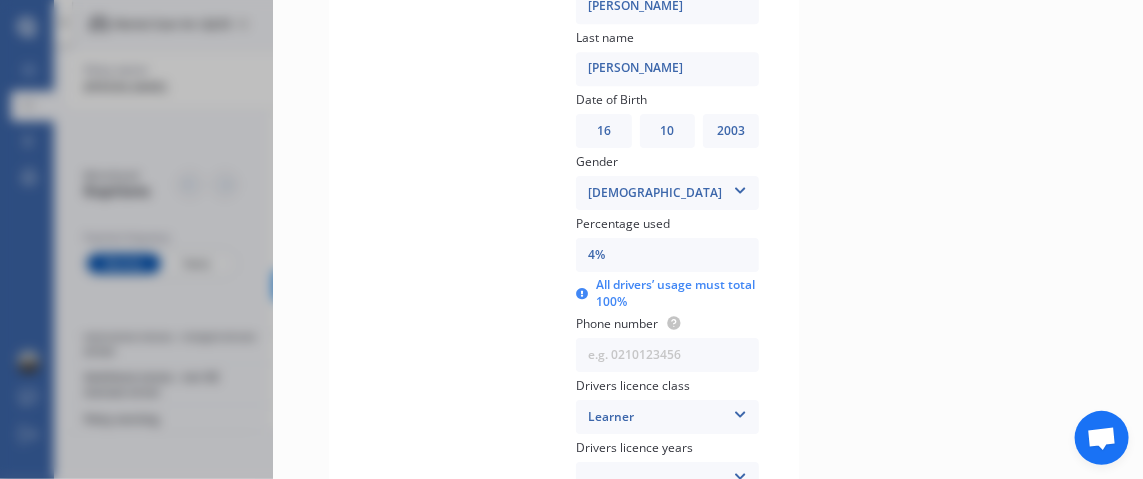 click at bounding box center [740, 473] 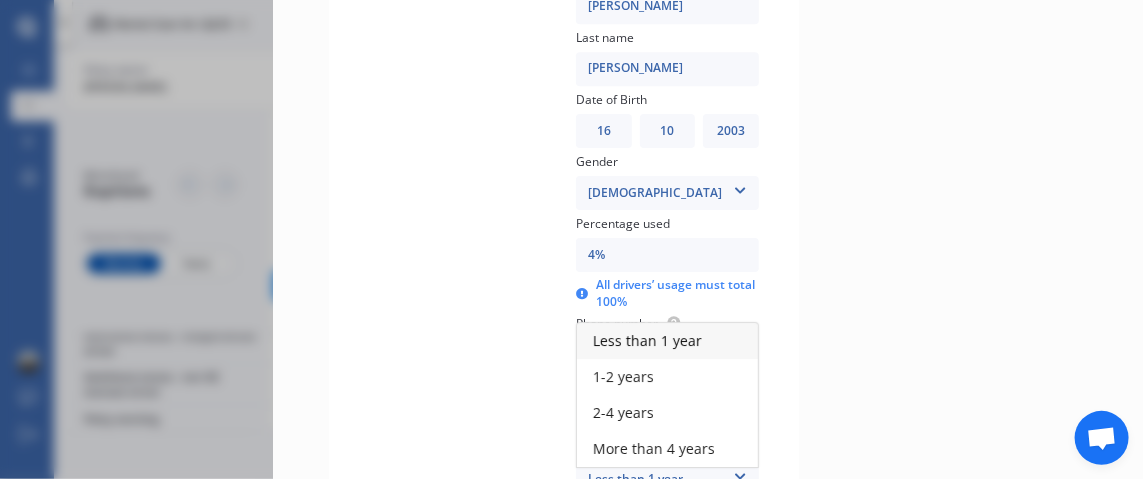 click on "More than 4 years" at bounding box center (654, 448) 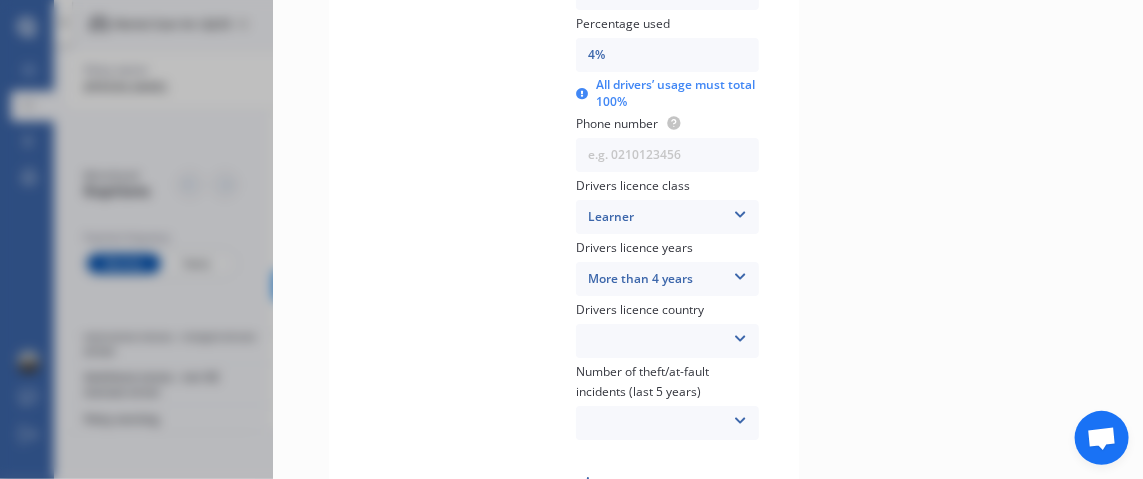 scroll, scrollTop: 2425, scrollLeft: 0, axis: vertical 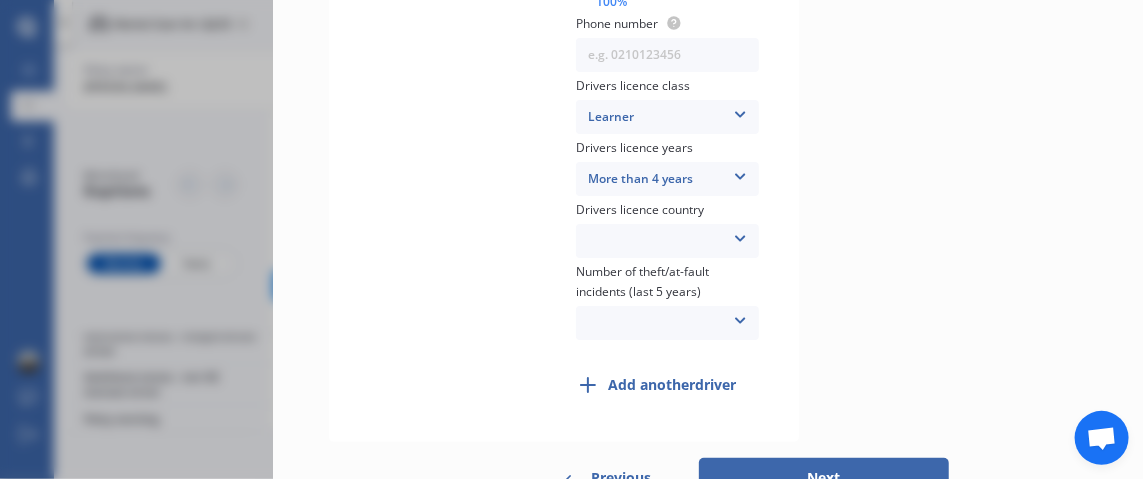 click at bounding box center [740, 235] 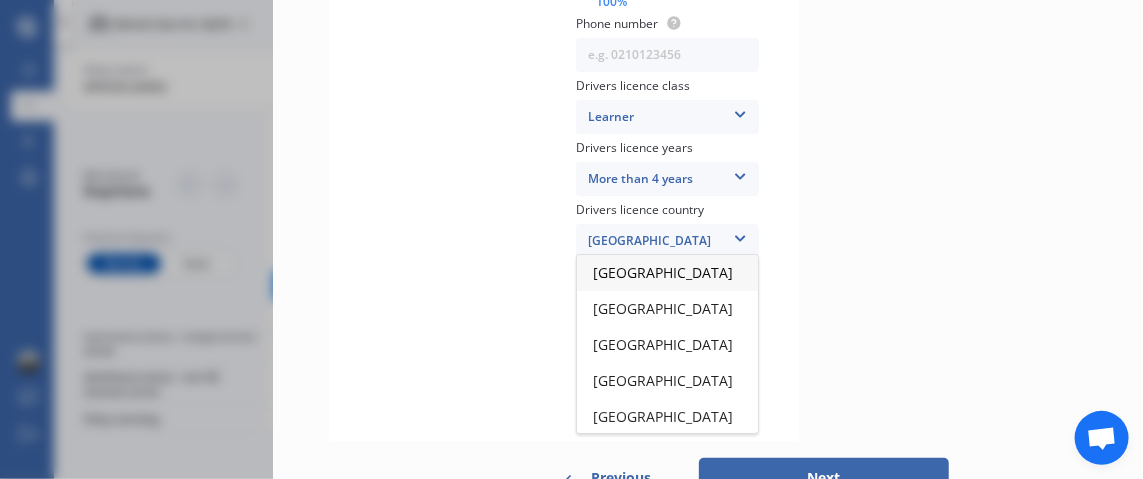 click on "[GEOGRAPHIC_DATA]" at bounding box center [663, 272] 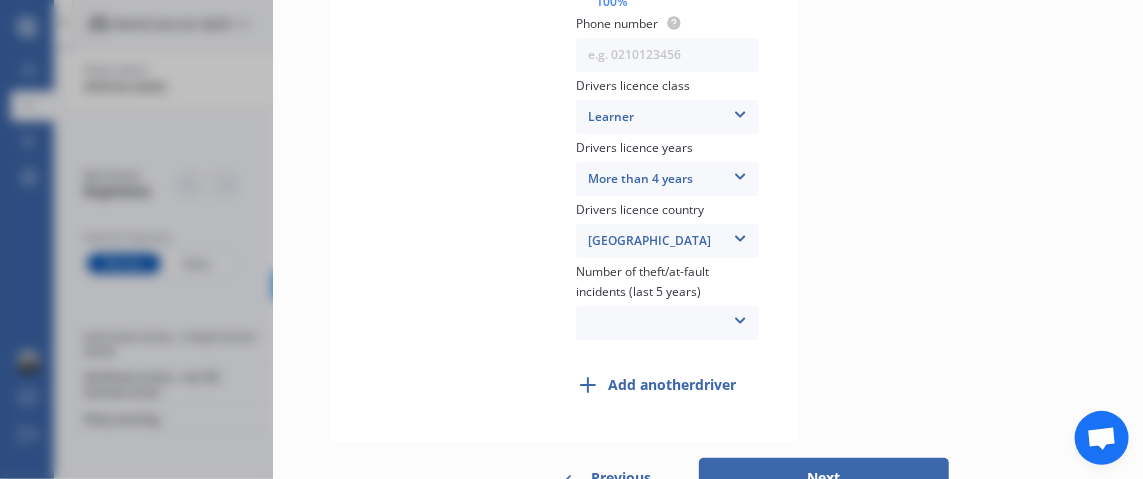 click at bounding box center (740, 317) 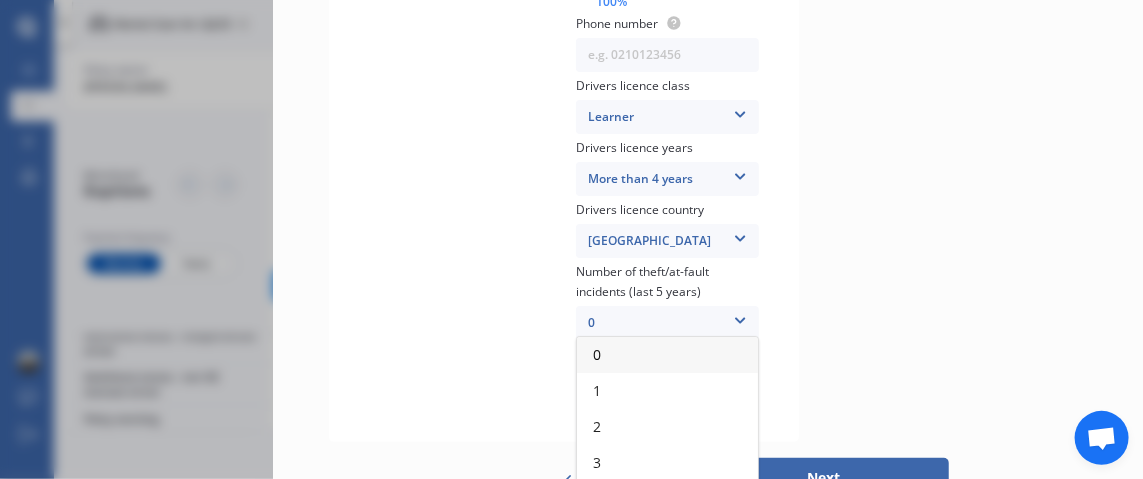 click on "0" at bounding box center [597, 354] 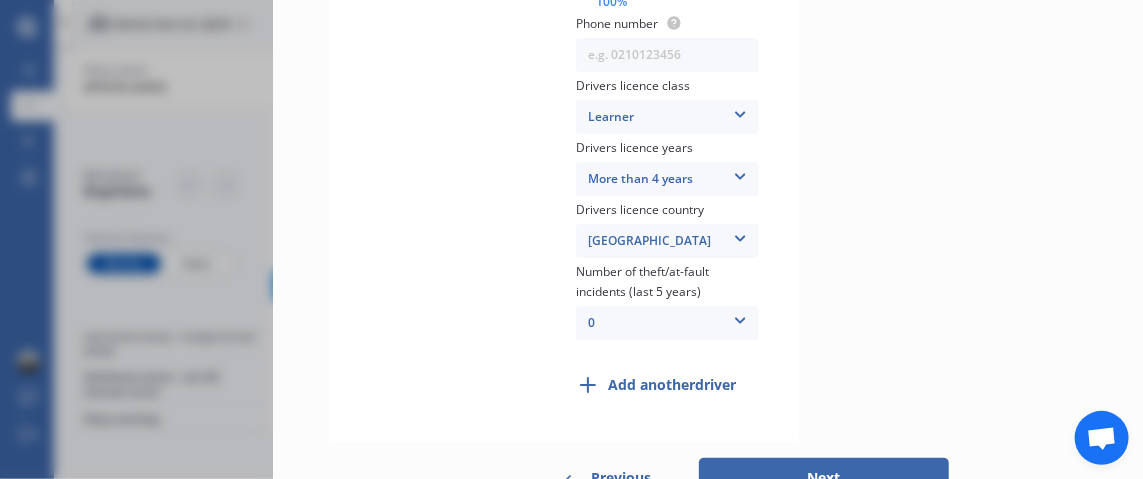 click on "Add another  driver" at bounding box center [672, 385] 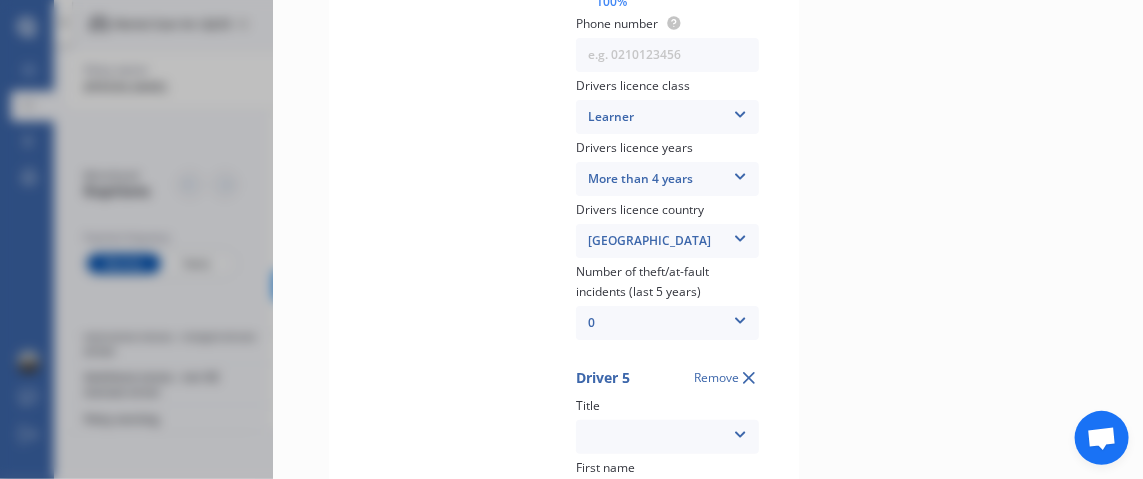 scroll, scrollTop: 2625, scrollLeft: 0, axis: vertical 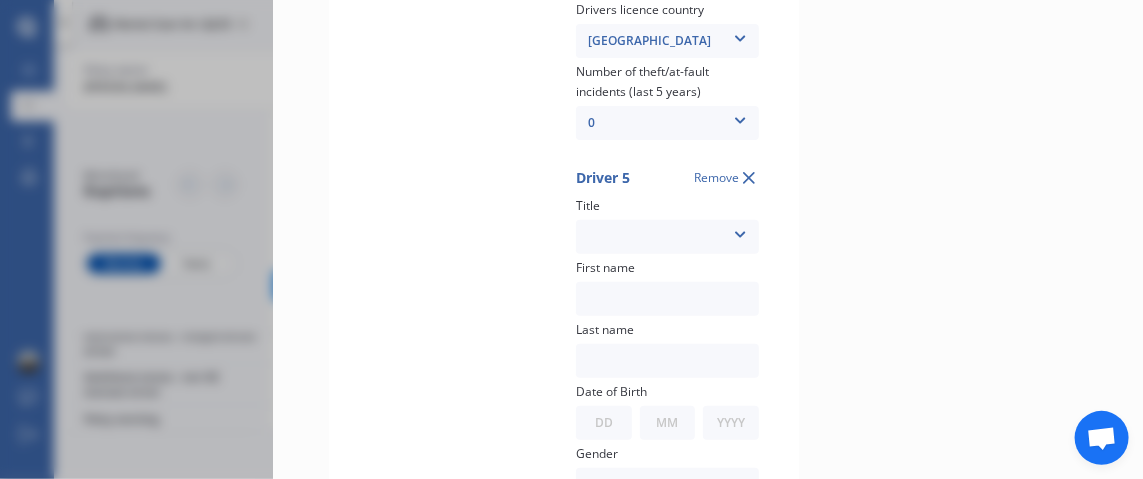 click at bounding box center (740, 231) 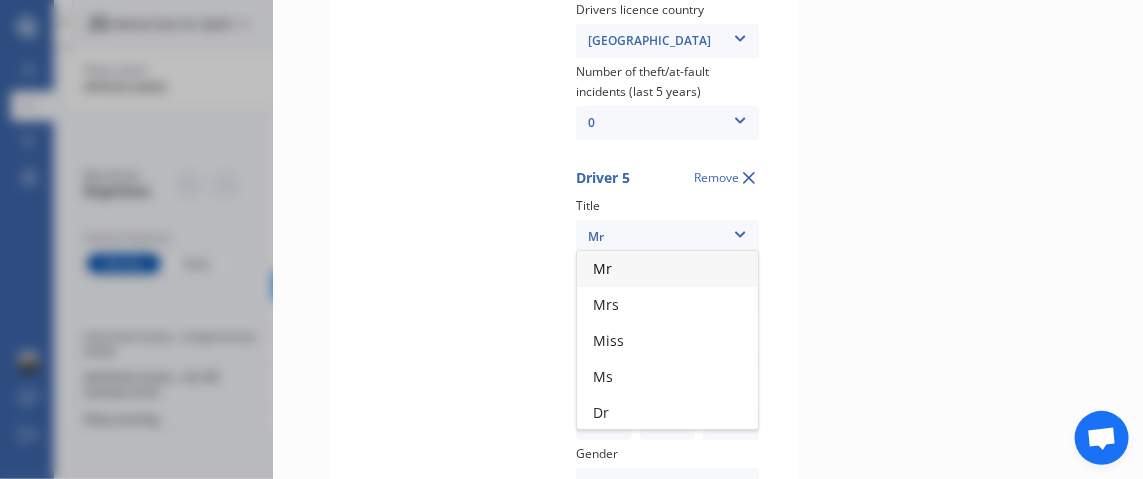 click on "Mr" at bounding box center (602, 268) 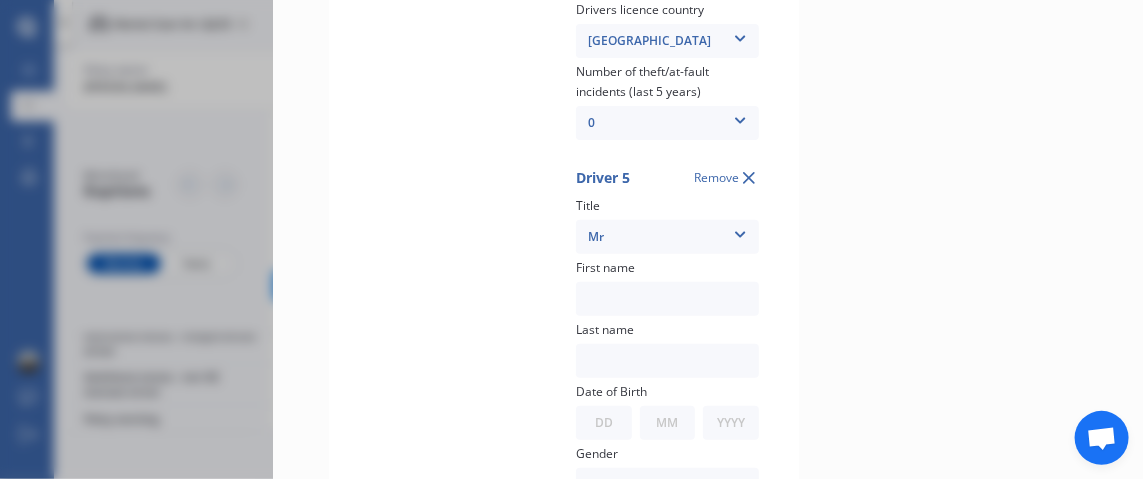 click at bounding box center [667, 299] 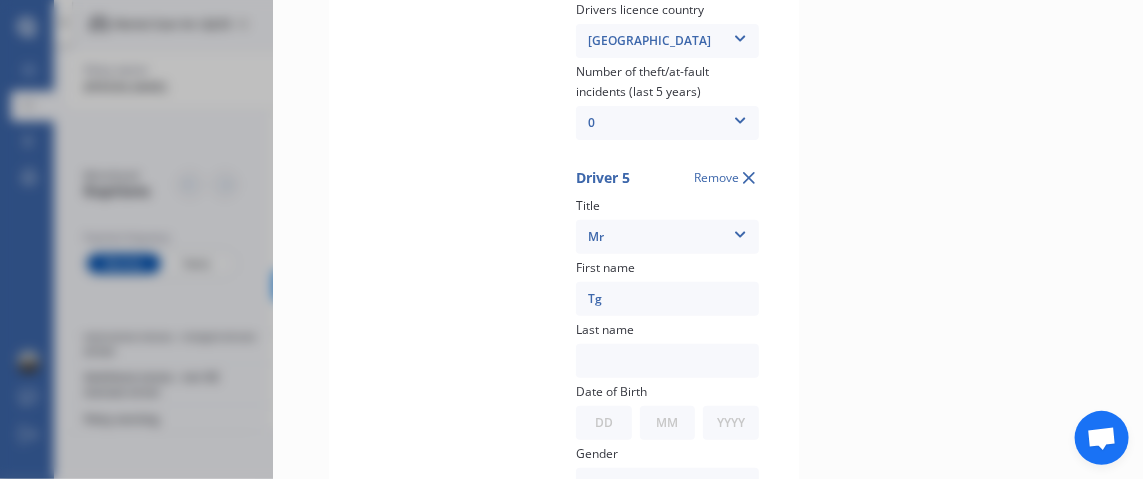 type on "T" 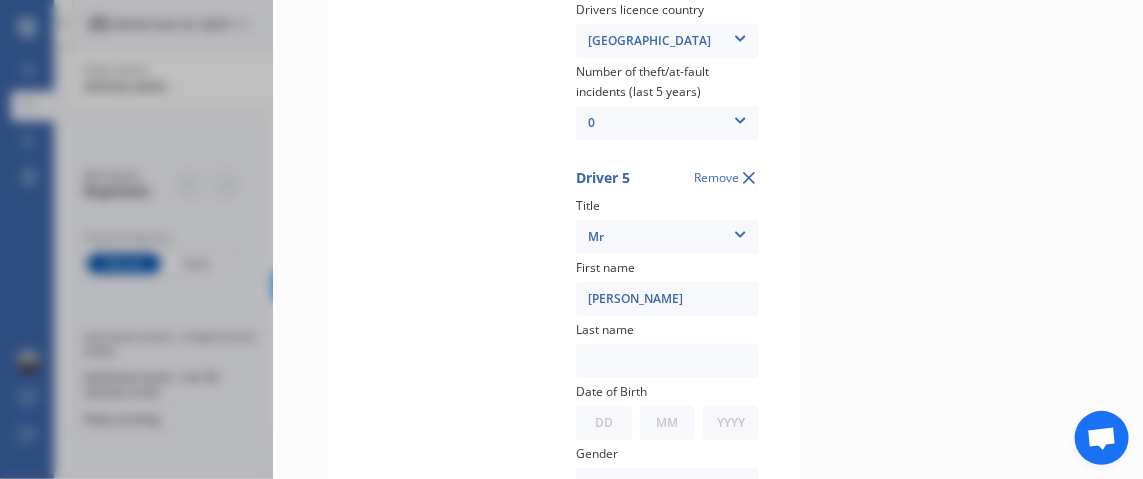 type on "[PERSON_NAME]" 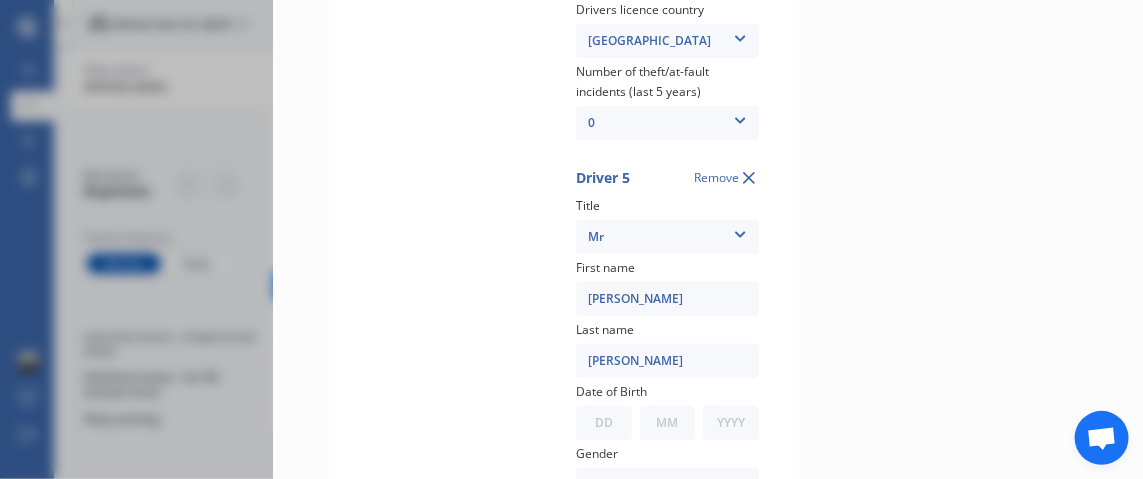 scroll, scrollTop: 2725, scrollLeft: 0, axis: vertical 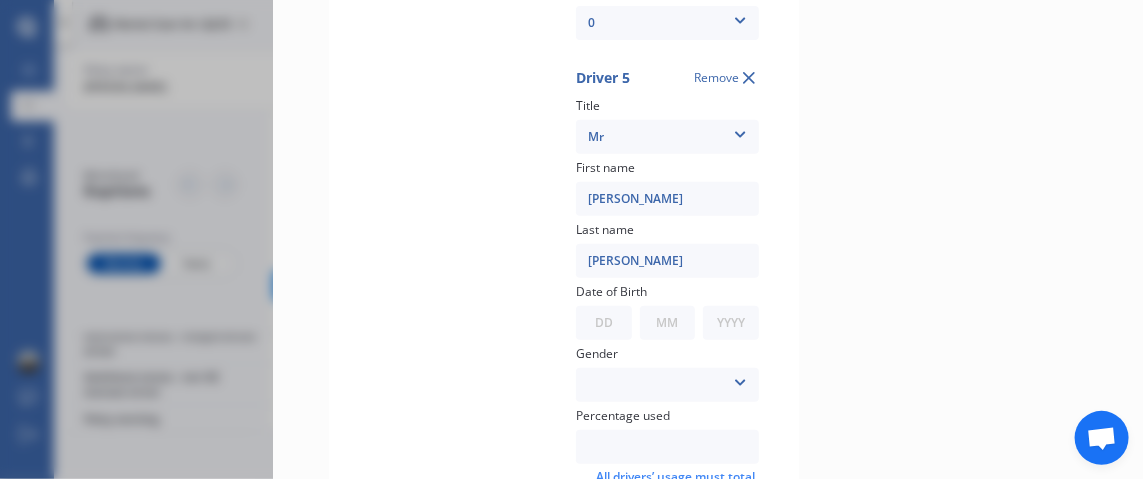 type on "[PERSON_NAME]" 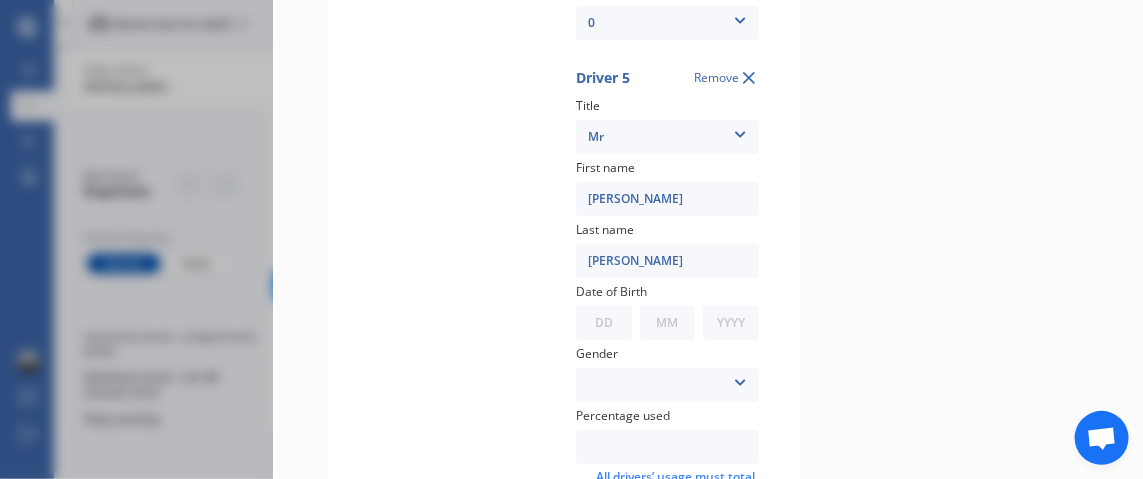 select on "14" 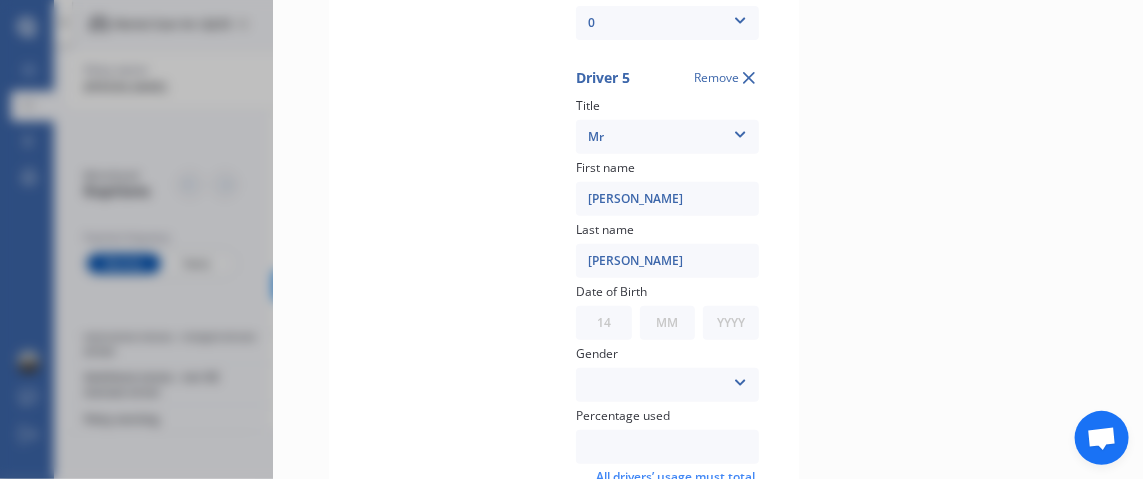 click on "DD 01 02 03 04 05 06 07 08 09 10 11 12 13 14 15 16 17 18 19 20 21 22 23 24 25 26 27 28 29 30 31" at bounding box center (604, 323) 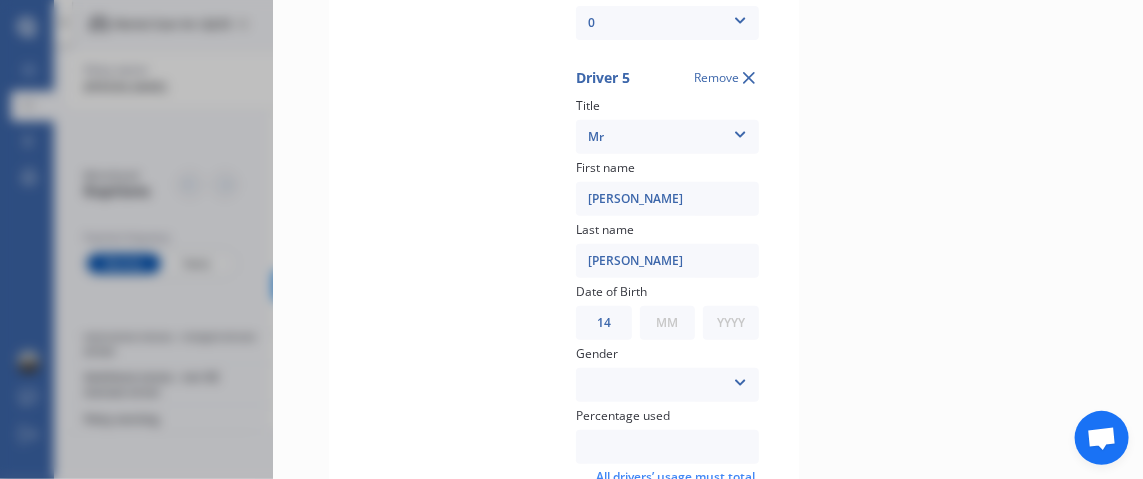 click on "MM 01 02 03 04 05 06 07 08 09 10 11 12" at bounding box center [668, 323] 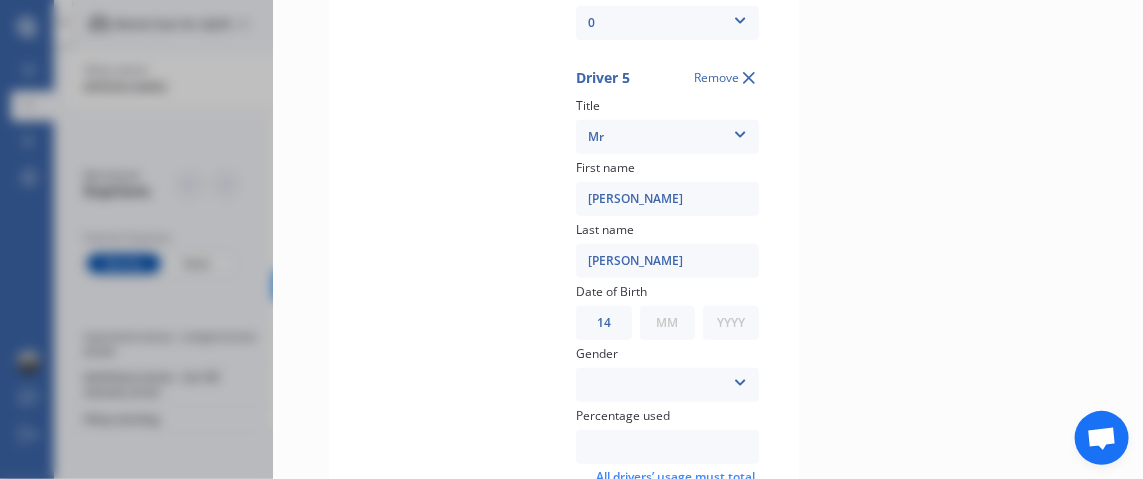 select on "01" 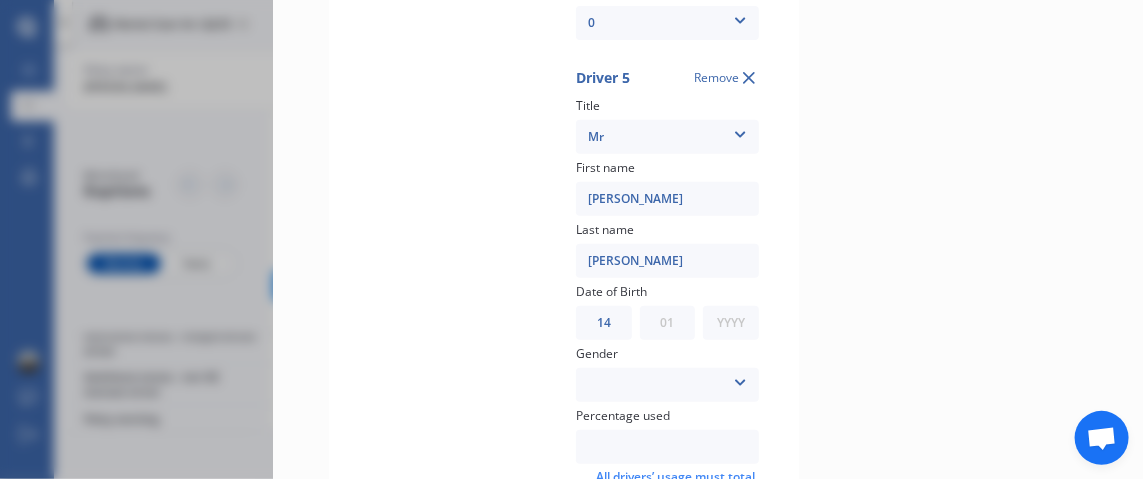 click on "MM 01 02 03 04 05 06 07 08 09 10 11 12" at bounding box center [668, 323] 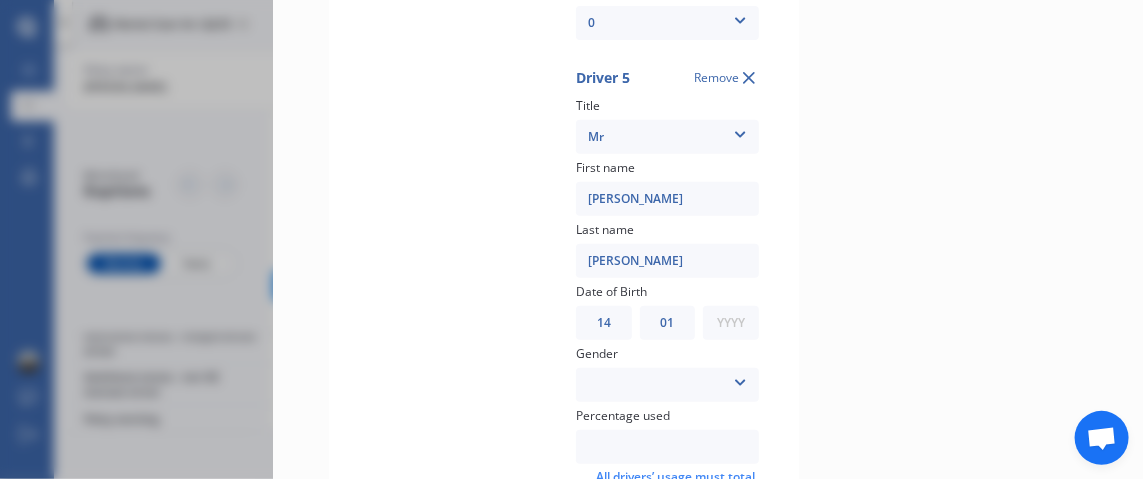 click on "YYYY 2009 2008 2007 2006 2005 2004 2003 2002 2001 2000 1999 1998 1997 1996 1995 1994 1993 1992 1991 1990 1989 1988 1987 1986 1985 1984 1983 1982 1981 1980 1979 1978 1977 1976 1975 1974 1973 1972 1971 1970 1969 1968 1967 1966 1965 1964 1963 1962 1961 1960 1959 1958 1957 1956 1955 1954 1953 1952 1951 1950 1949 1948 1947 1946 1945 1944 1943 1942 1941 1940 1939 1938 1937 1936 1935 1934 1933 1932 1931 1930 1929 1928 1927 1926 1925 1924 1923 1922 1921 1920 1919 1918 1917 1916 1915 1914 1913 1912 1911 1910" at bounding box center (731, 323) 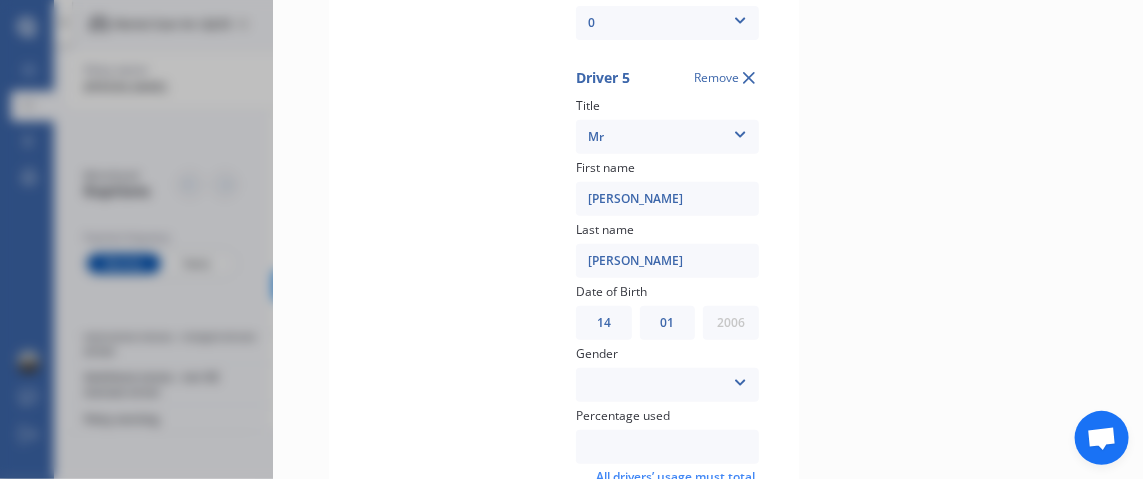 click on "YYYY 2009 2008 2007 2006 2005 2004 2003 2002 2001 2000 1999 1998 1997 1996 1995 1994 1993 1992 1991 1990 1989 1988 1987 1986 1985 1984 1983 1982 1981 1980 1979 1978 1977 1976 1975 1974 1973 1972 1971 1970 1969 1968 1967 1966 1965 1964 1963 1962 1961 1960 1959 1958 1957 1956 1955 1954 1953 1952 1951 1950 1949 1948 1947 1946 1945 1944 1943 1942 1941 1940 1939 1938 1937 1936 1935 1934 1933 1932 1931 1930 1929 1928 1927 1926 1925 1924 1923 1922 1921 1920 1919 1918 1917 1916 1915 1914 1913 1912 1911 1910" at bounding box center [731, 323] 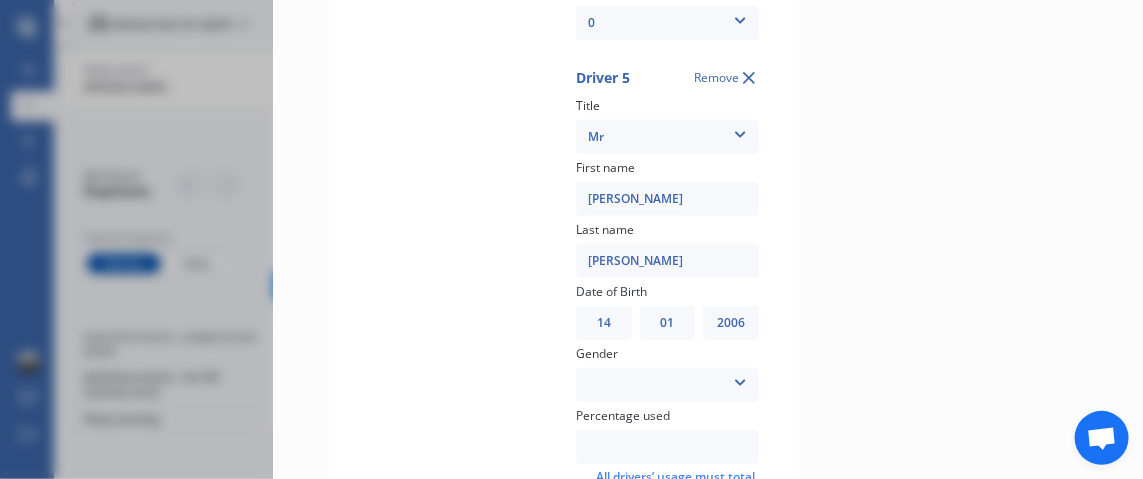 click at bounding box center (740, 379) 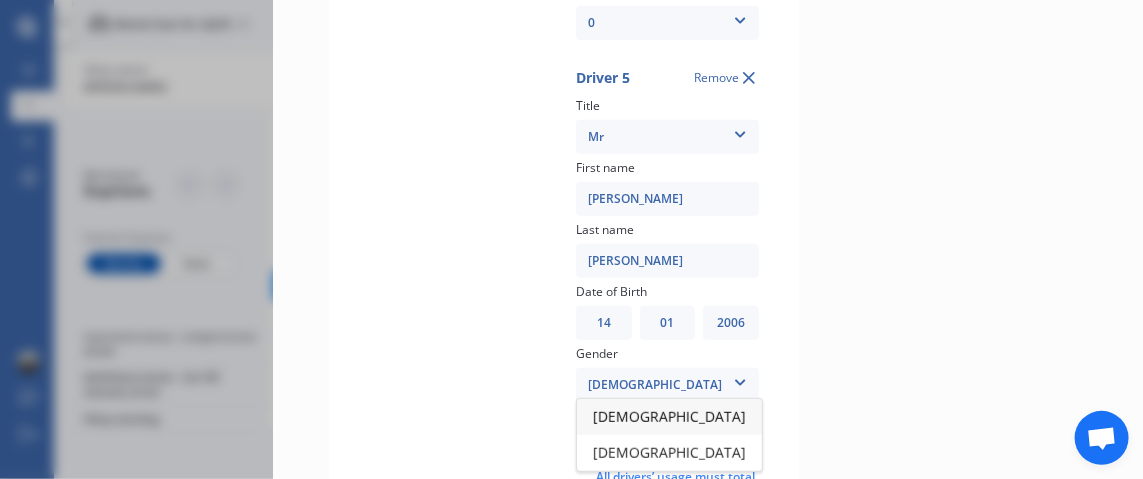 click on "[DEMOGRAPHIC_DATA]" at bounding box center (669, 417) 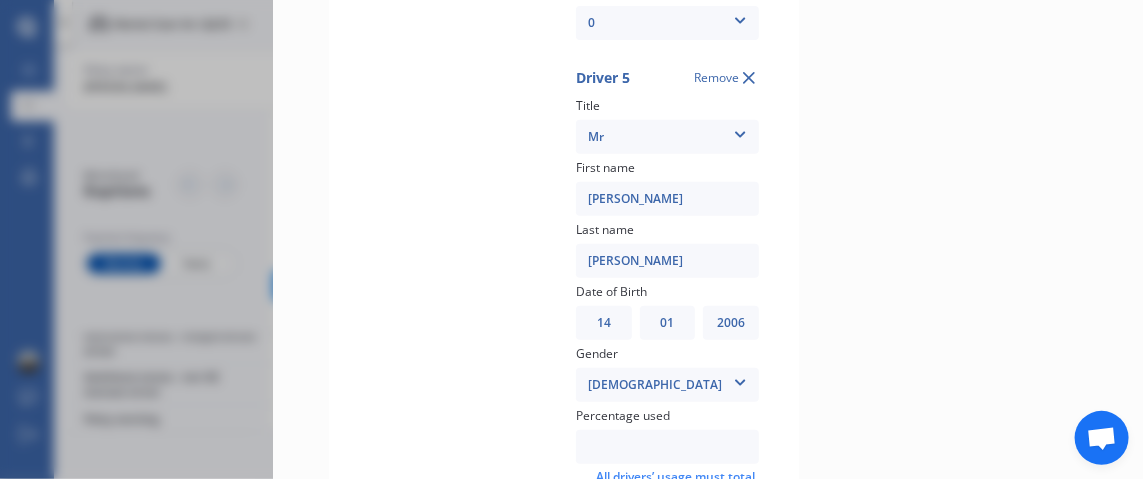 scroll, scrollTop: 2925, scrollLeft: 0, axis: vertical 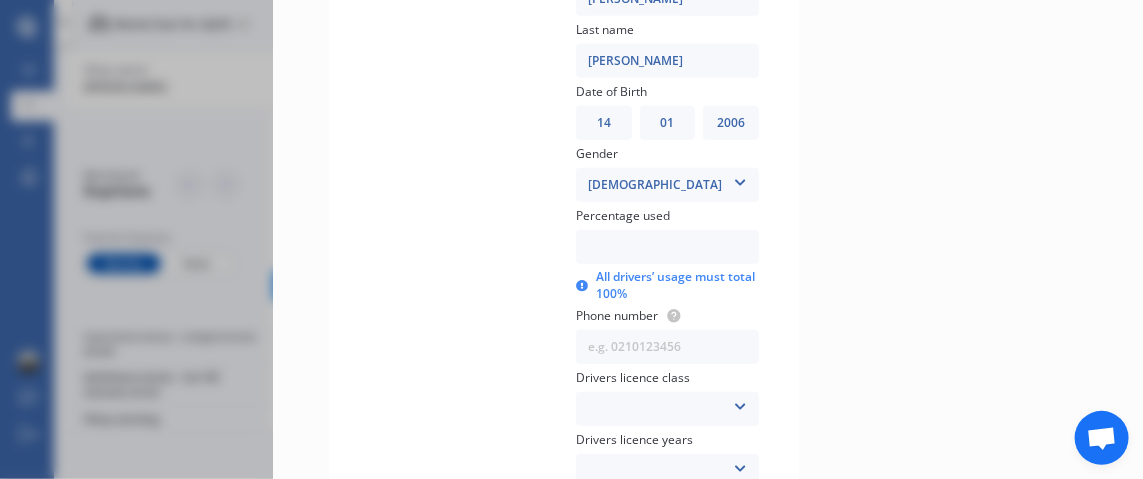 click at bounding box center [667, 247] 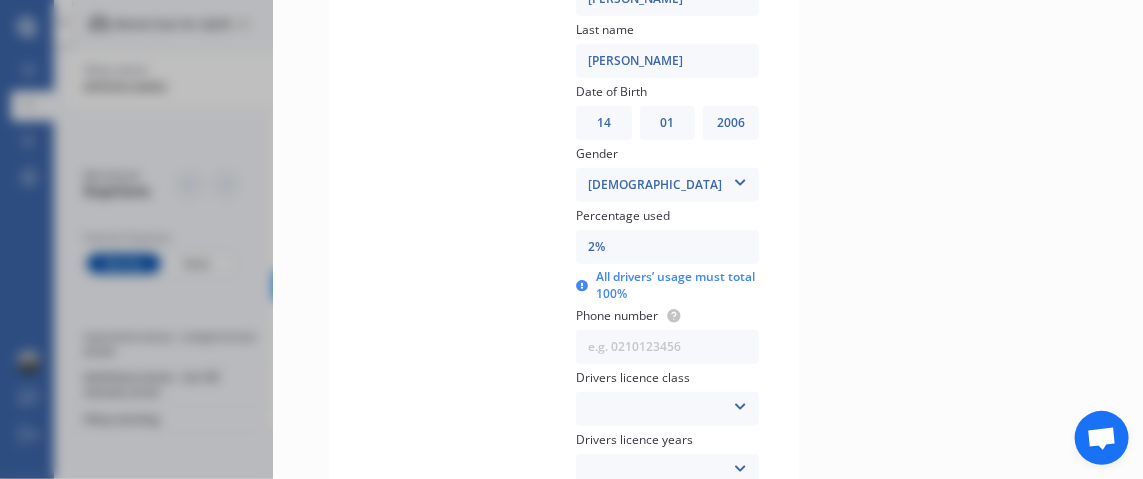 type on "2%" 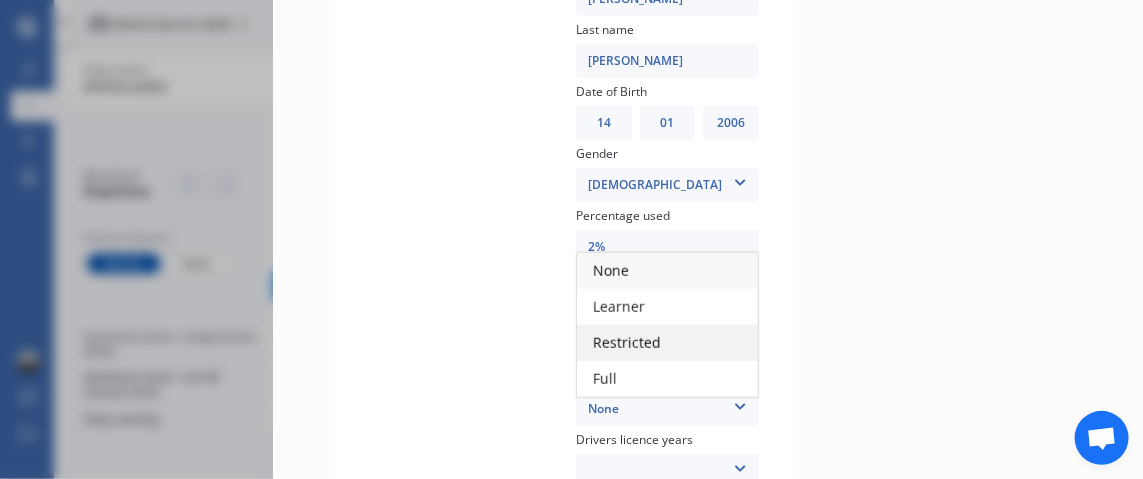 click on "Restricted" at bounding box center (627, 342) 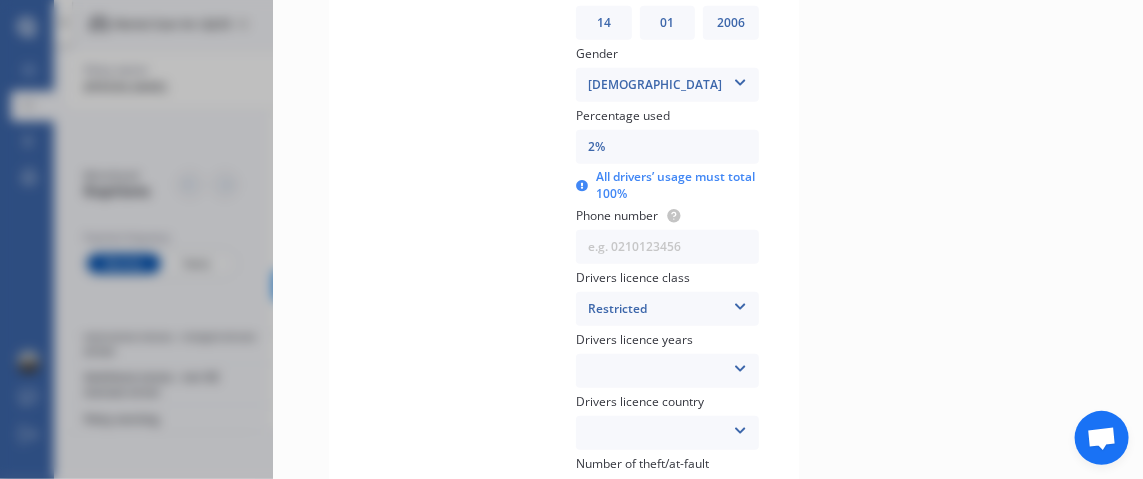 scroll, scrollTop: 3125, scrollLeft: 0, axis: vertical 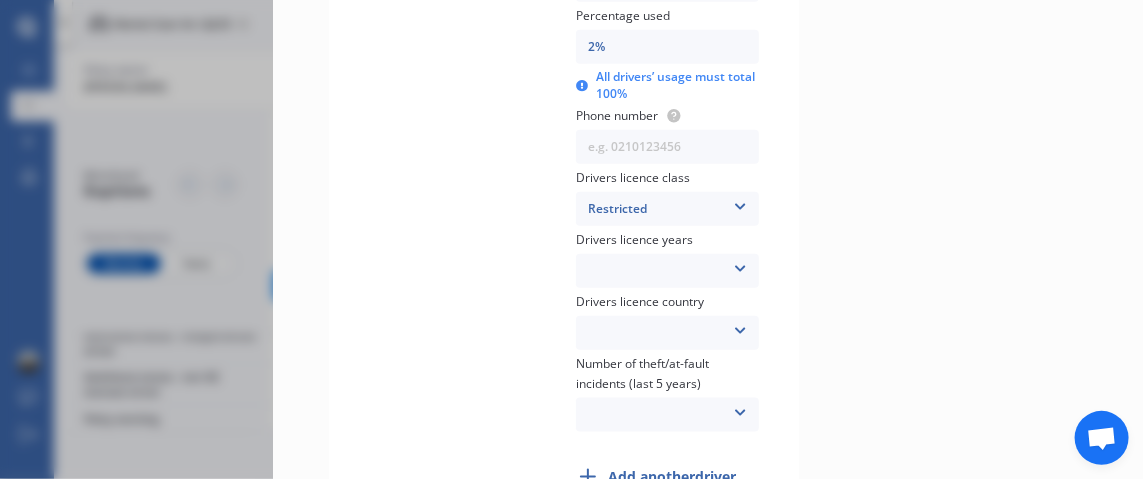 click at bounding box center (740, 265) 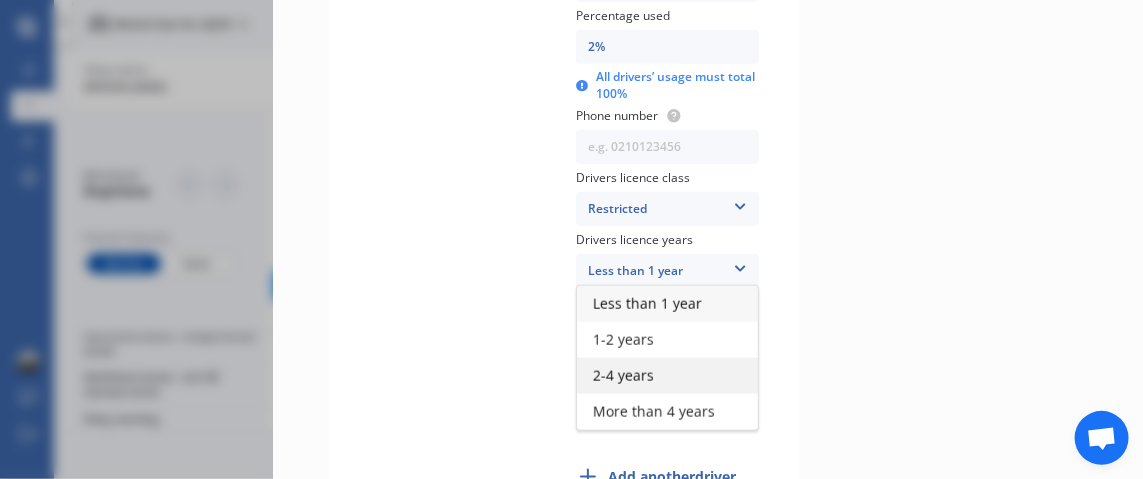 click on "2-4 years" at bounding box center (623, 375) 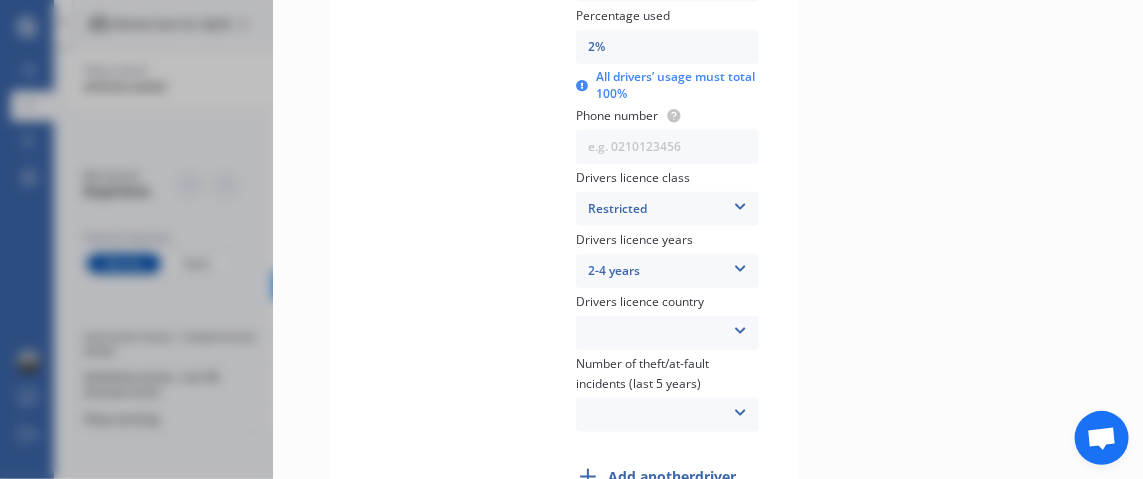 click at bounding box center [740, 327] 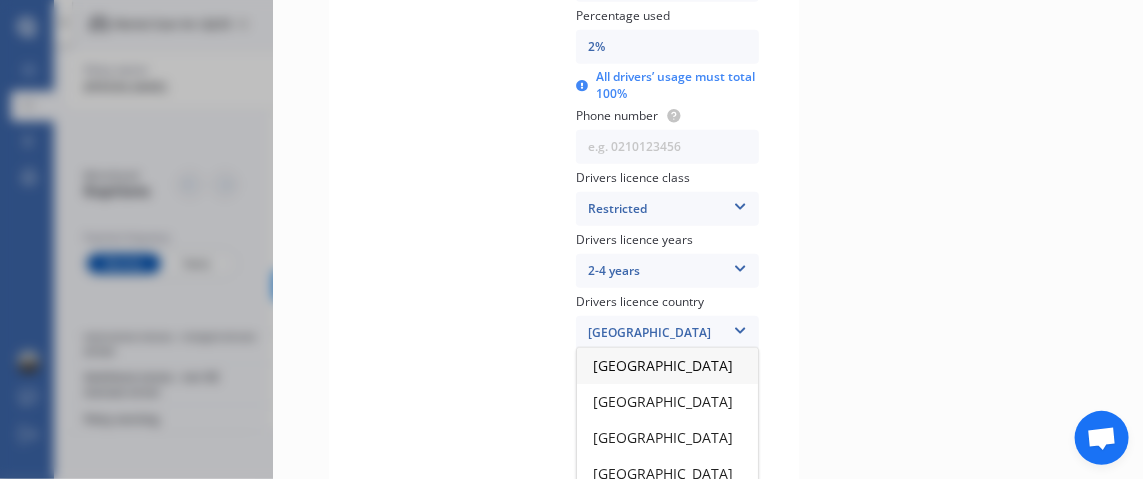 click on "[GEOGRAPHIC_DATA]" at bounding box center [663, 365] 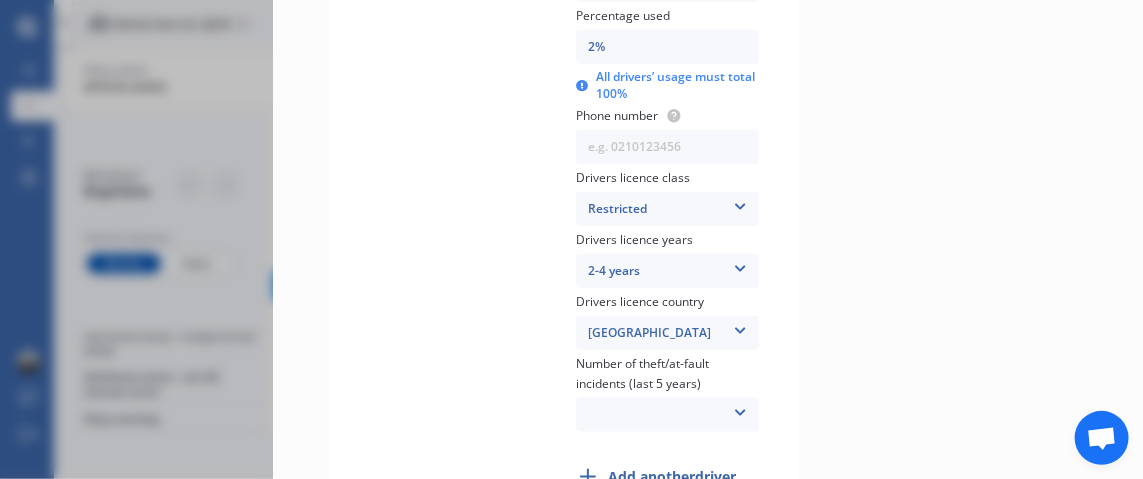 click at bounding box center [740, 409] 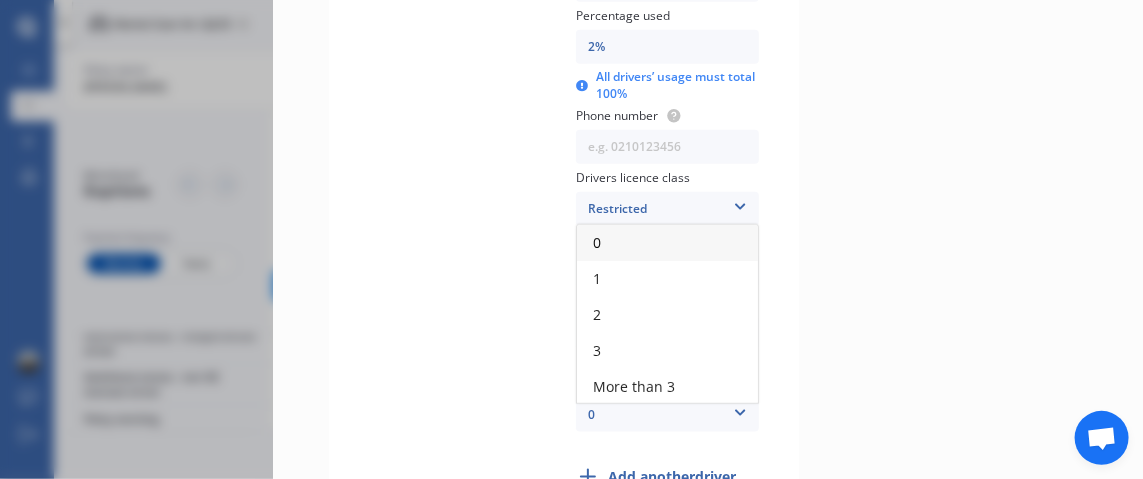click on "0" at bounding box center [597, 242] 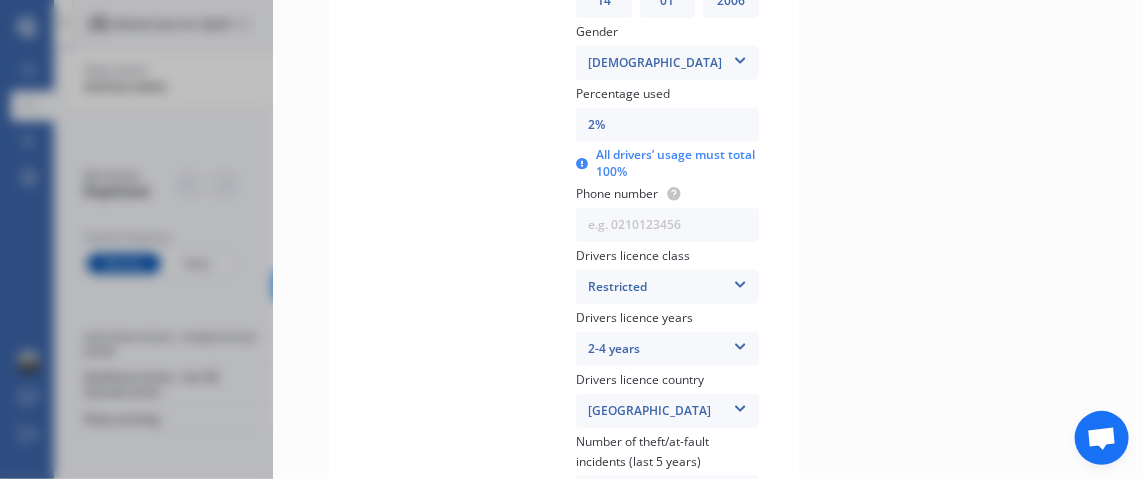 scroll, scrollTop: 3247, scrollLeft: 0, axis: vertical 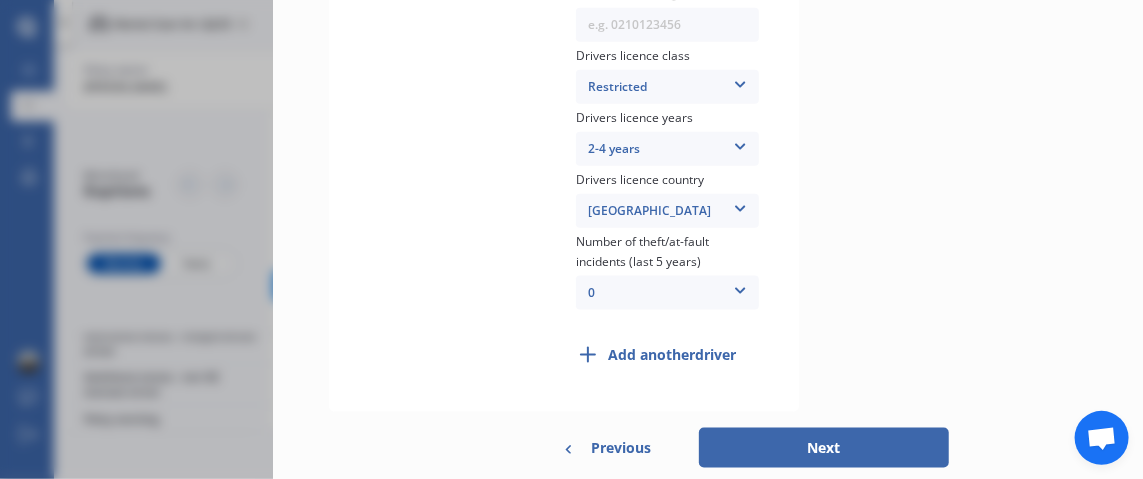 click 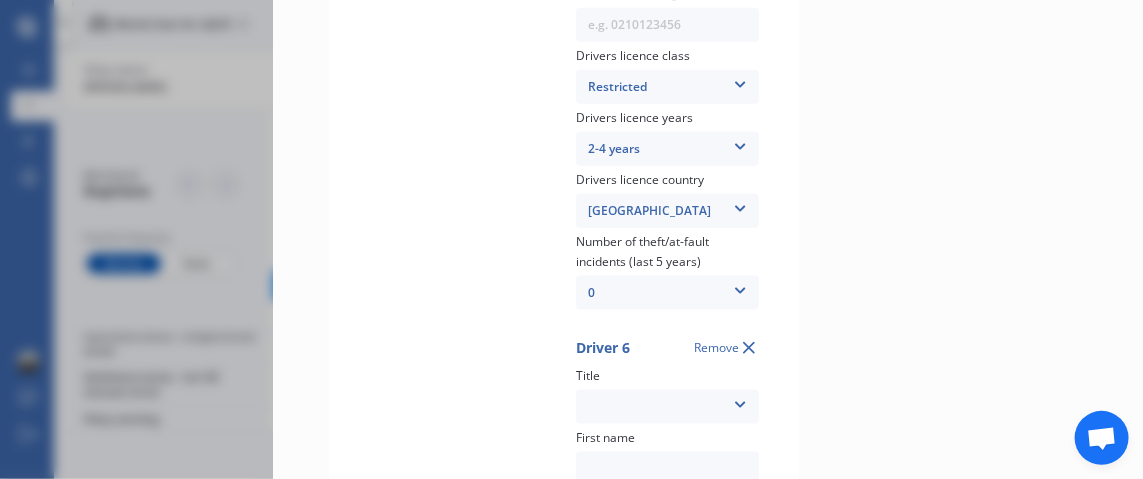 scroll, scrollTop: 3347, scrollLeft: 0, axis: vertical 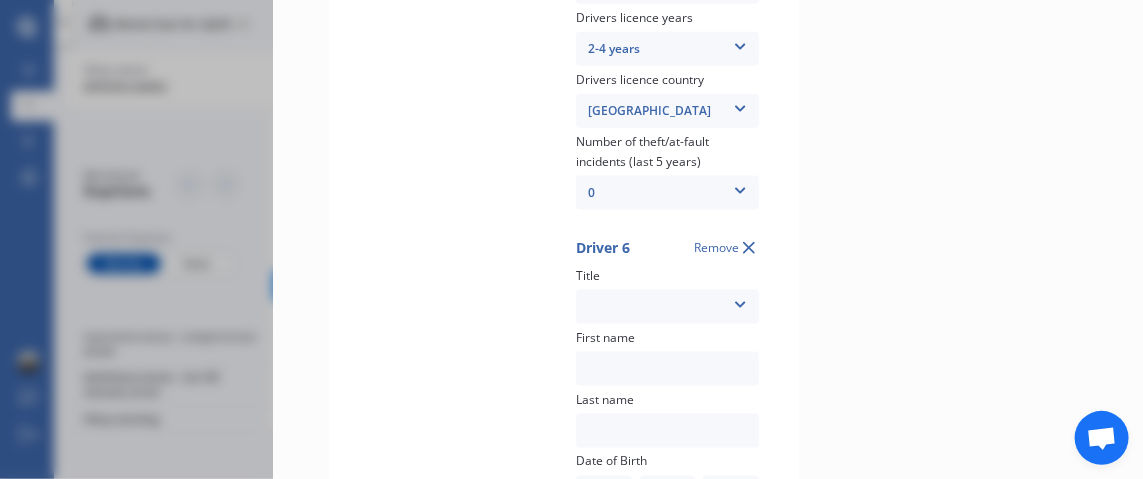click at bounding box center [740, 301] 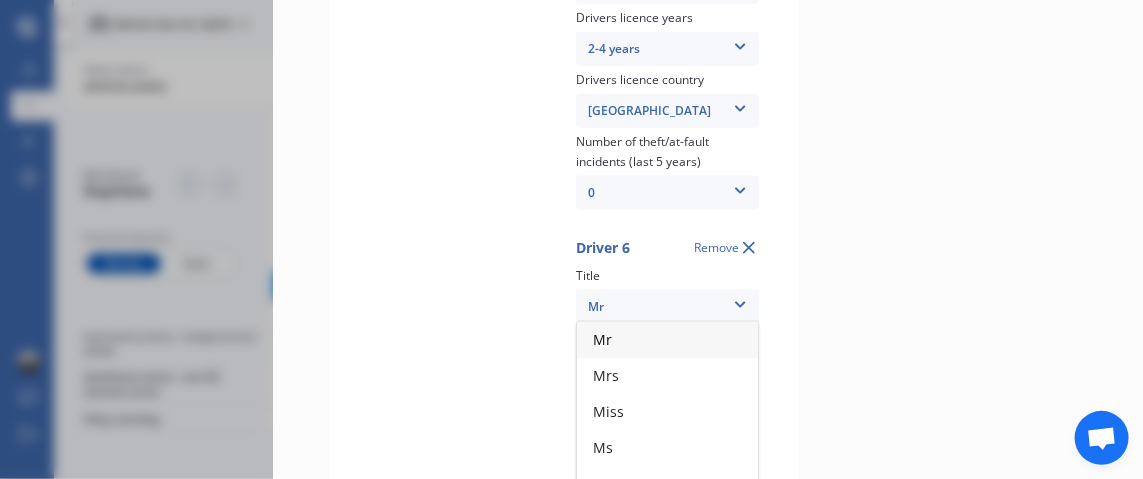 click on "Mr" at bounding box center [667, 340] 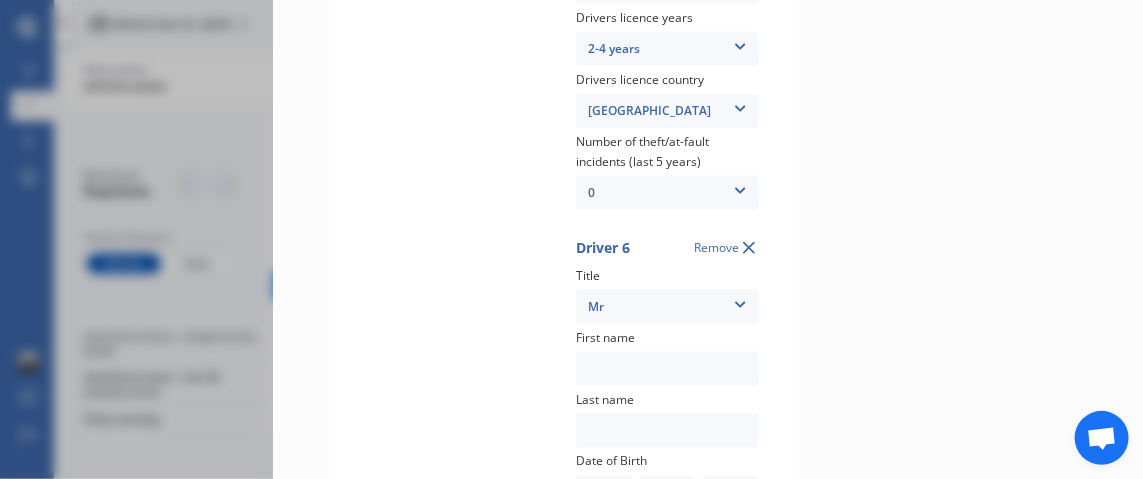 click at bounding box center [667, 369] 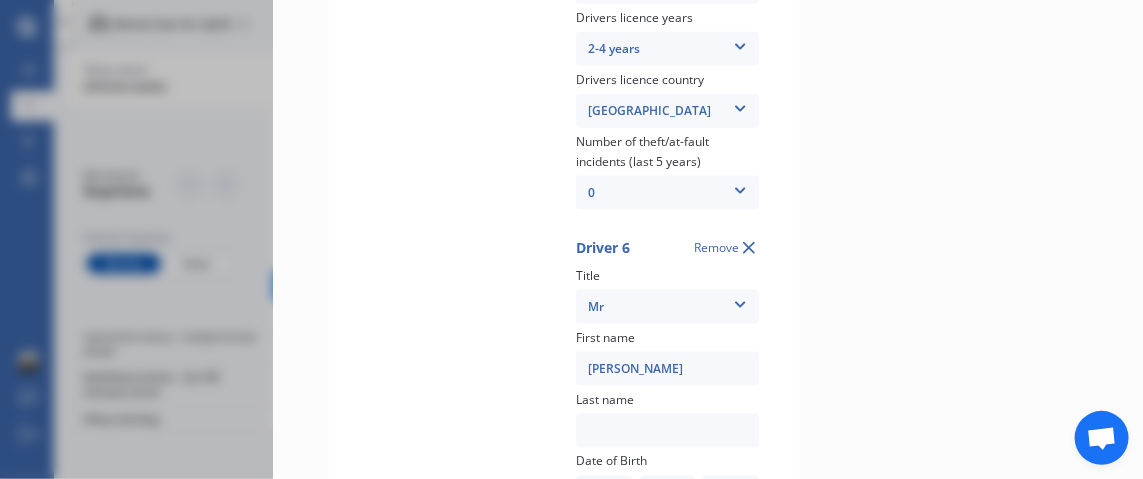 type on "[PERSON_NAME]" 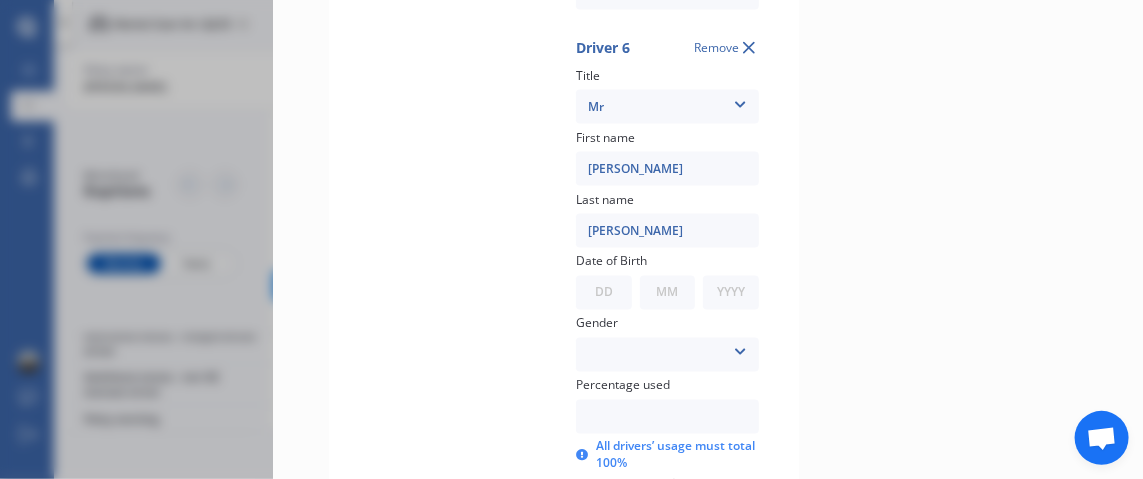 scroll, scrollTop: 3647, scrollLeft: 0, axis: vertical 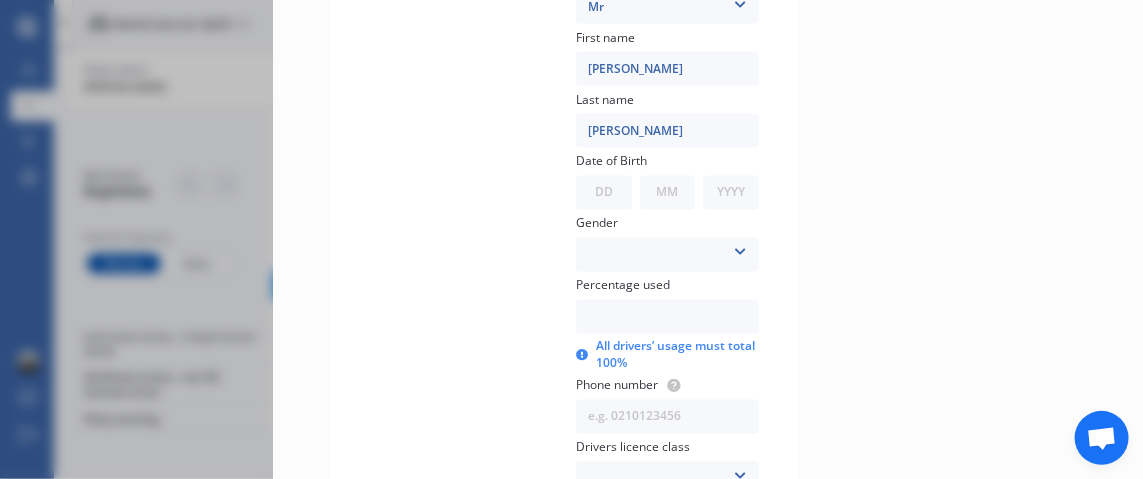 type on "[PERSON_NAME]" 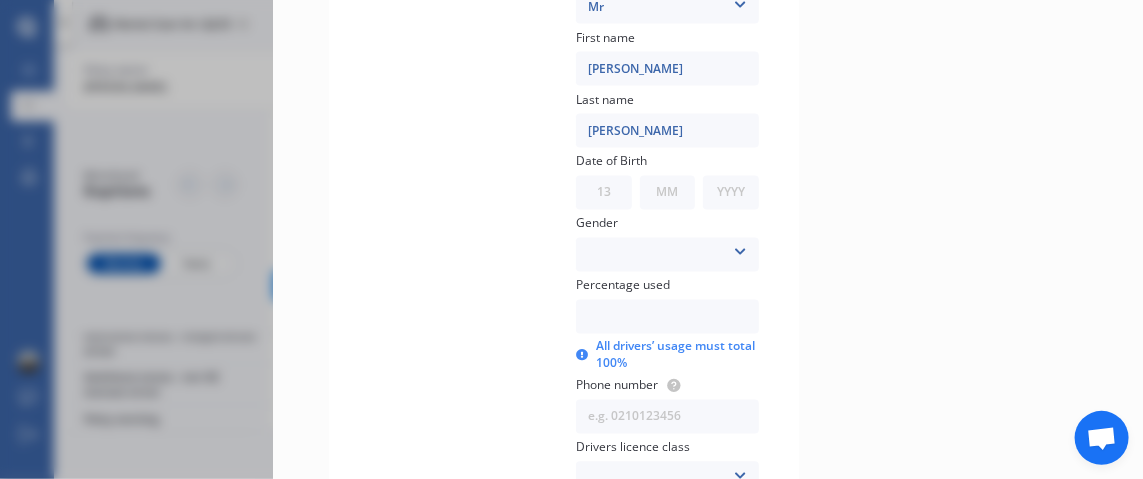 click on "DD 01 02 03 04 05 06 07 08 09 10 11 12 13 14 15 16 17 18 19 20 21 22 23 24 25 26 27 28 29 30 31" at bounding box center [604, 193] 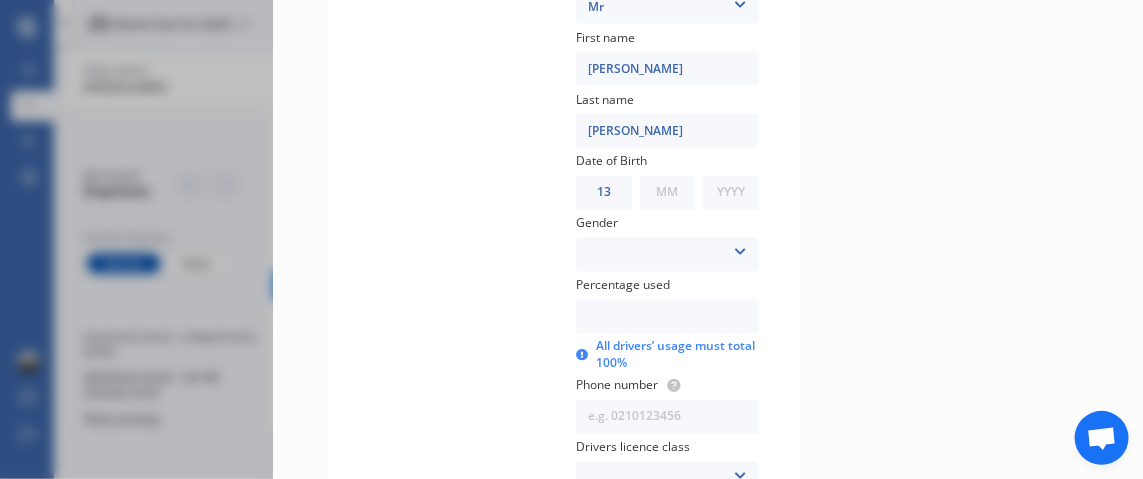 click on "MM 01 02 03 04 05 06 07 08 09 10 11 12" at bounding box center [668, 193] 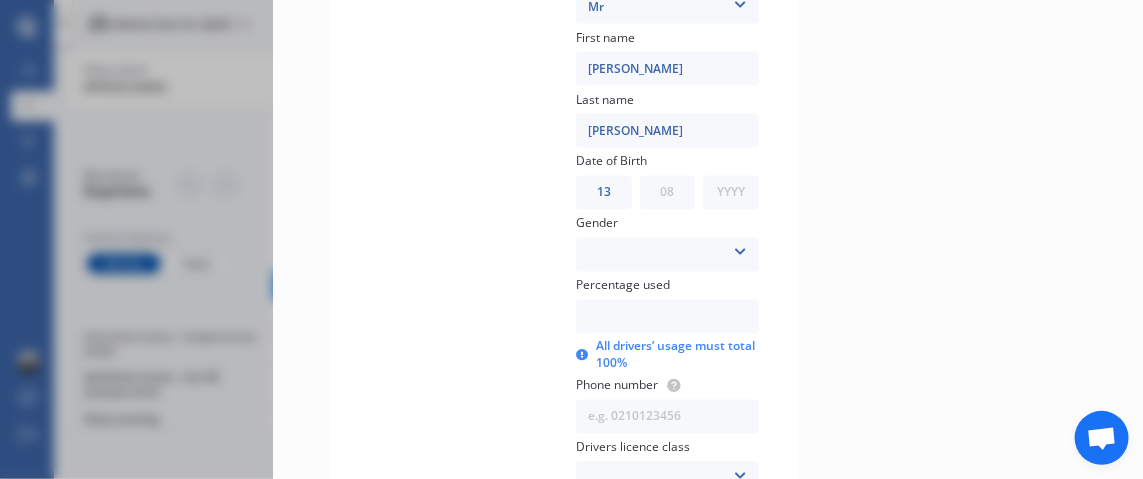 click on "MM 01 02 03 04 05 06 07 08 09 10 11 12" at bounding box center (668, 193) 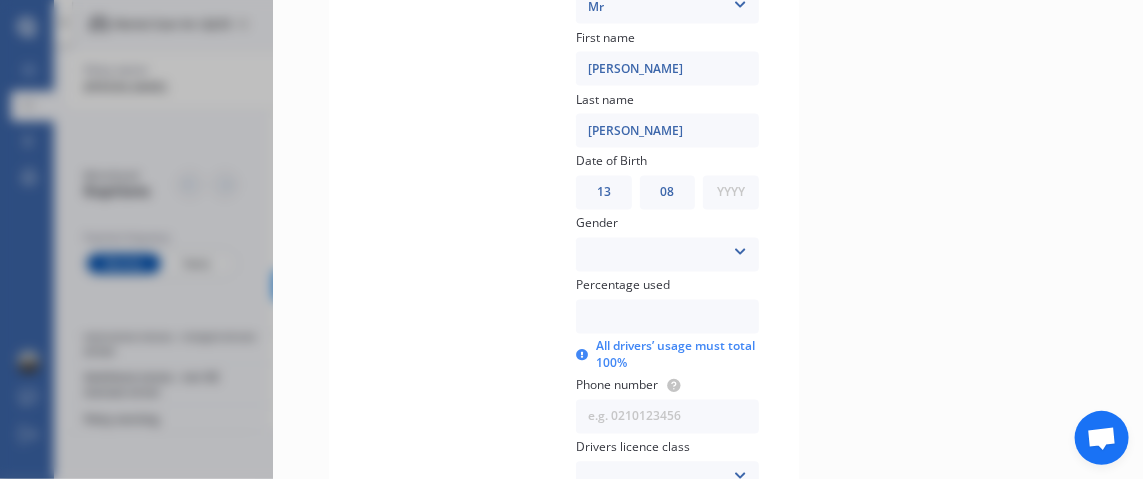 click on "YYYY 2009 2008 2007 2006 2005 2004 2003 2002 2001 2000 1999 1998 1997 1996 1995 1994 1993 1992 1991 1990 1989 1988 1987 1986 1985 1984 1983 1982 1981 1980 1979 1978 1977 1976 1975 1974 1973 1972 1971 1970 1969 1968 1967 1966 1965 1964 1963 1962 1961 1960 1959 1958 1957 1956 1955 1954 1953 1952 1951 1950 1949 1948 1947 1946 1945 1944 1943 1942 1941 1940 1939 1938 1937 1936 1935 1934 1933 1932 1931 1930 1929 1928 1927 1926 1925 1924 1923 1922 1921 1920 1919 1918 1917 1916 1915 1914 1913 1912 1911 1910" at bounding box center (731, 193) 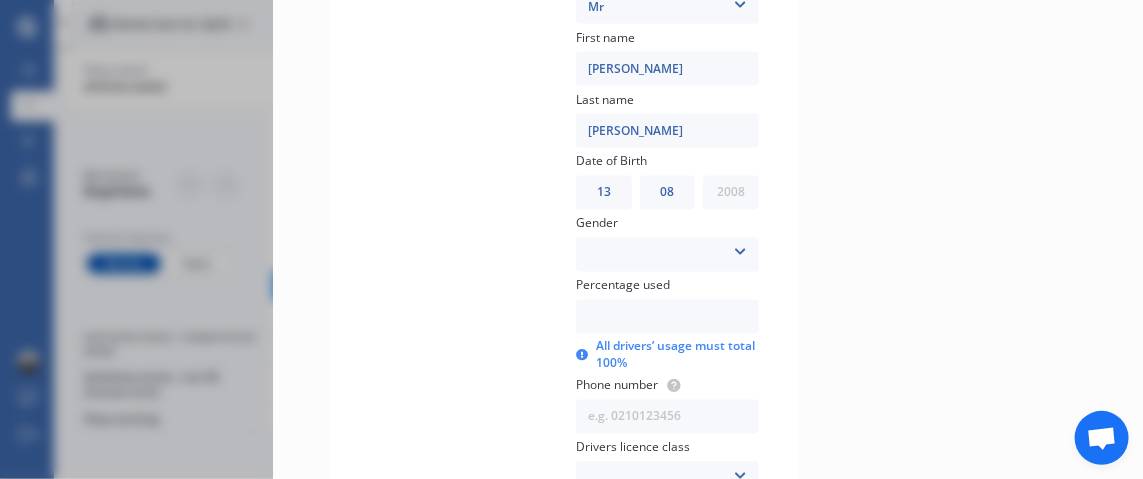 click on "YYYY 2009 2008 2007 2006 2005 2004 2003 2002 2001 2000 1999 1998 1997 1996 1995 1994 1993 1992 1991 1990 1989 1988 1987 1986 1985 1984 1983 1982 1981 1980 1979 1978 1977 1976 1975 1974 1973 1972 1971 1970 1969 1968 1967 1966 1965 1964 1963 1962 1961 1960 1959 1958 1957 1956 1955 1954 1953 1952 1951 1950 1949 1948 1947 1946 1945 1944 1943 1942 1941 1940 1939 1938 1937 1936 1935 1934 1933 1932 1931 1930 1929 1928 1927 1926 1925 1924 1923 1922 1921 1920 1919 1918 1917 1916 1915 1914 1913 1912 1911 1910" at bounding box center [731, 193] 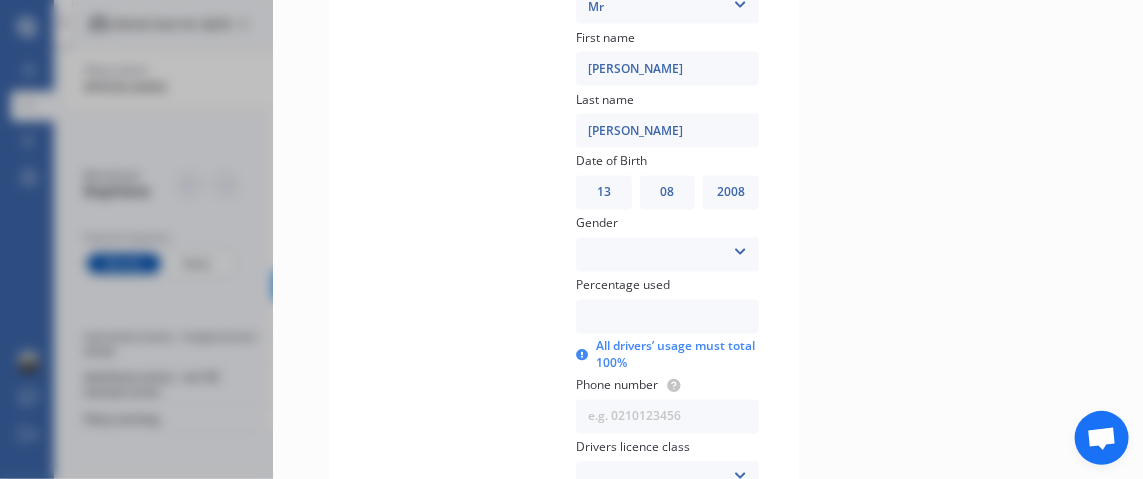 click at bounding box center (740, 249) 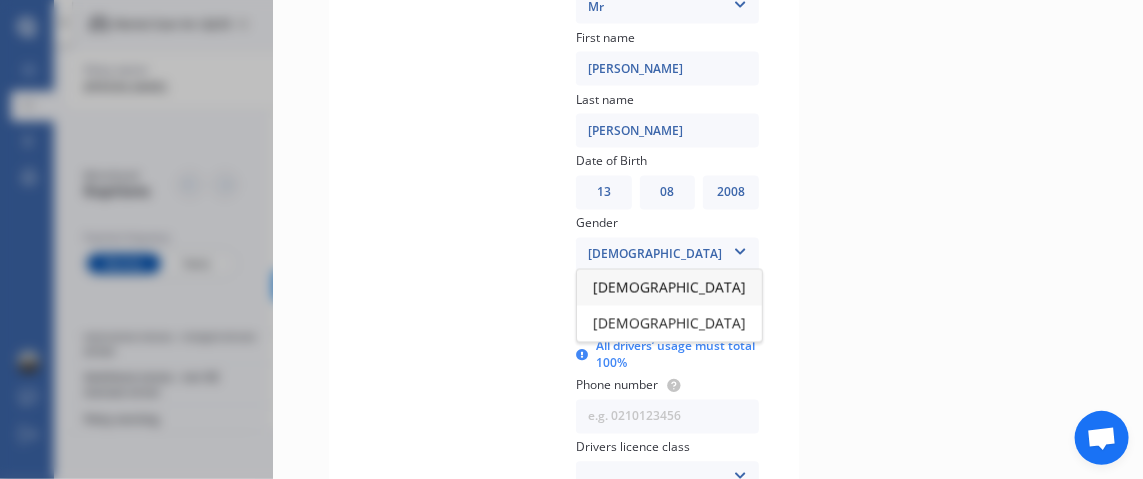 click on "[DEMOGRAPHIC_DATA]" at bounding box center [669, 288] 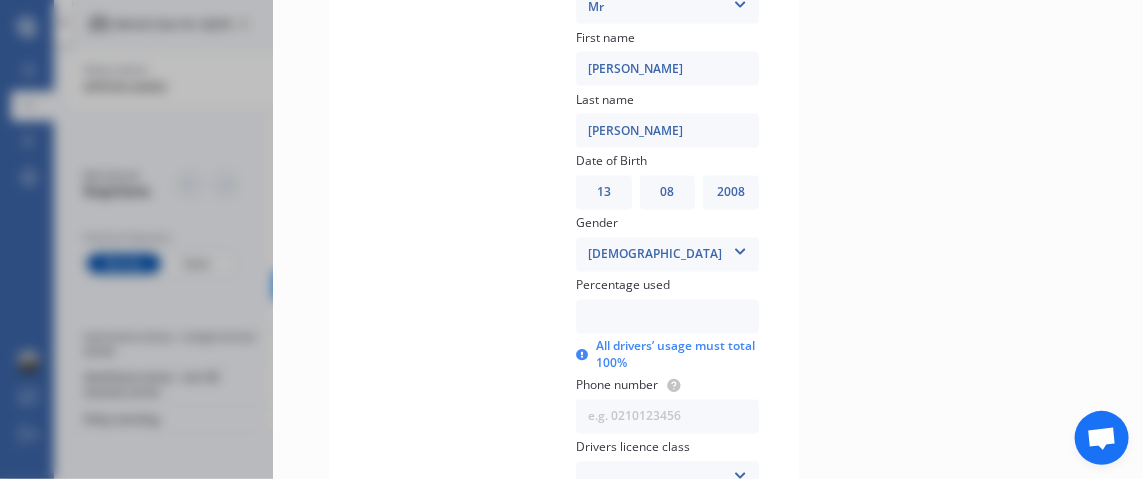 drag, startPoint x: 627, startPoint y: 249, endPoint x: 1058, endPoint y: 164, distance: 439.30173 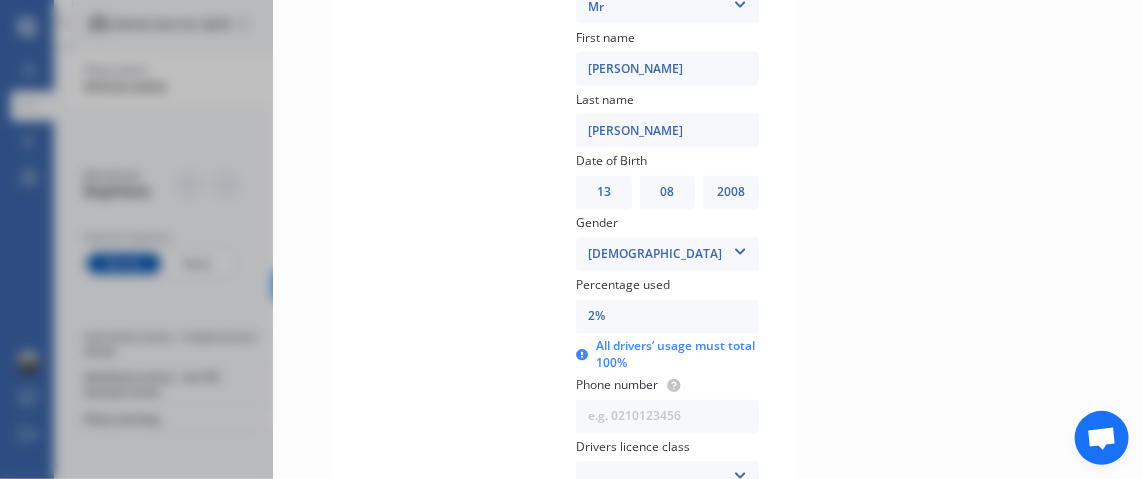 type on "2%" 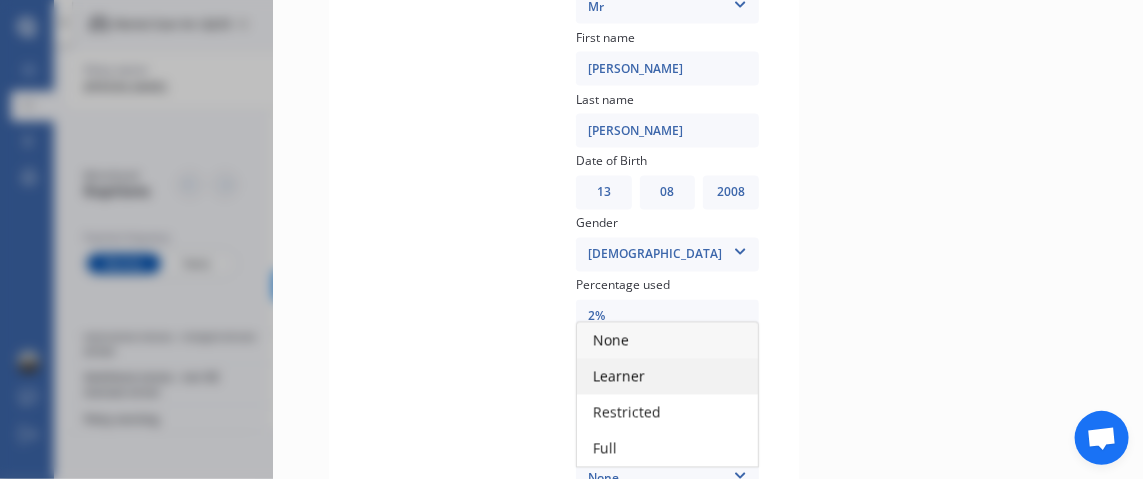 click on "Learner" at bounding box center (619, 376) 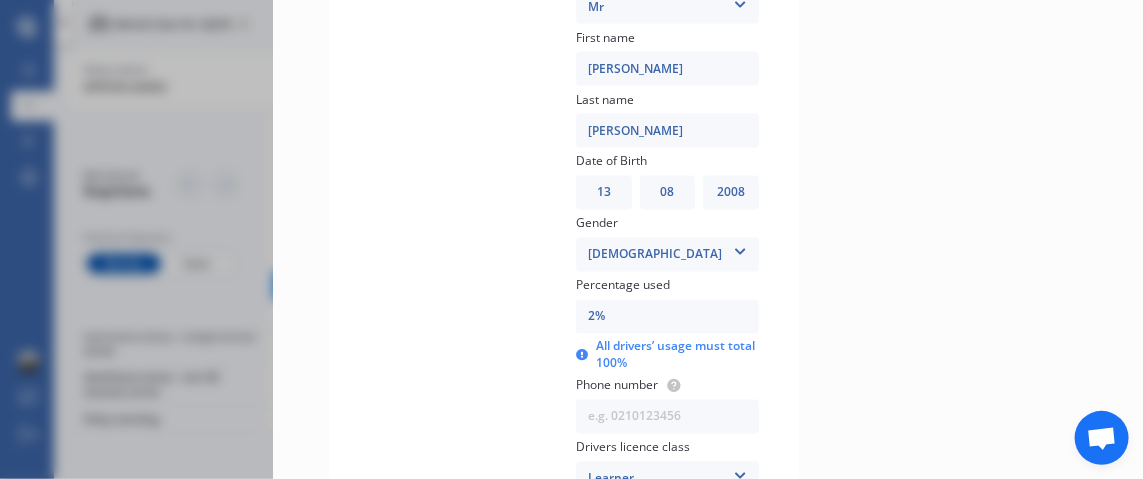 click at bounding box center [740, 535] 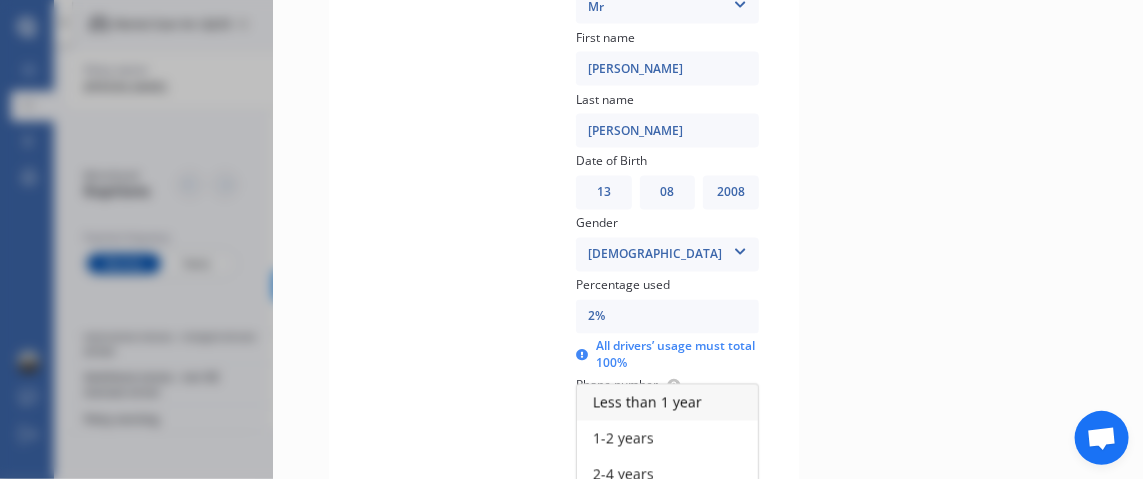 click on "Less than 1 year" at bounding box center (647, 402) 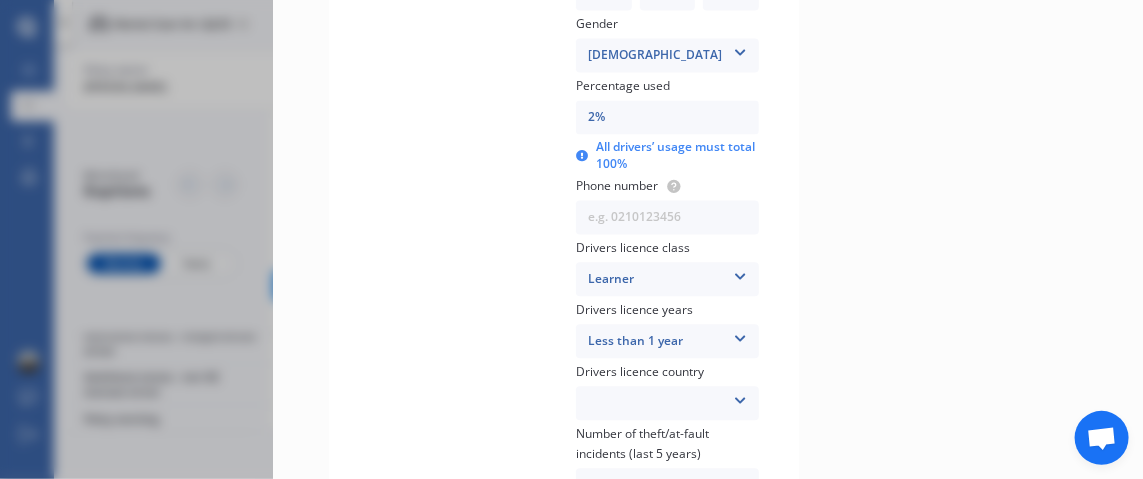 scroll, scrollTop: 3947, scrollLeft: 0, axis: vertical 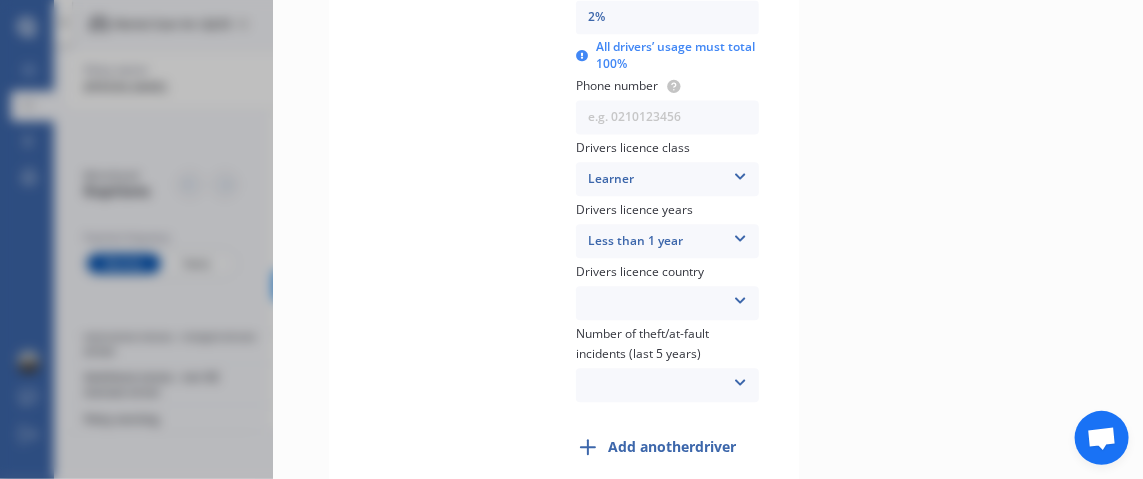 click at bounding box center [740, 297] 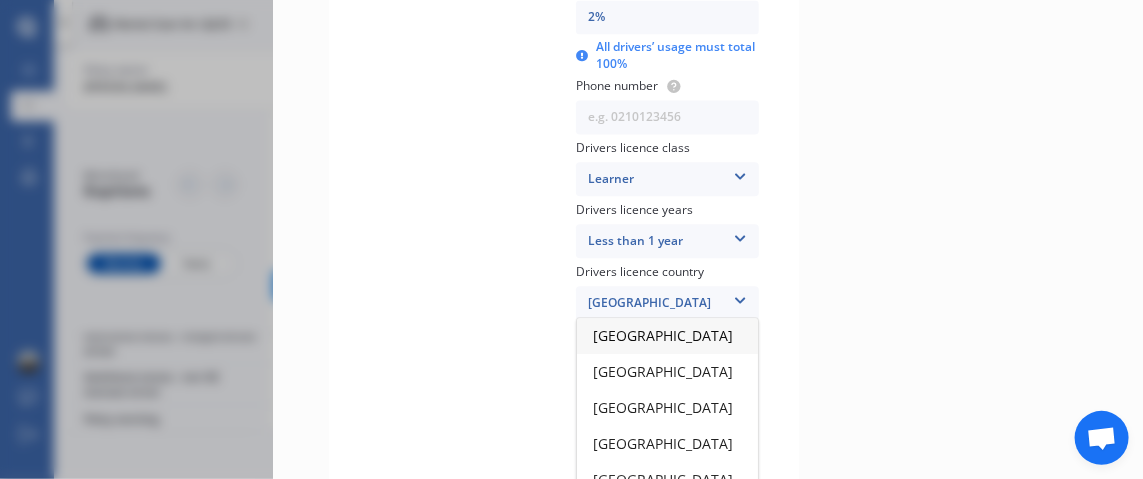 click on "[GEOGRAPHIC_DATA]" at bounding box center (663, 335) 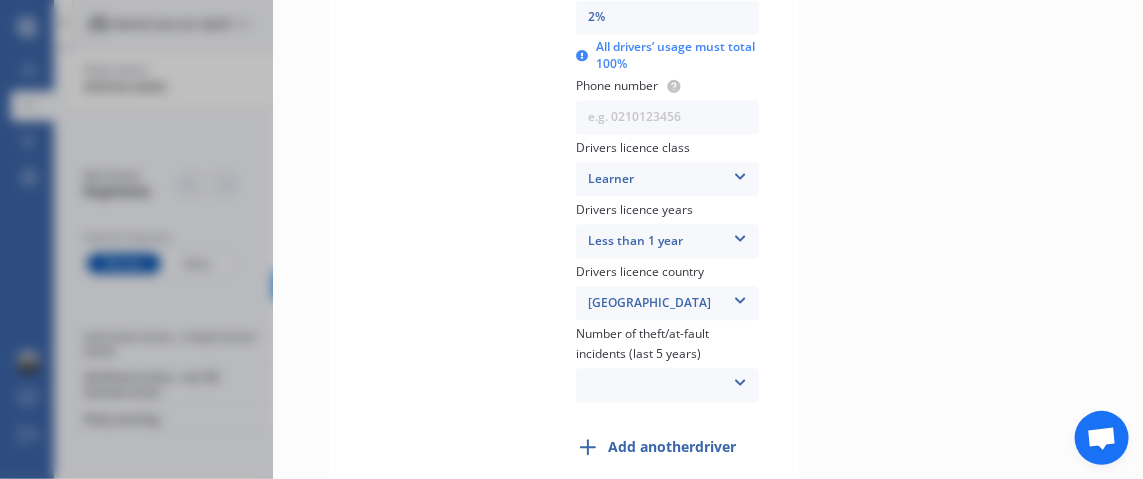 click at bounding box center [740, 379] 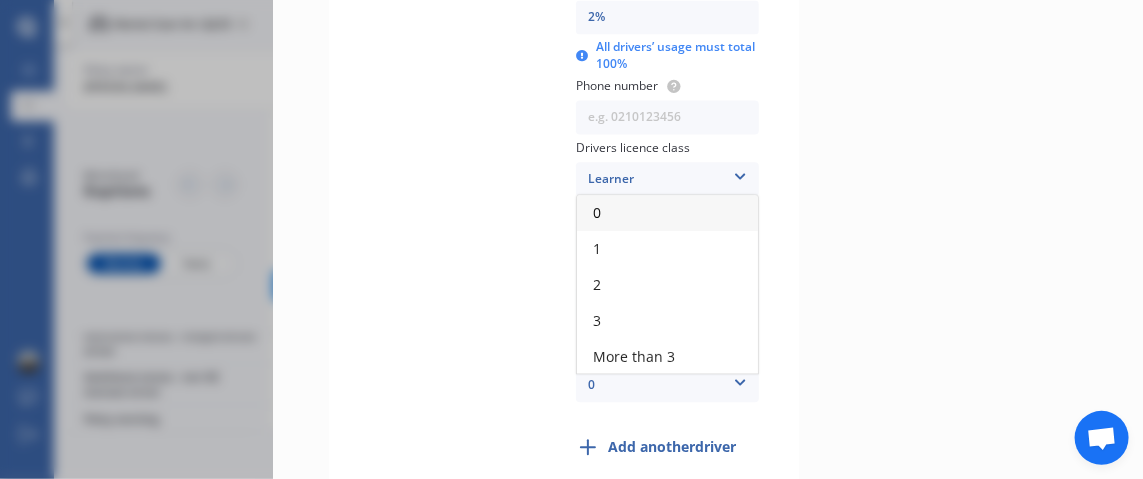 click on "0" at bounding box center (597, 212) 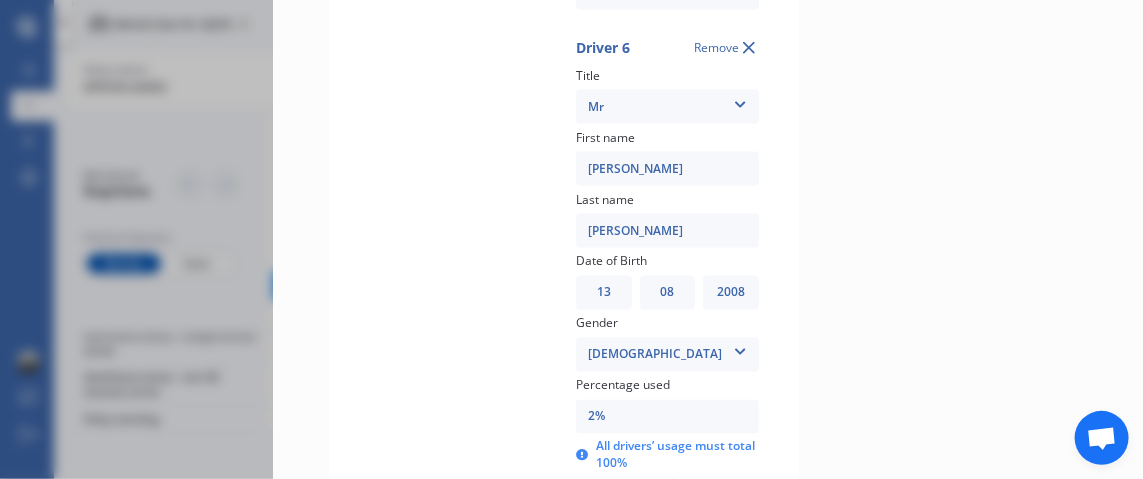 scroll, scrollTop: 4022, scrollLeft: 0, axis: vertical 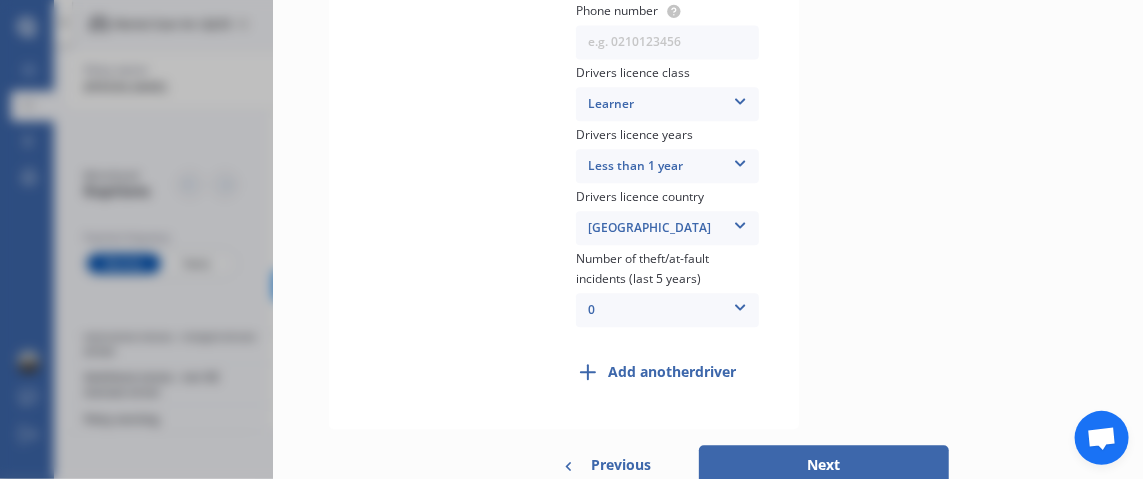 click on "Next" at bounding box center [824, 465] 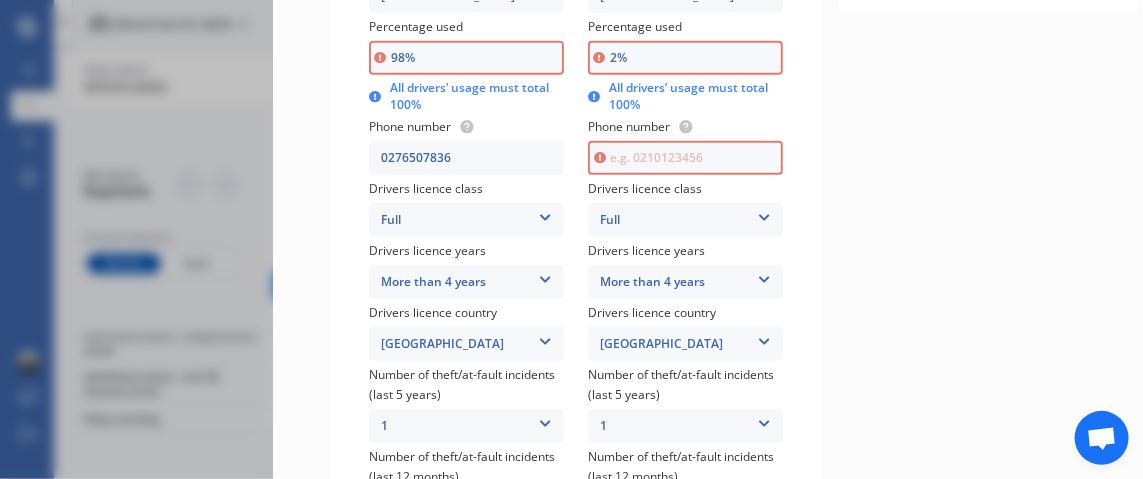 scroll, scrollTop: 555, scrollLeft: 0, axis: vertical 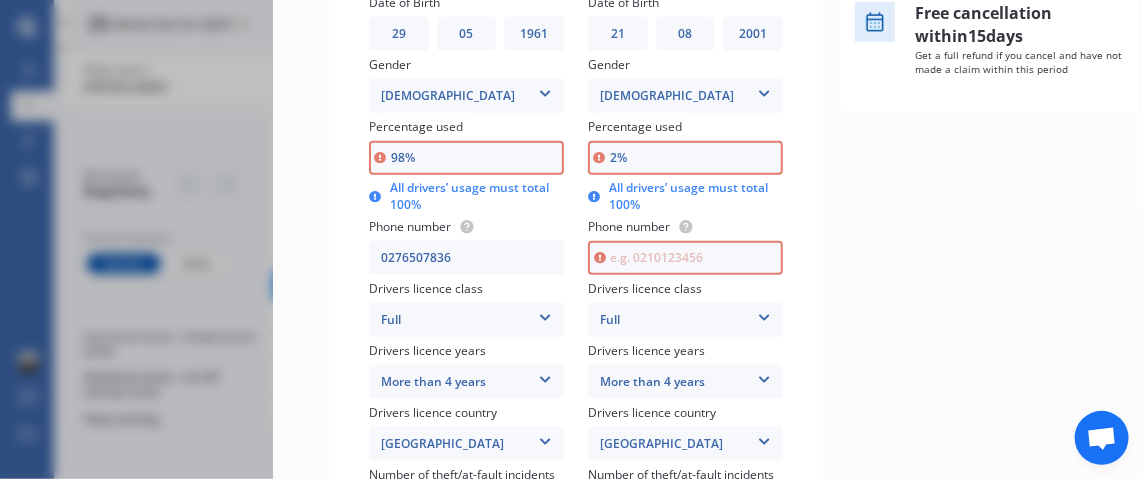 click on "98%" at bounding box center [466, 158] 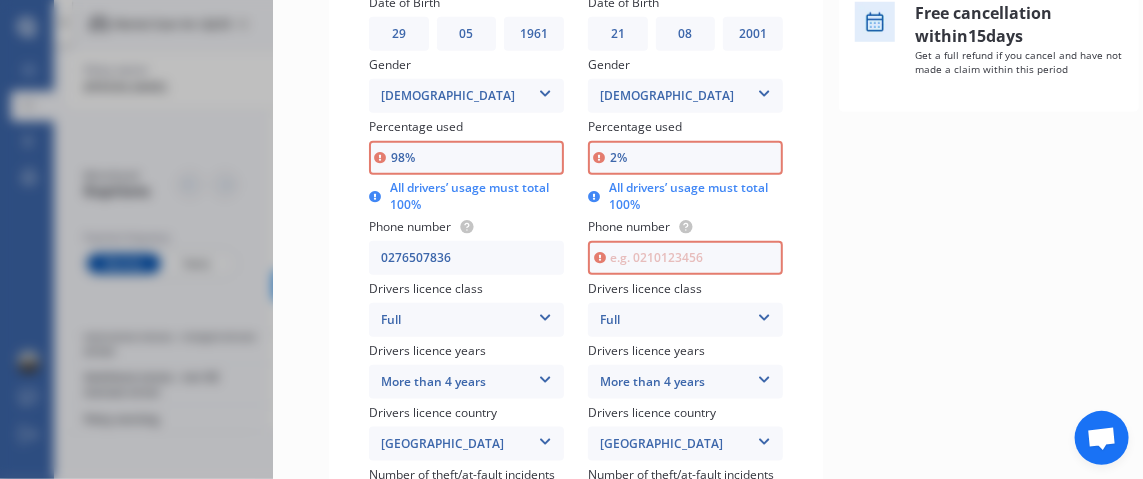 type on "9%" 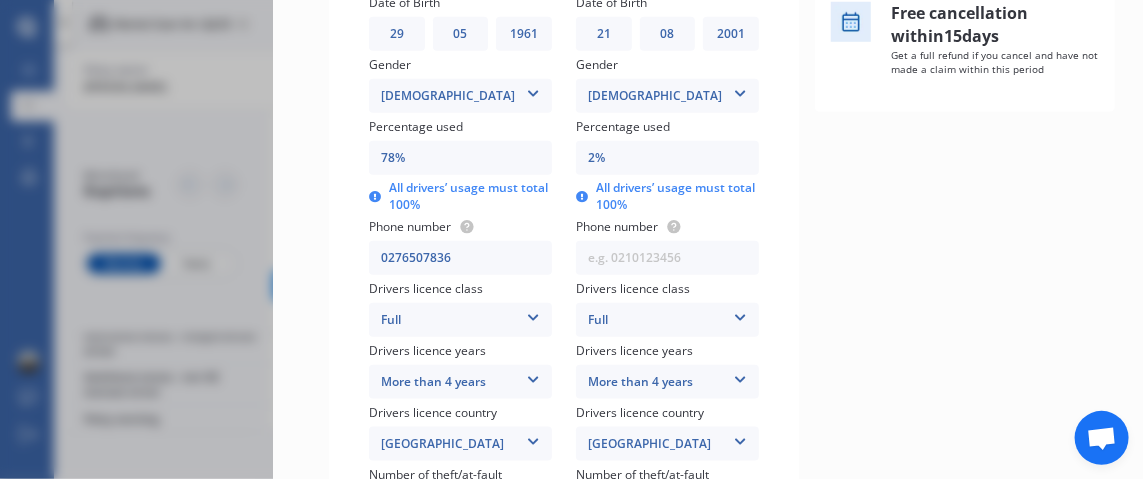 type on "7%" 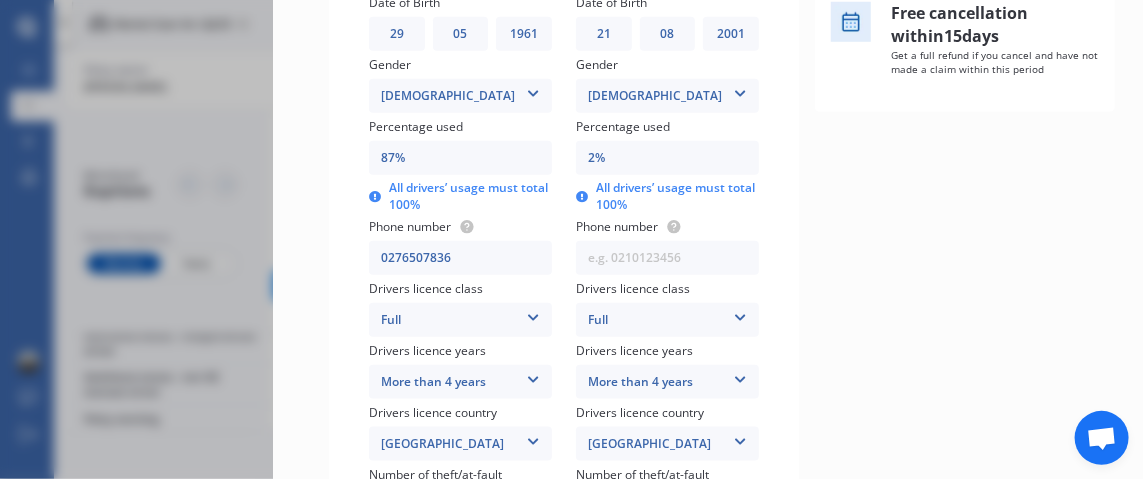 type on "8%" 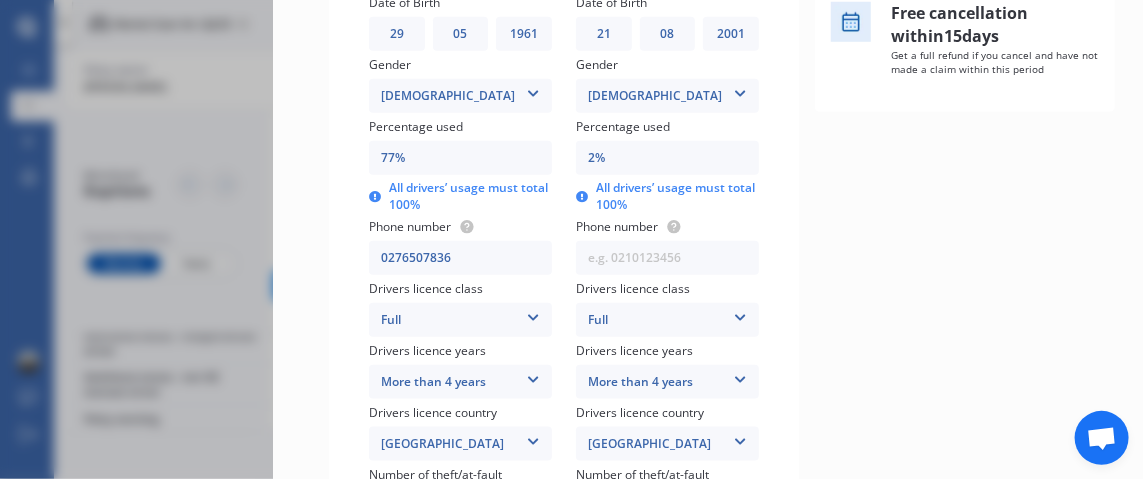 scroll, scrollTop: 655, scrollLeft: 0, axis: vertical 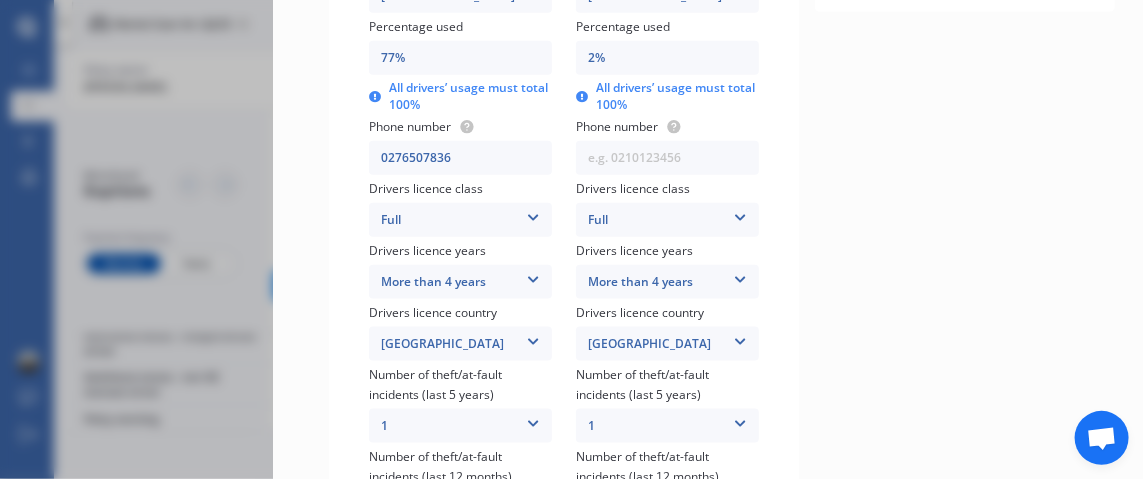 type on "77%" 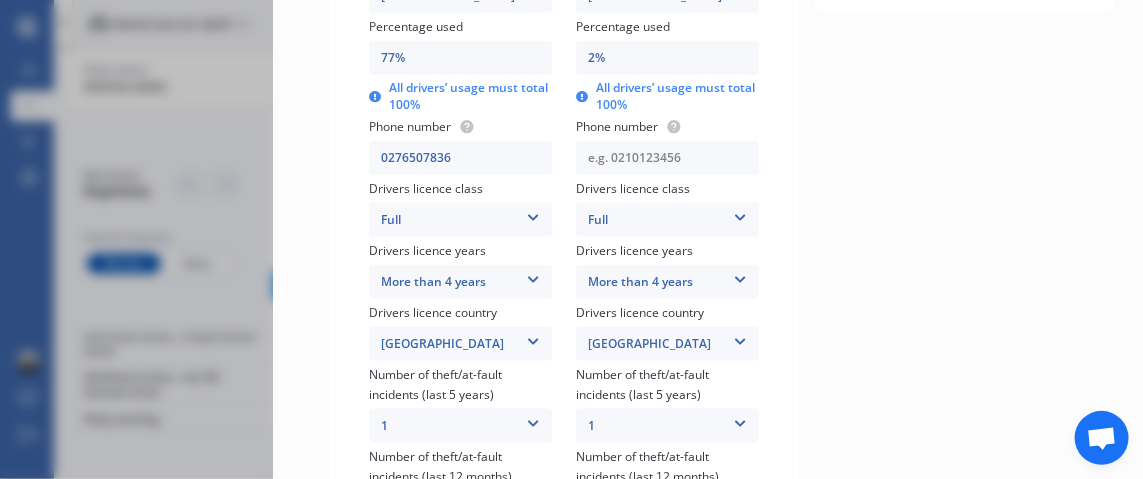 click at bounding box center (667, 158) 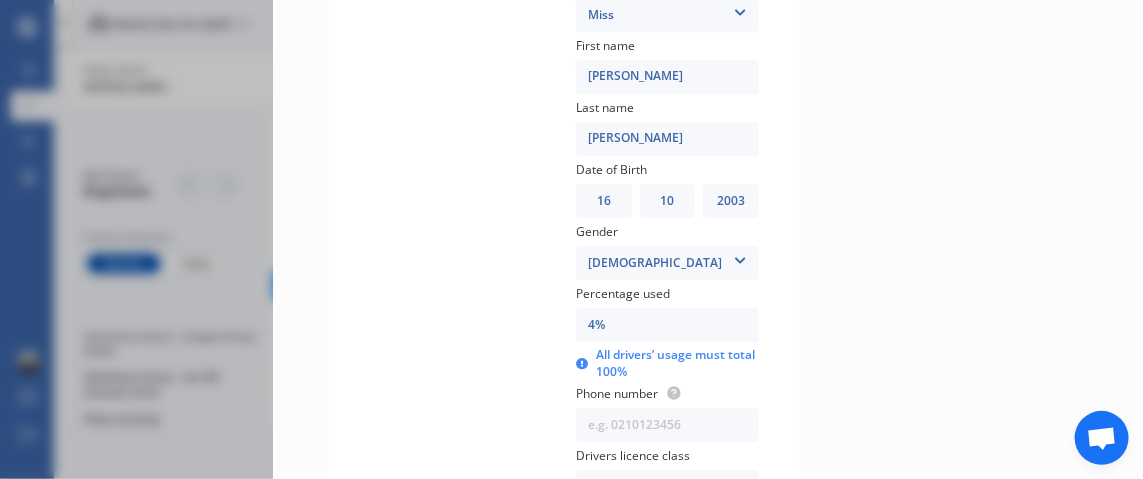 scroll, scrollTop: 2155, scrollLeft: 0, axis: vertical 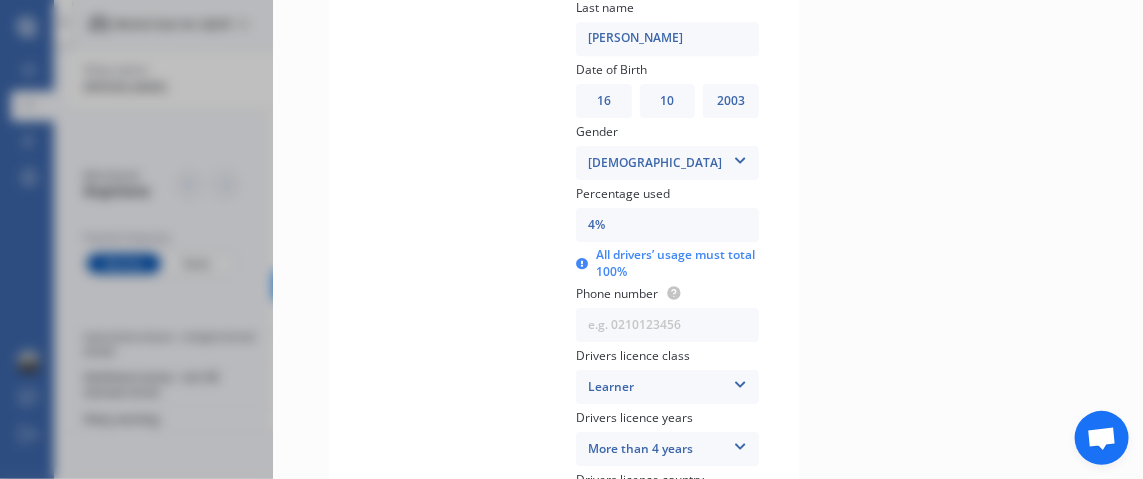 type on "0279013080" 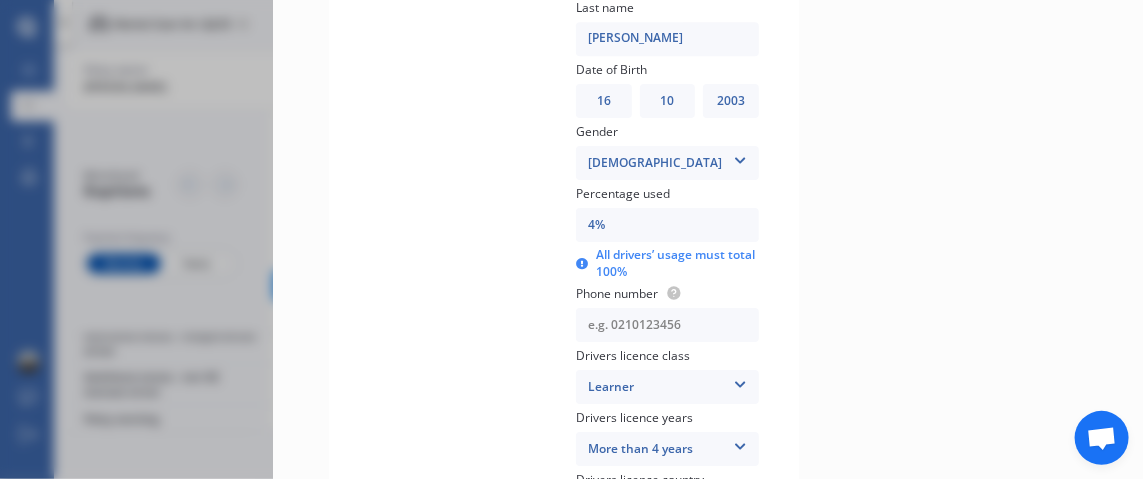 click at bounding box center (667, 325) 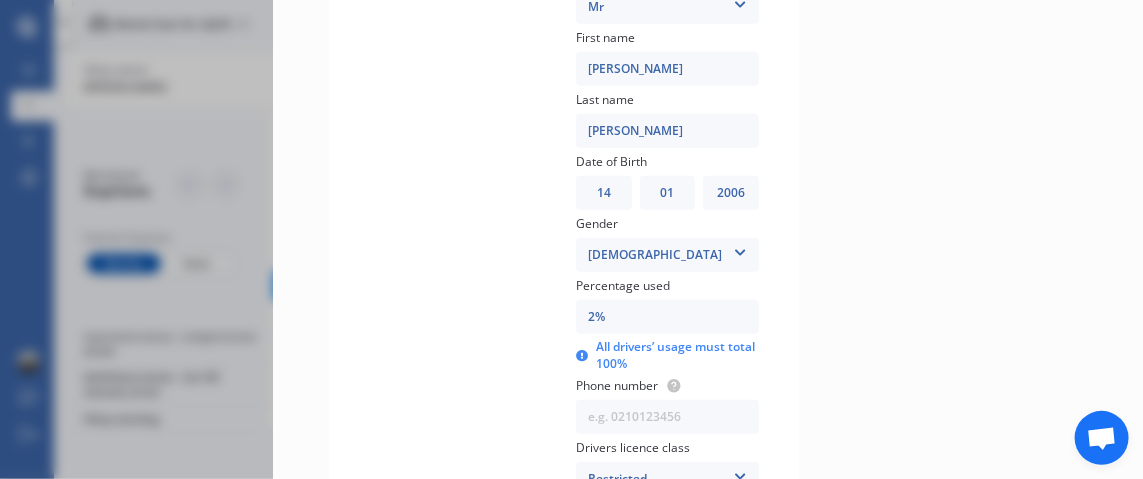 scroll, scrollTop: 2955, scrollLeft: 0, axis: vertical 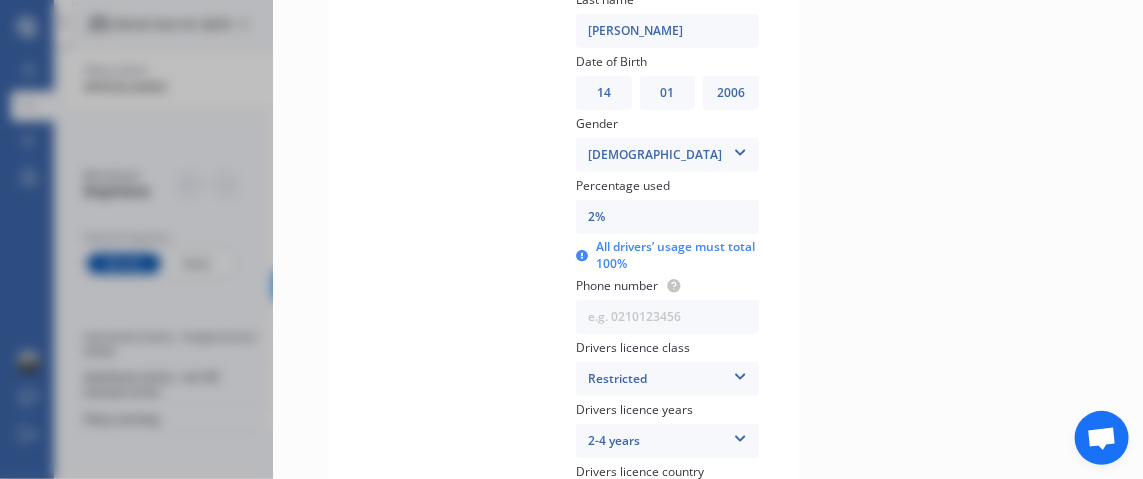 type on "0274849082" 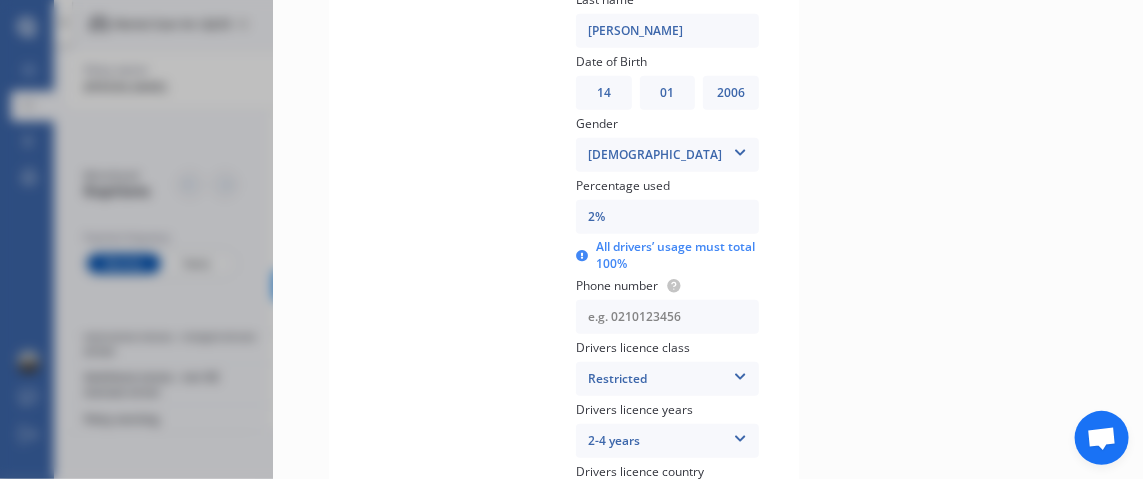 click at bounding box center [667, 317] 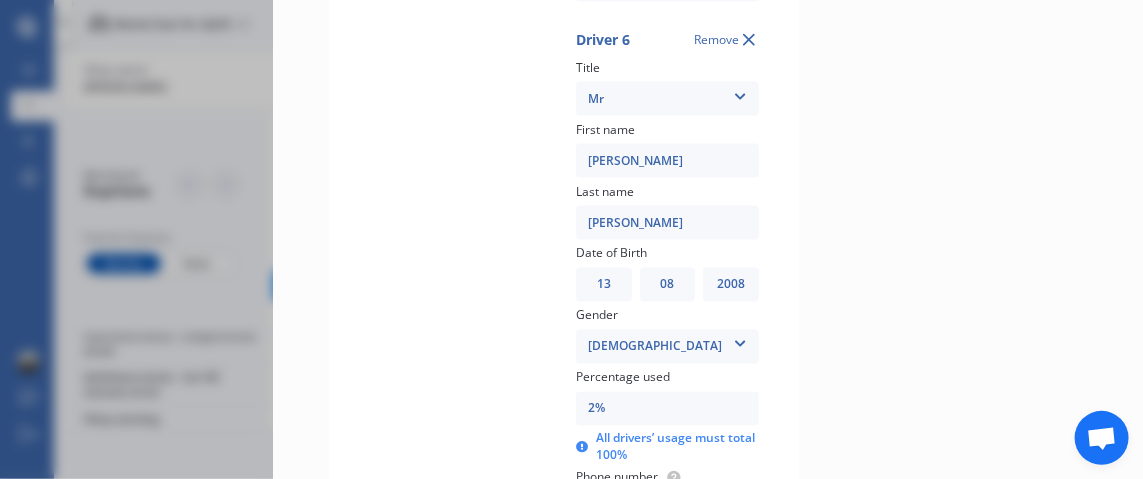 scroll, scrollTop: 3655, scrollLeft: 0, axis: vertical 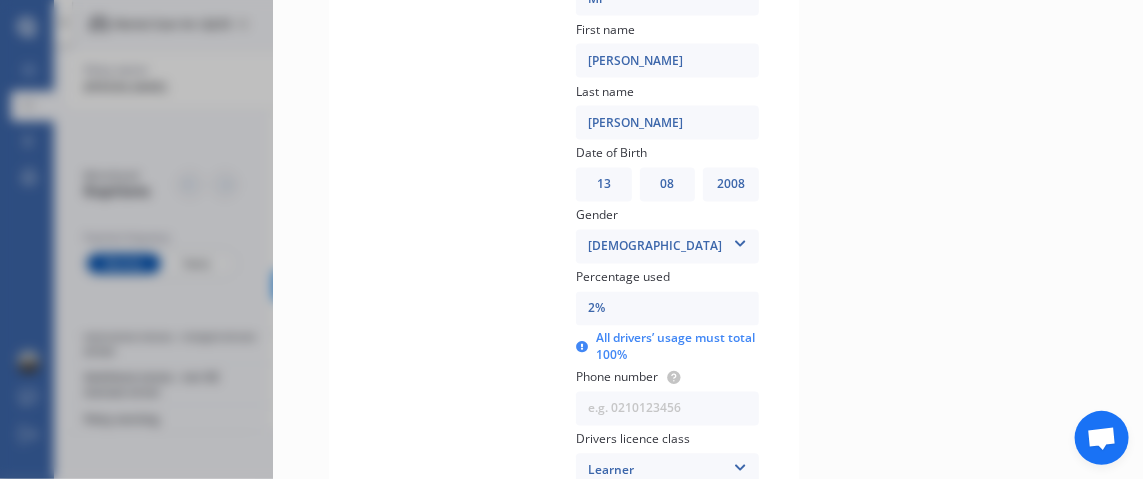type on "02757857895" 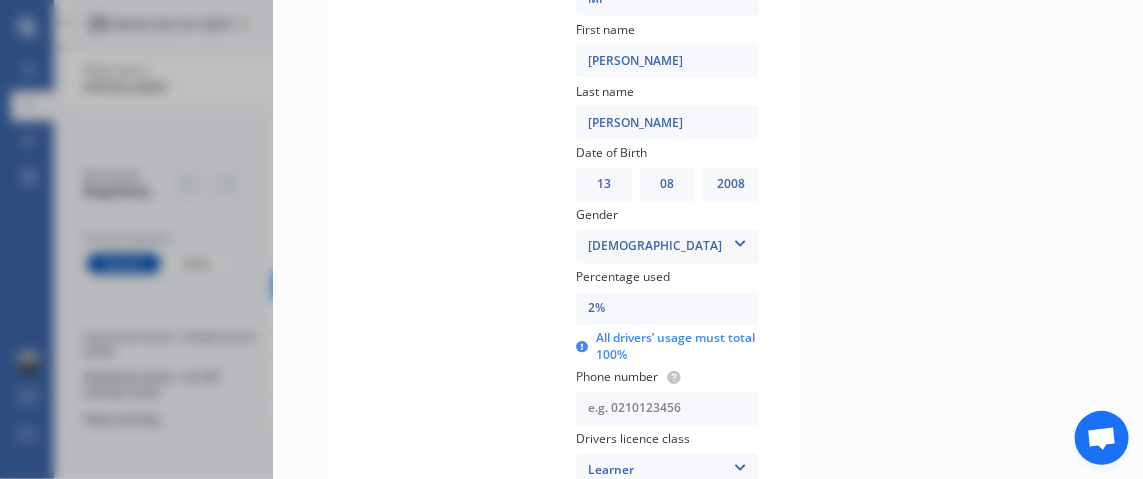 click at bounding box center (667, 409) 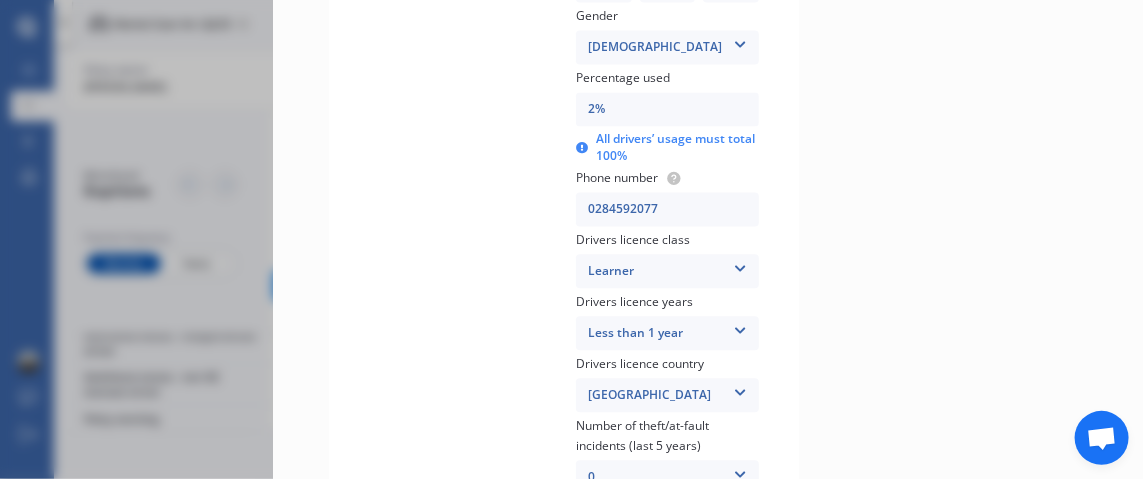 scroll, scrollTop: 3955, scrollLeft: 0, axis: vertical 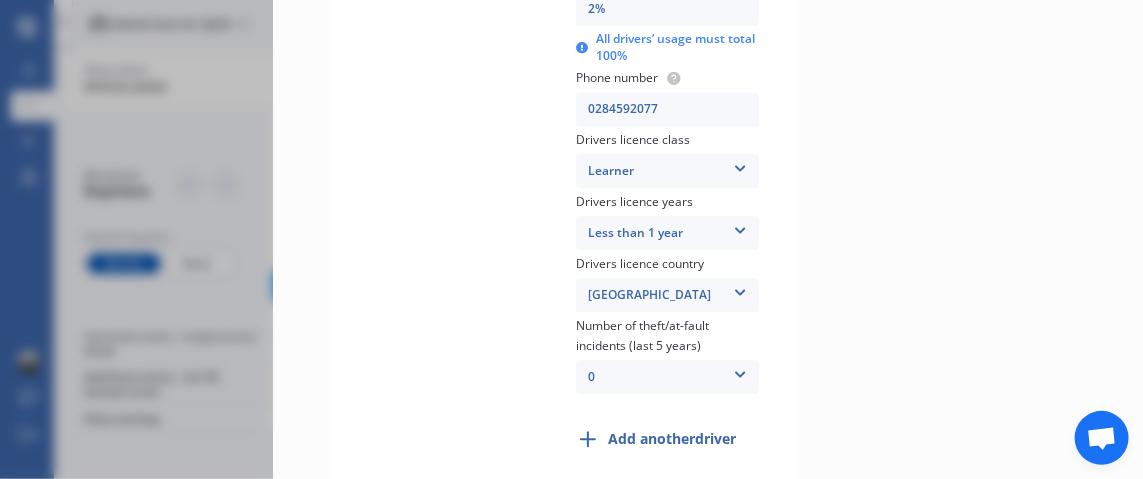 type on "0284592077" 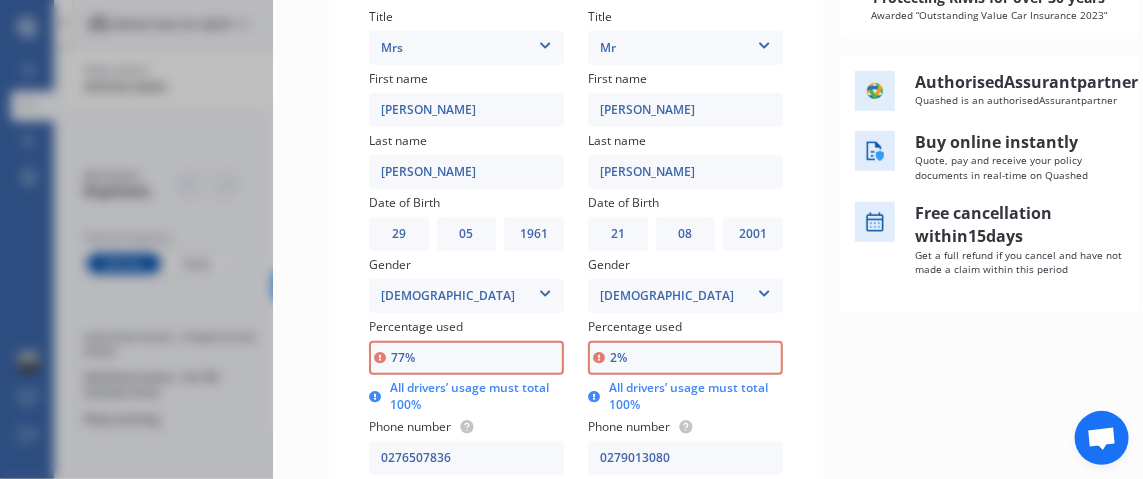 scroll, scrollTop: 455, scrollLeft: 0, axis: vertical 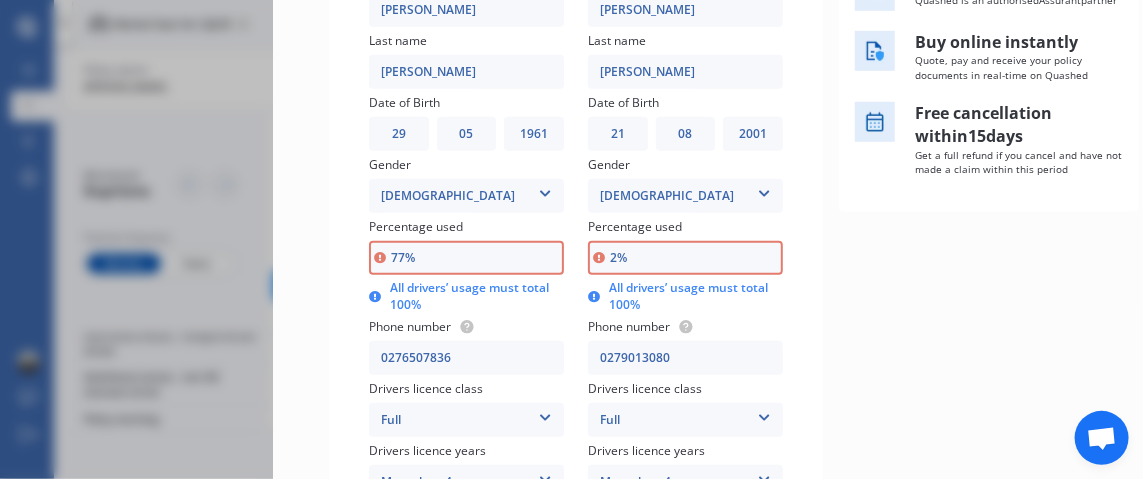 click at bounding box center [594, 293] 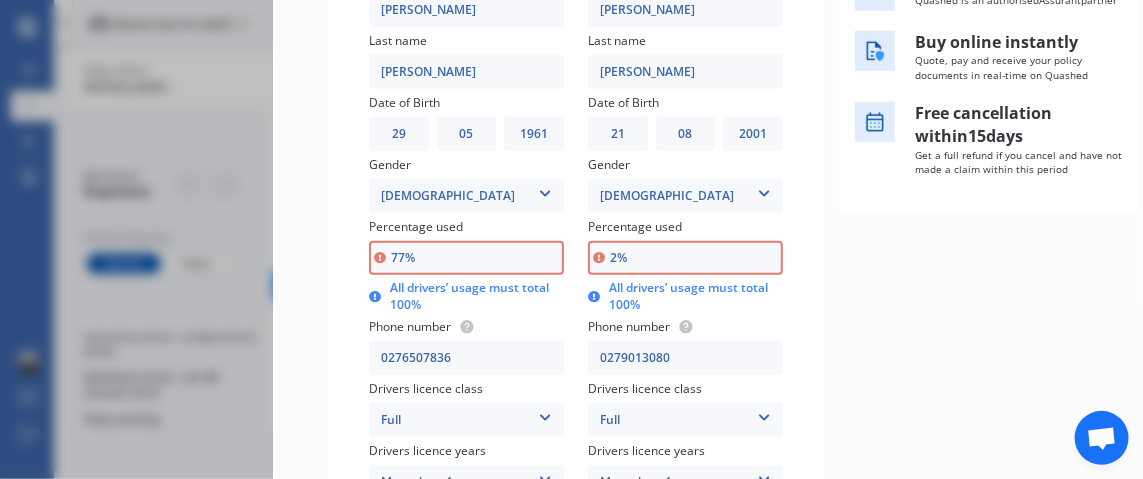 type on "7%" 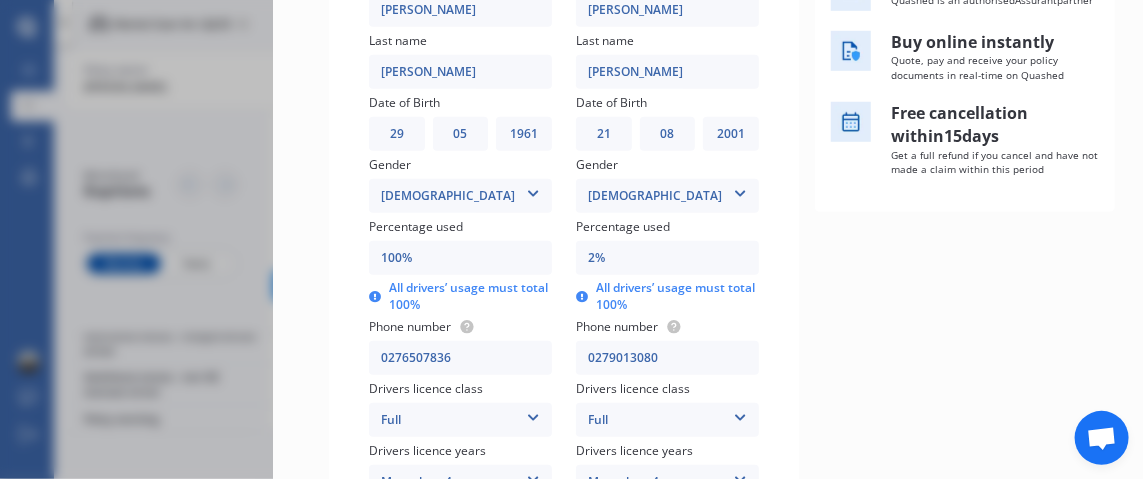 type on "100%" 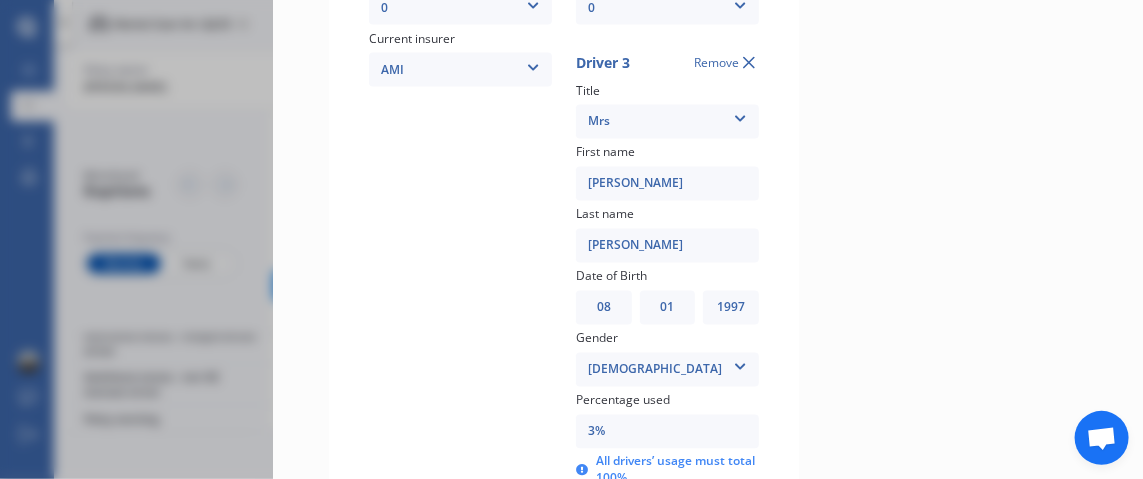 scroll, scrollTop: 1255, scrollLeft: 0, axis: vertical 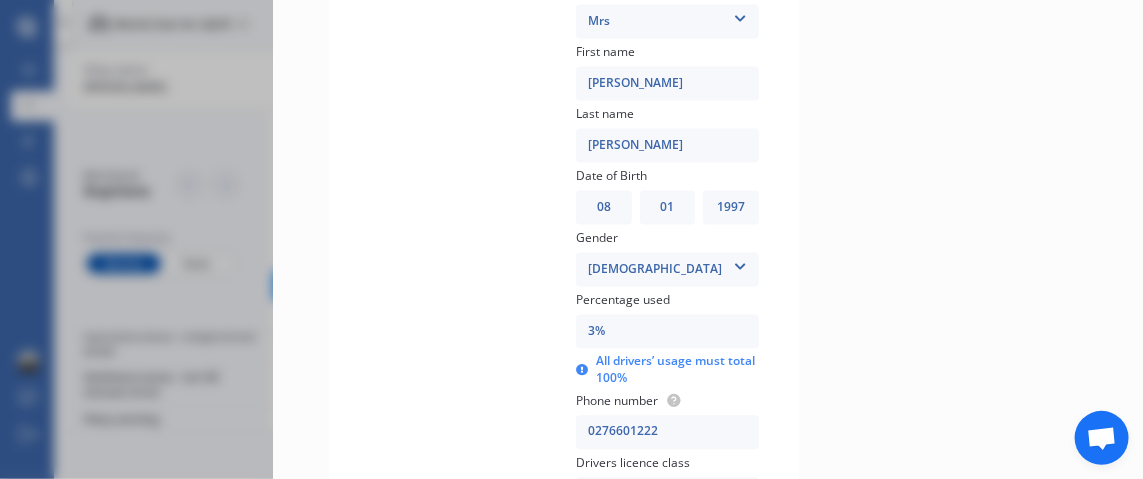 type on "100%" 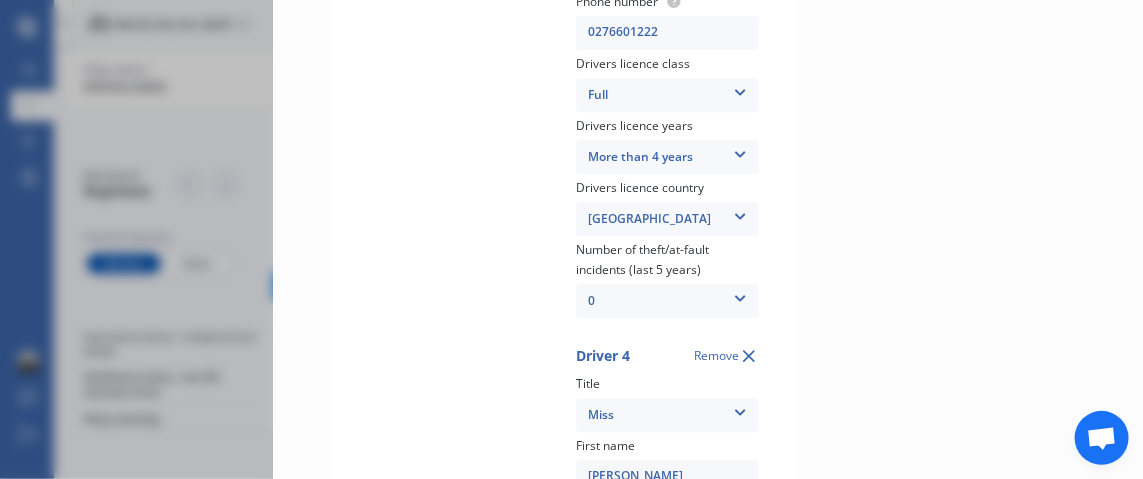 scroll, scrollTop: 1755, scrollLeft: 0, axis: vertical 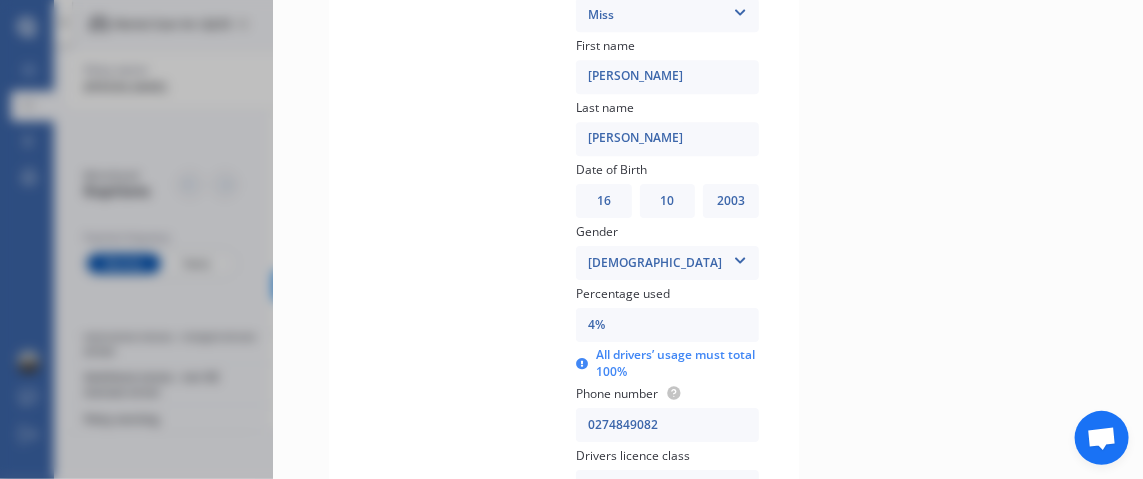 type on "100%" 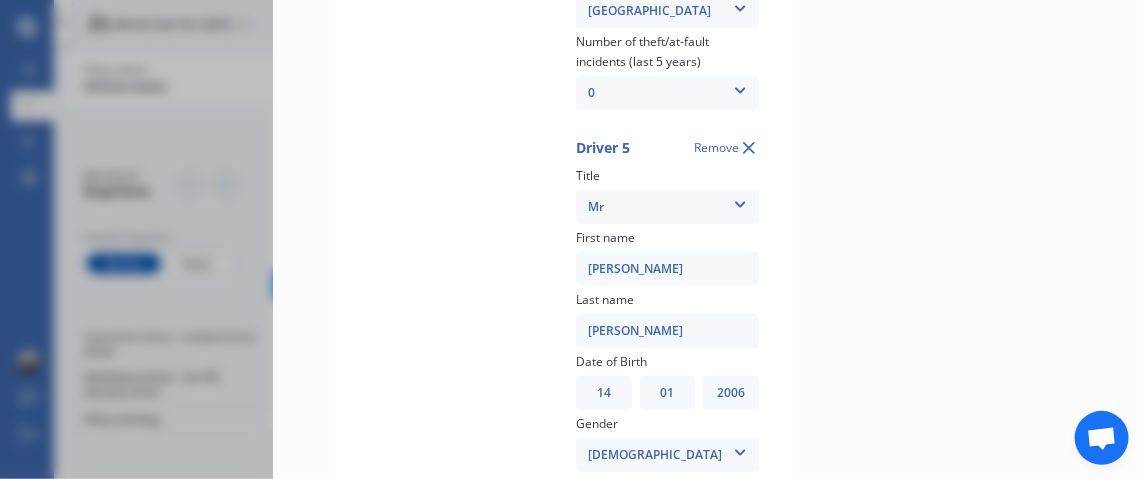 scroll, scrollTop: 2755, scrollLeft: 0, axis: vertical 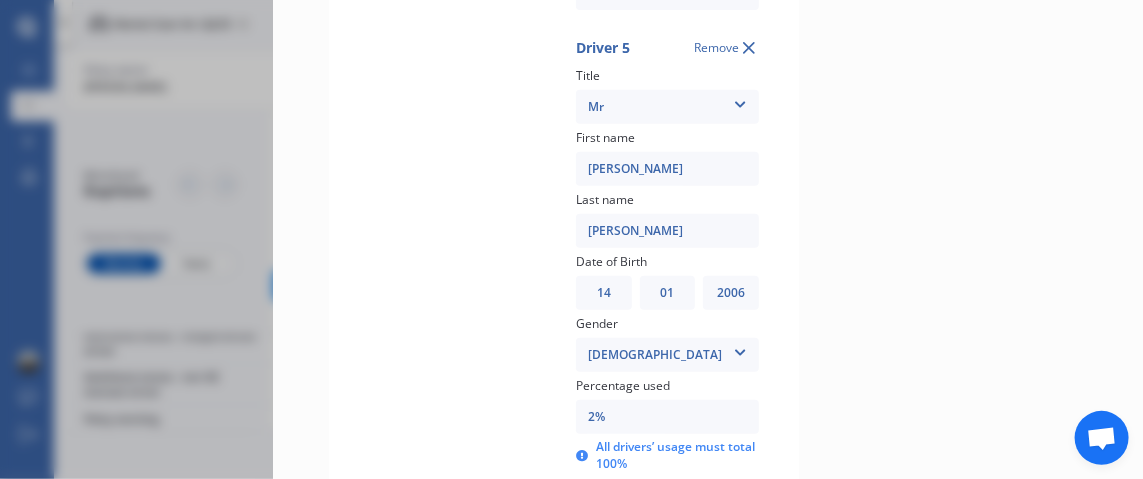 type on "100%" 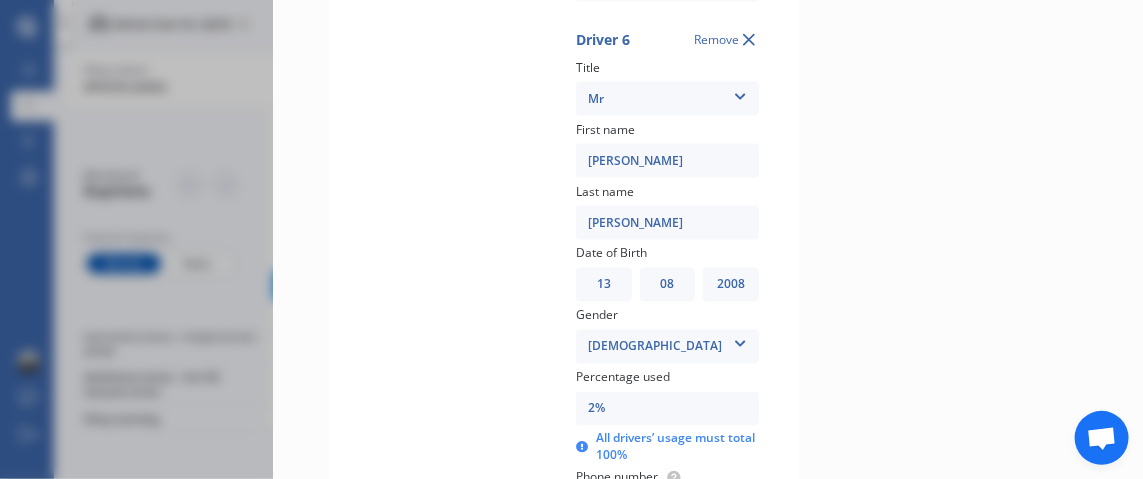 scroll, scrollTop: 3655, scrollLeft: 0, axis: vertical 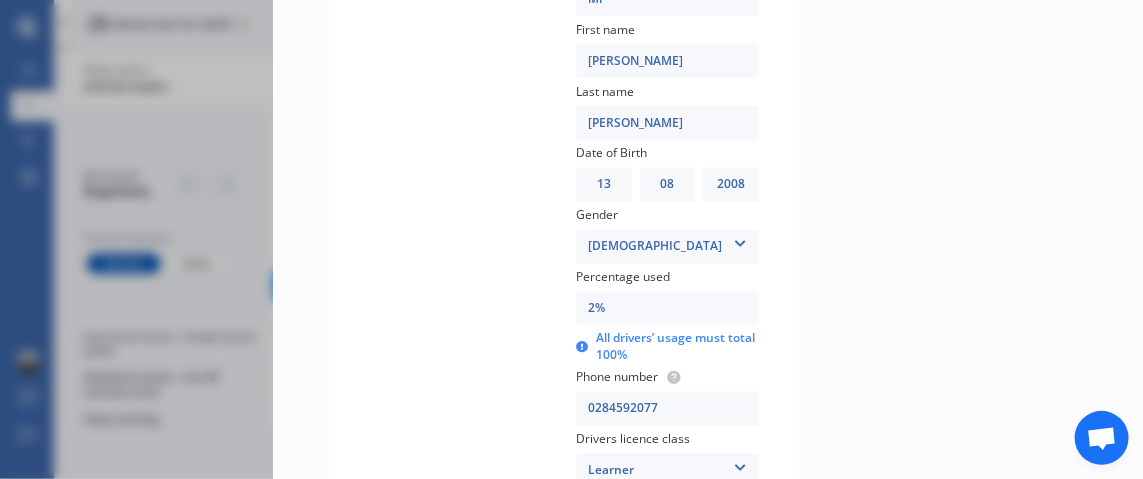 type on "100%" 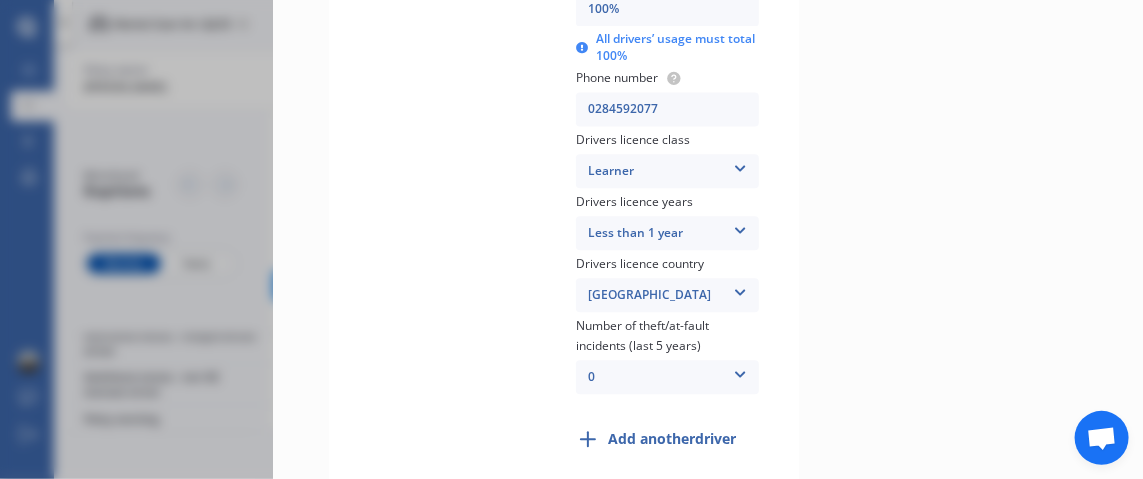 scroll, scrollTop: 4022, scrollLeft: 0, axis: vertical 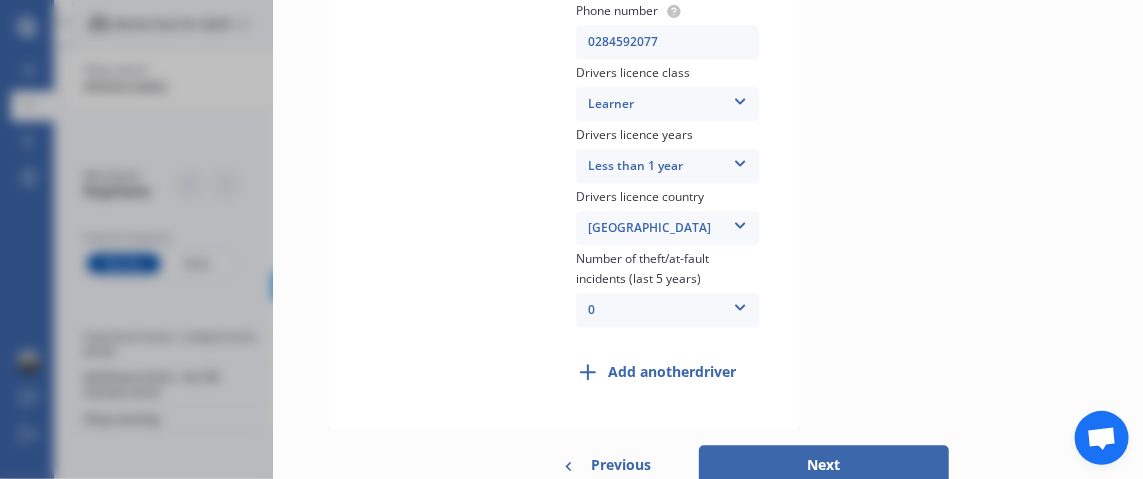 type on "100%" 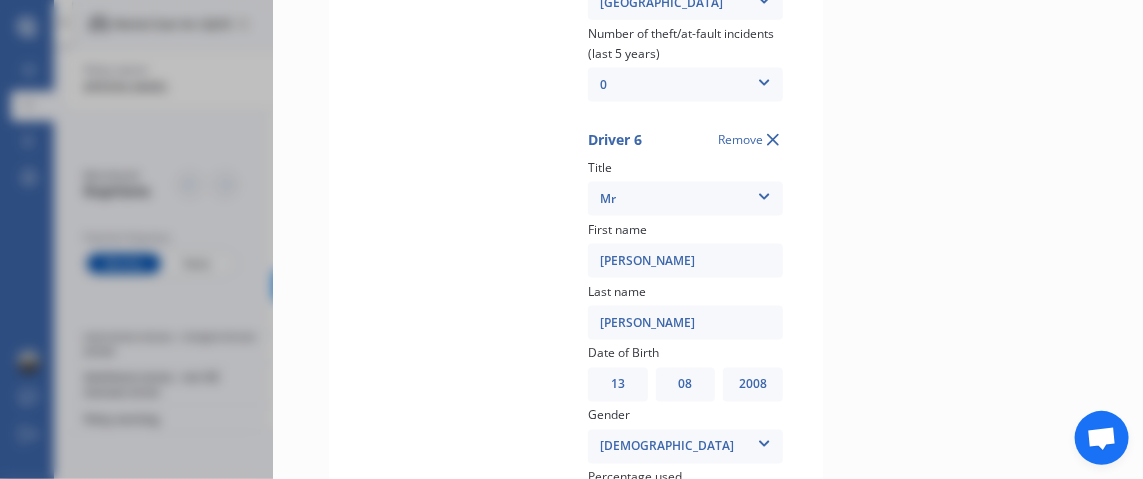 scroll, scrollTop: 3255, scrollLeft: 0, axis: vertical 